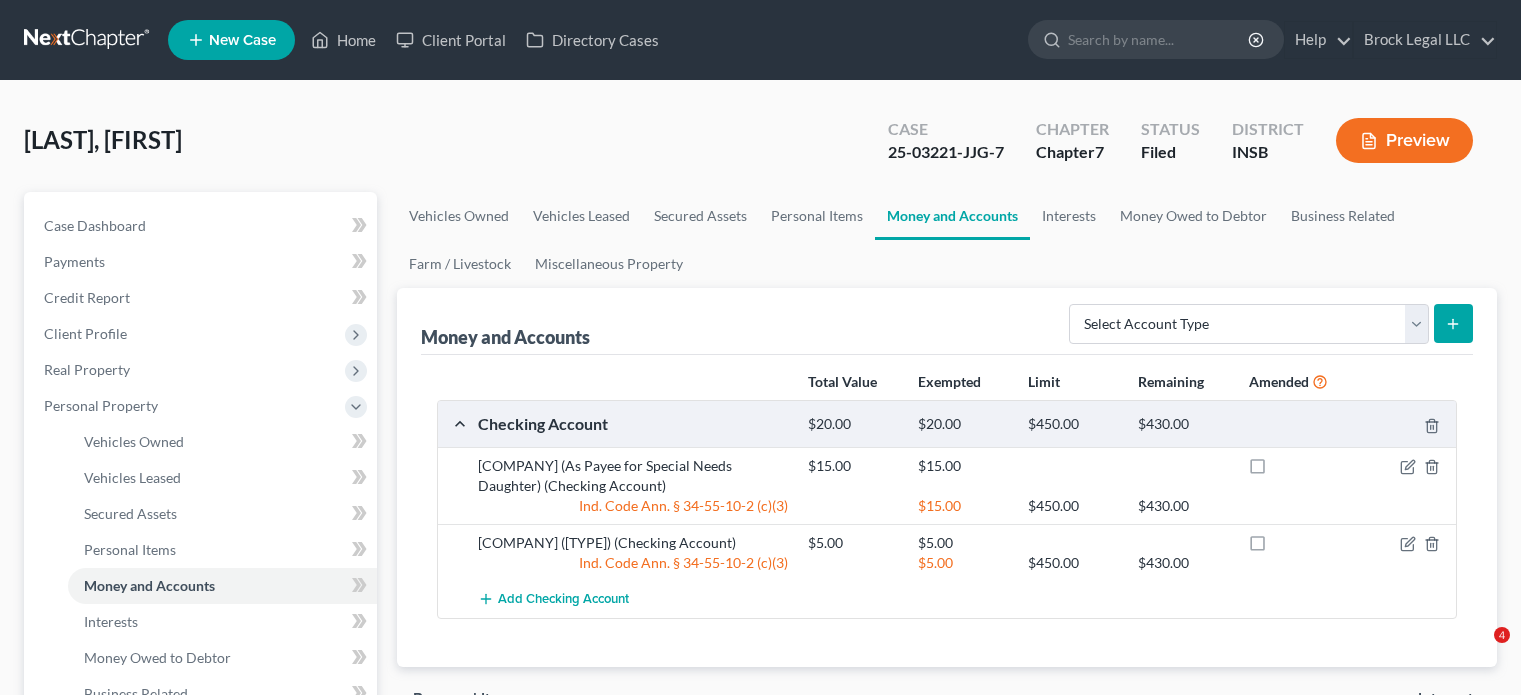 scroll, scrollTop: 0, scrollLeft: 0, axis: both 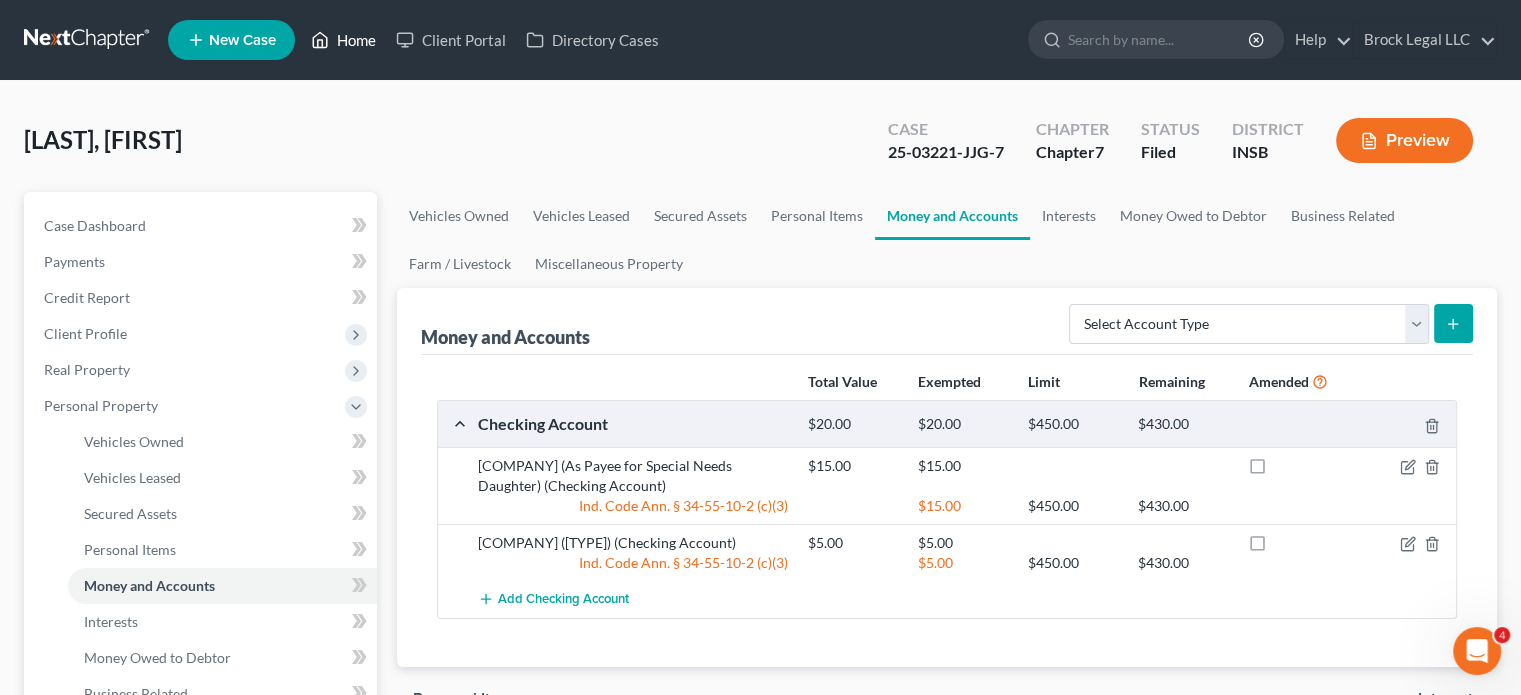 click on "Home" at bounding box center (343, 40) 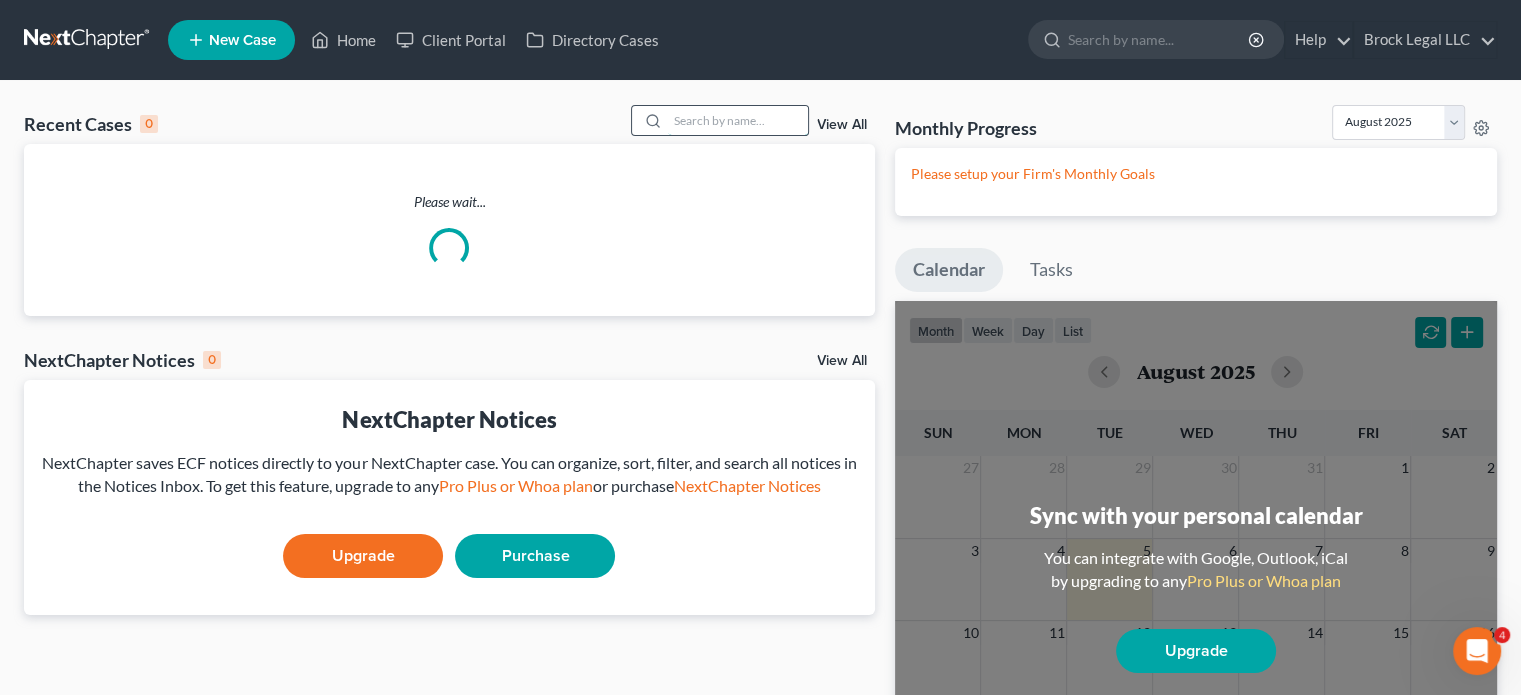 click at bounding box center [738, 120] 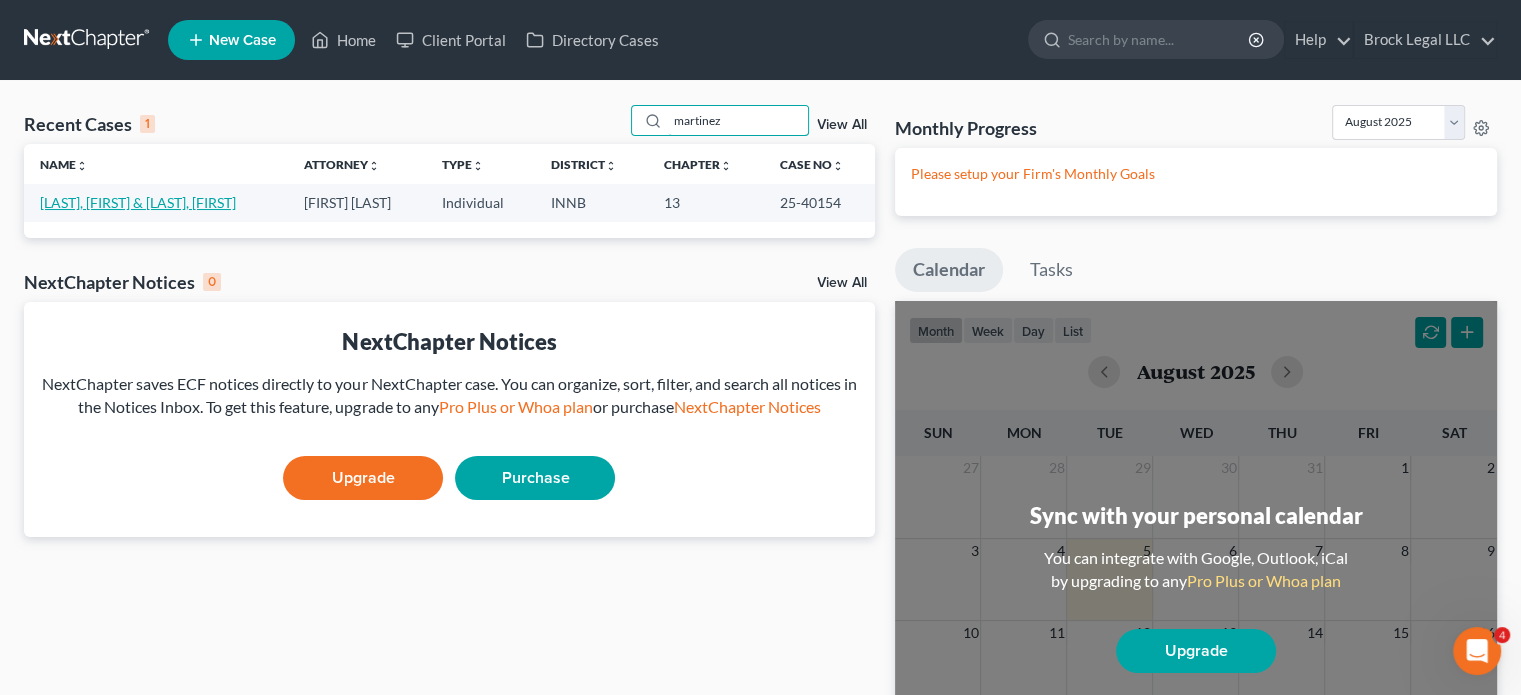 type on "martinez" 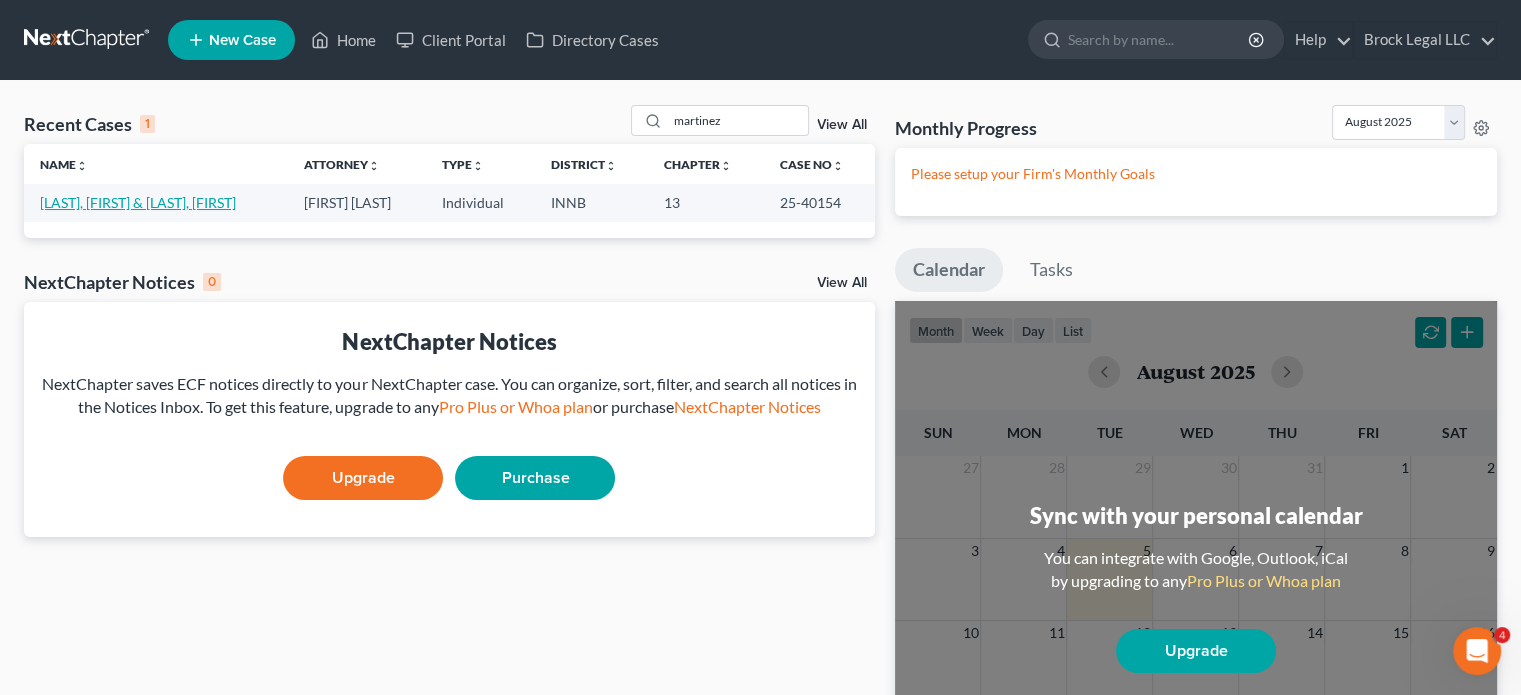 click on "[LAST], [FIRST] & [LAST], [FIRST]" at bounding box center [138, 202] 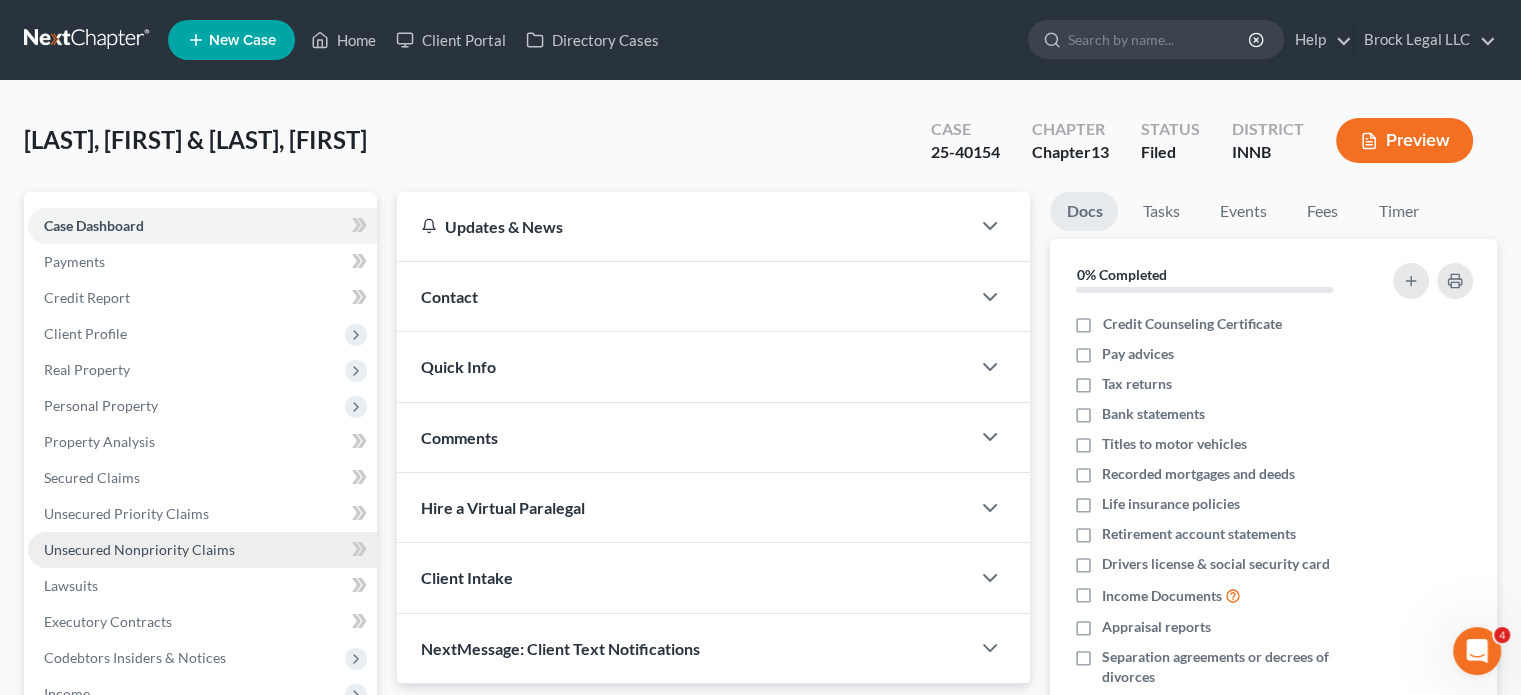 click on "Unsecured Nonpriority Claims" at bounding box center (139, 549) 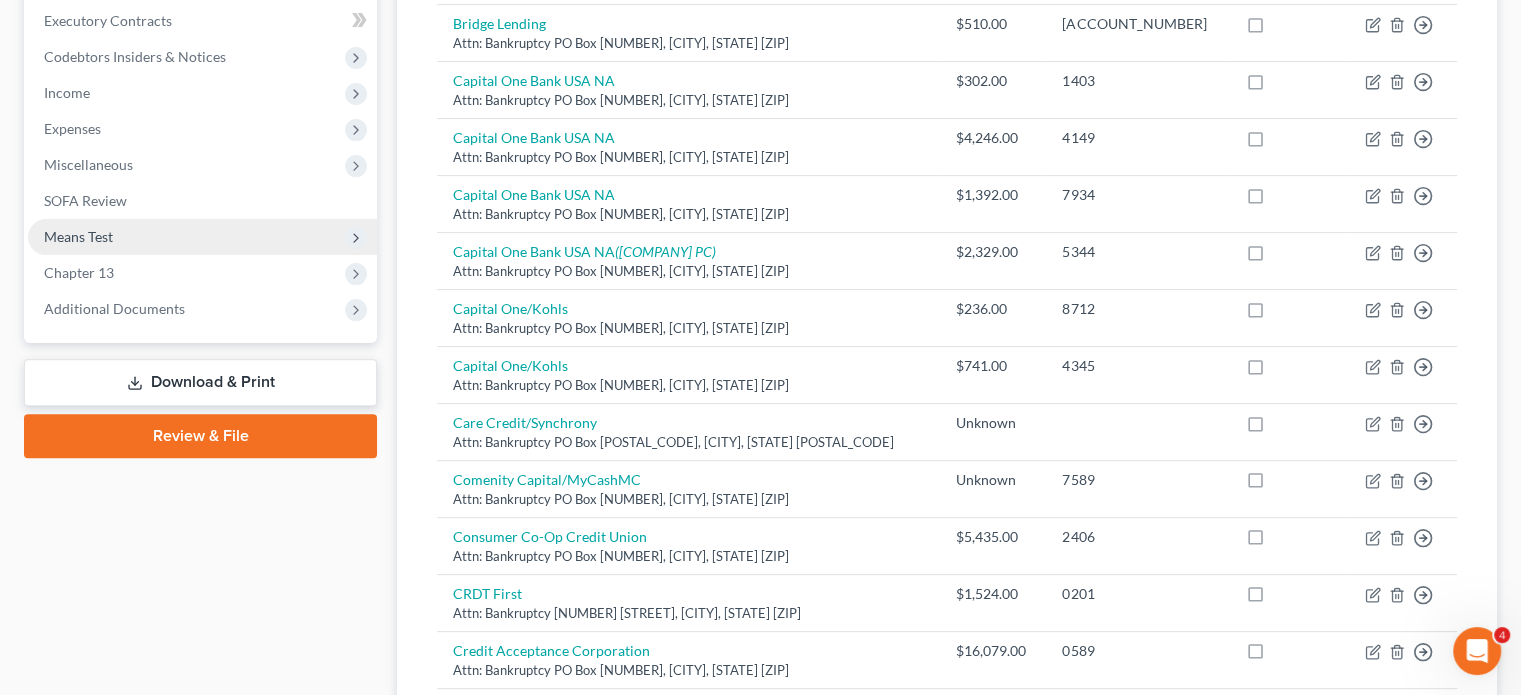 scroll, scrollTop: 600, scrollLeft: 0, axis: vertical 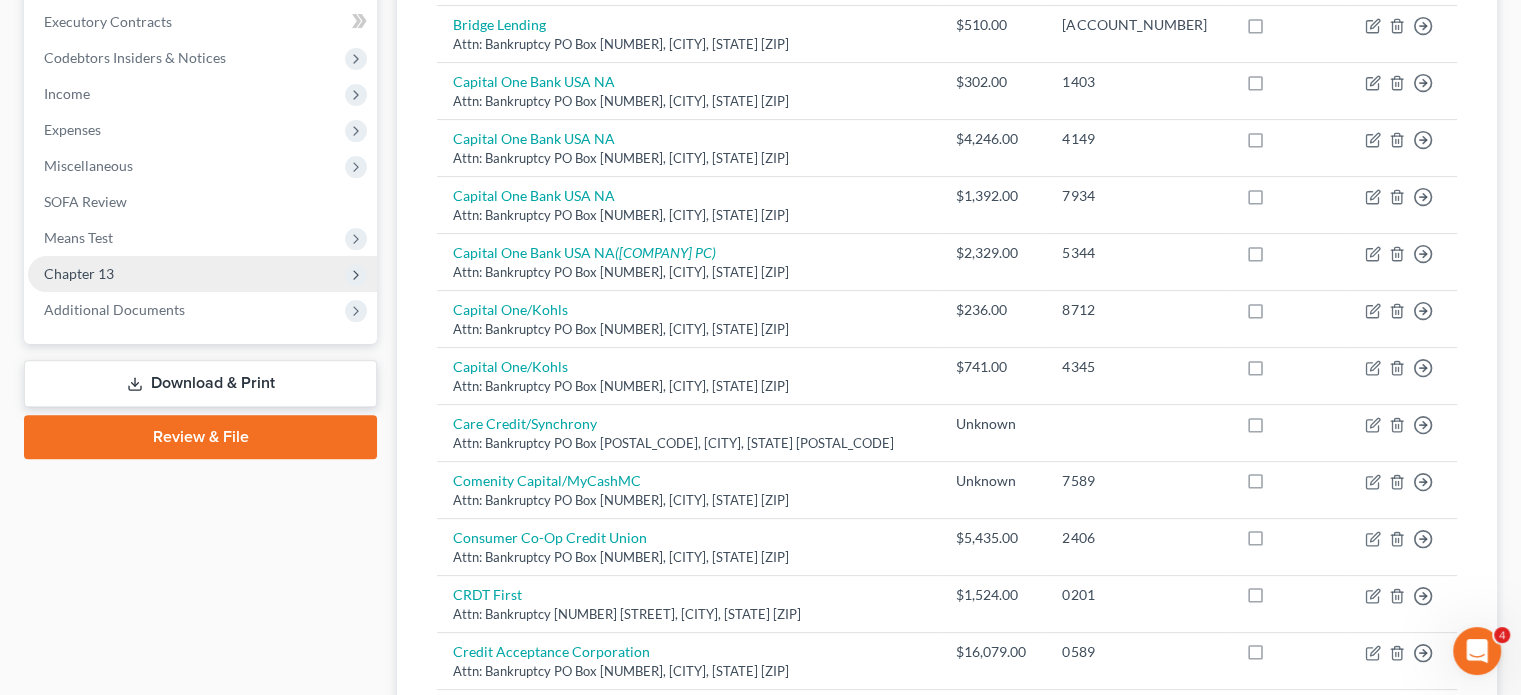 click on "Chapter 13" at bounding box center (79, 273) 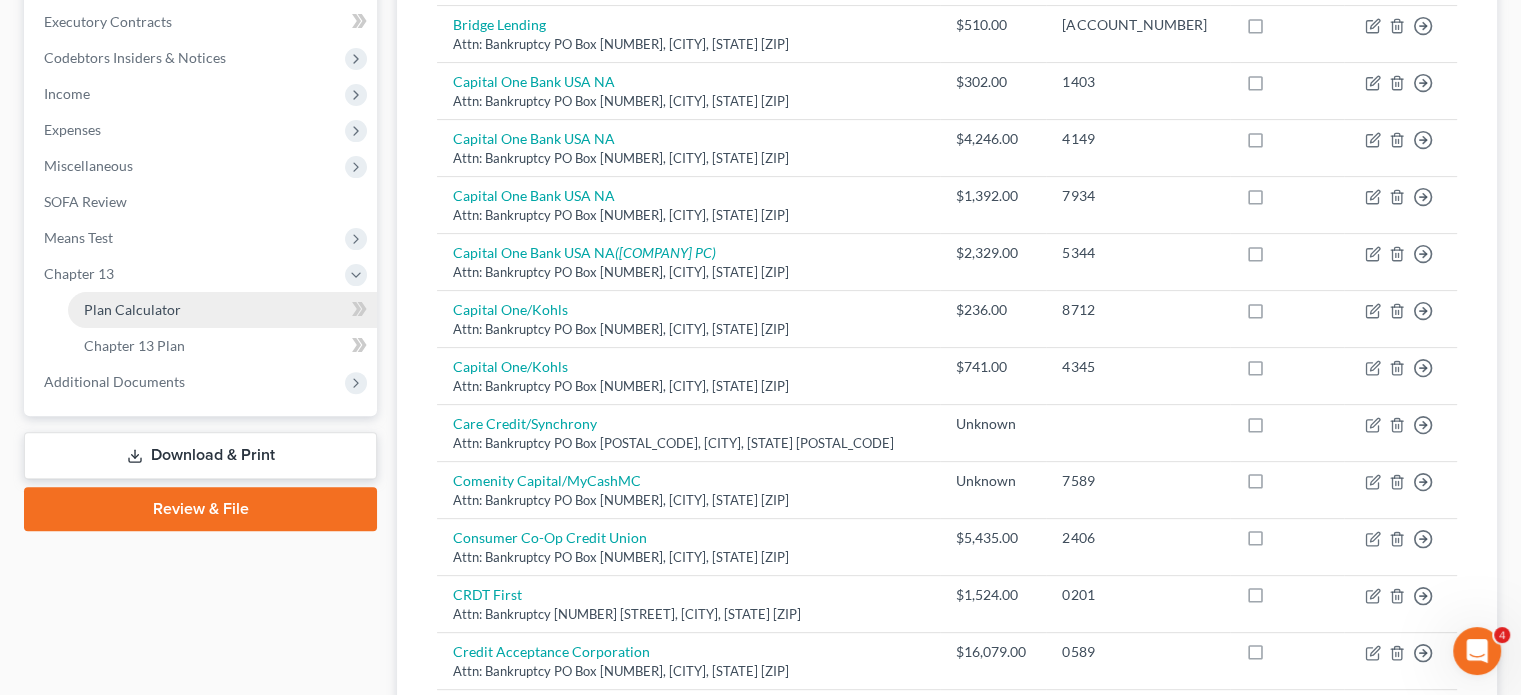 click on "Plan Calculator" at bounding box center [132, 309] 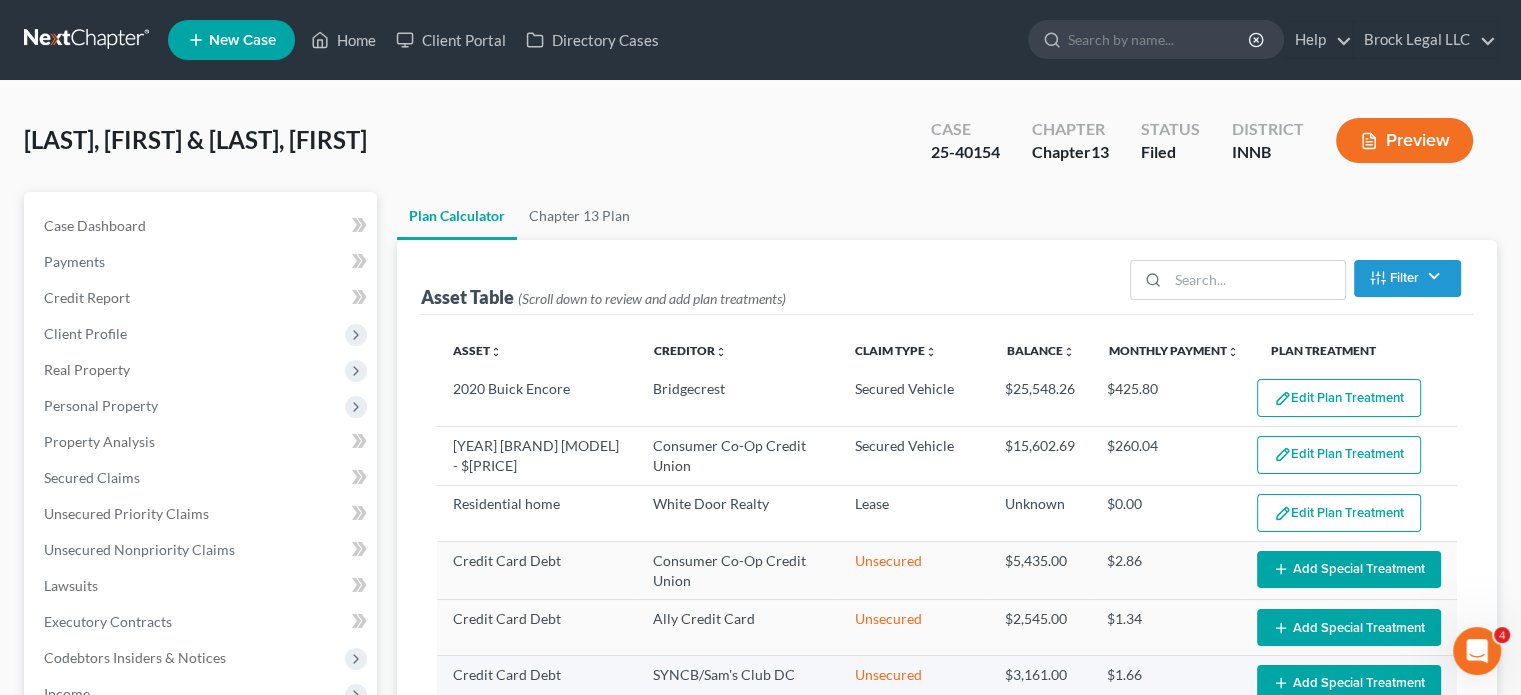 scroll, scrollTop: 500, scrollLeft: 0, axis: vertical 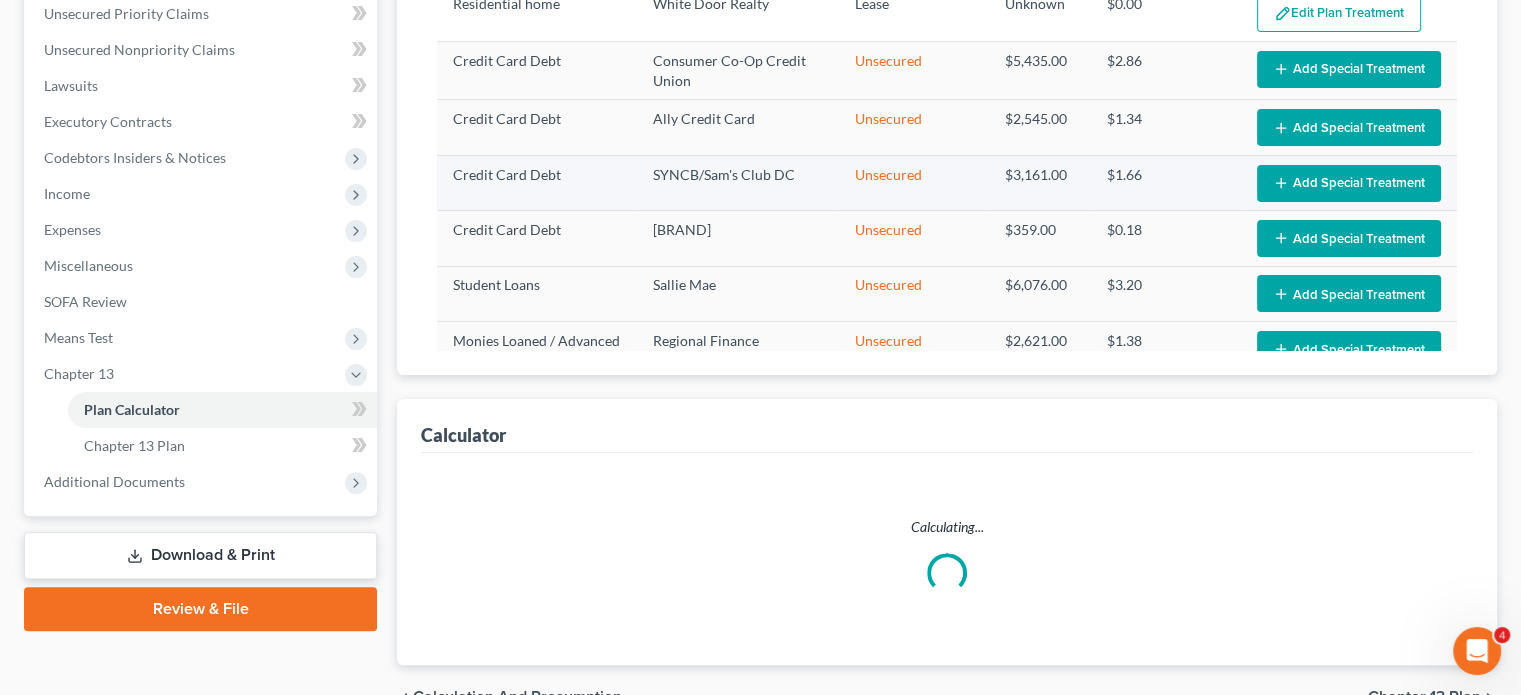select on "59" 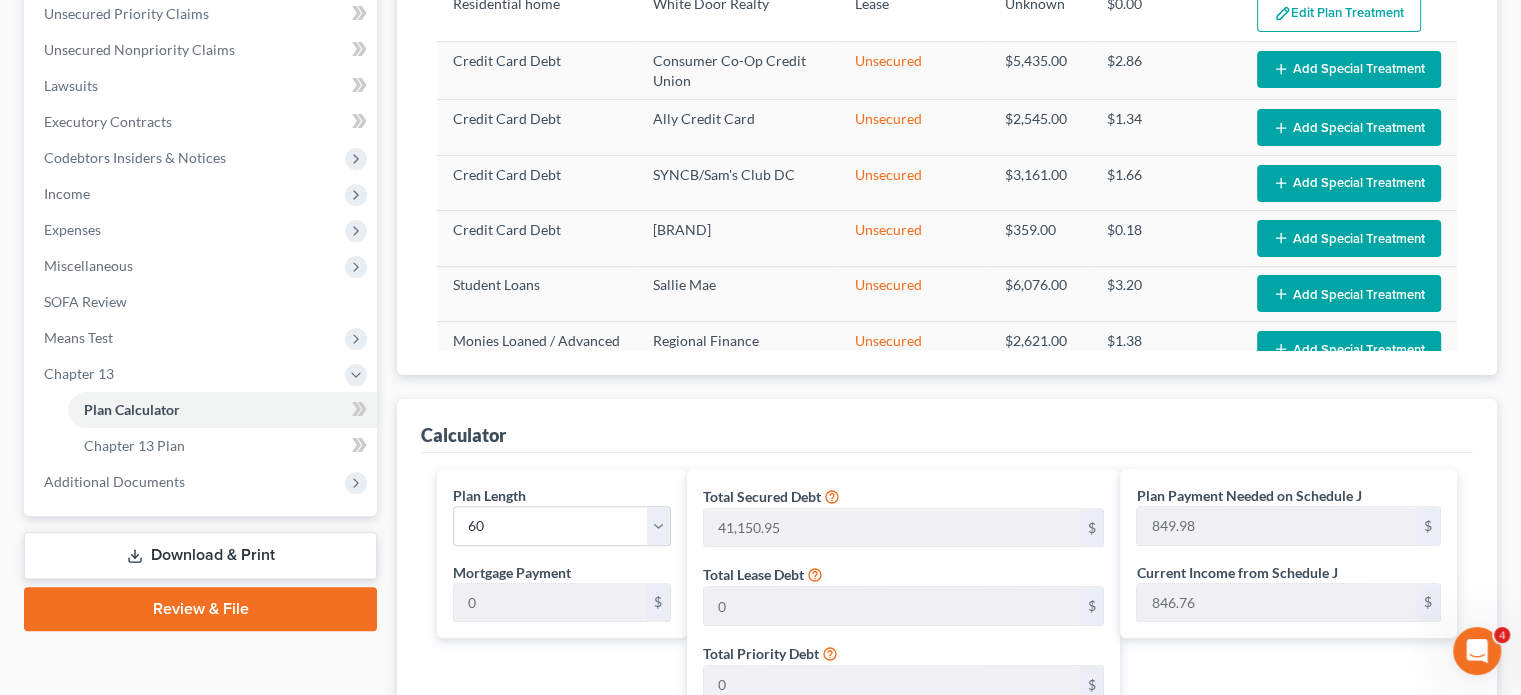 scroll, scrollTop: 600, scrollLeft: 0, axis: vertical 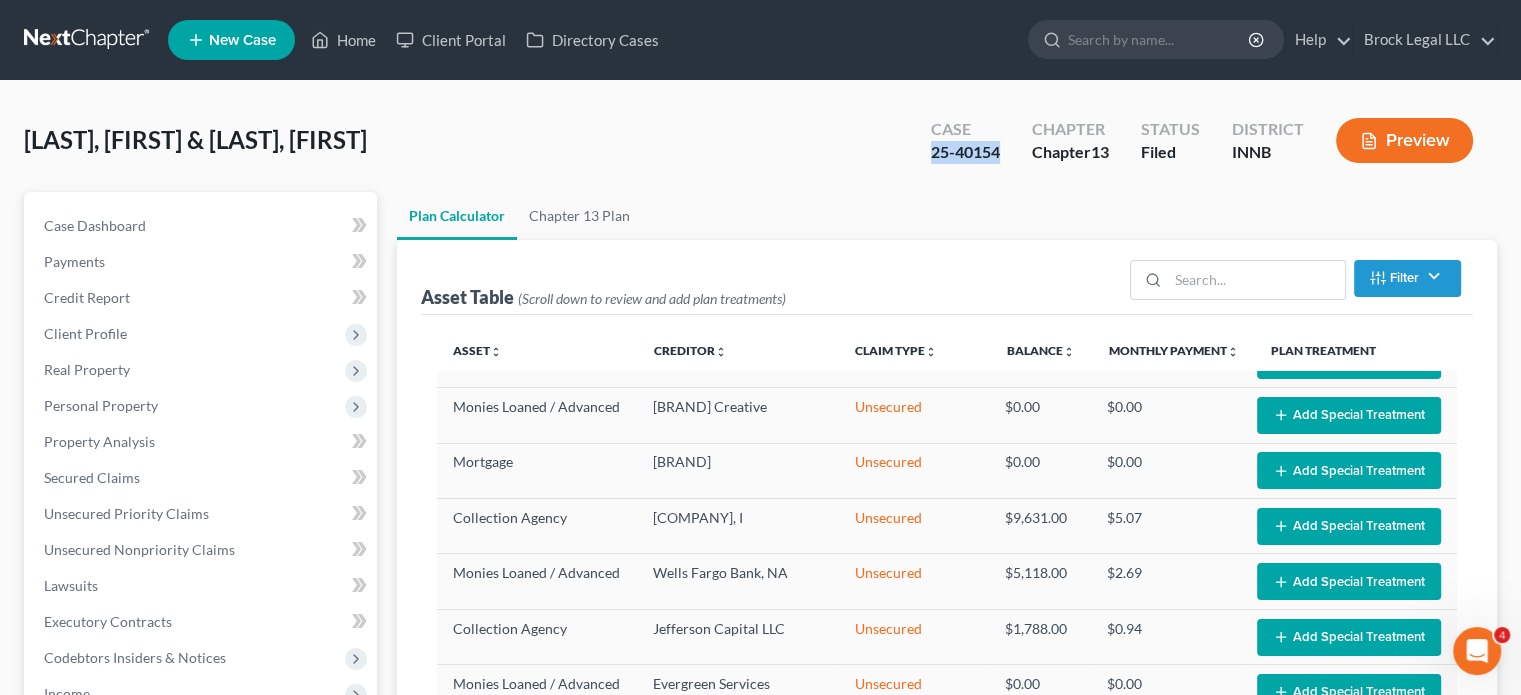 drag, startPoint x: 956, startPoint y: 154, endPoint x: 1012, endPoint y: 156, distance: 56.0357 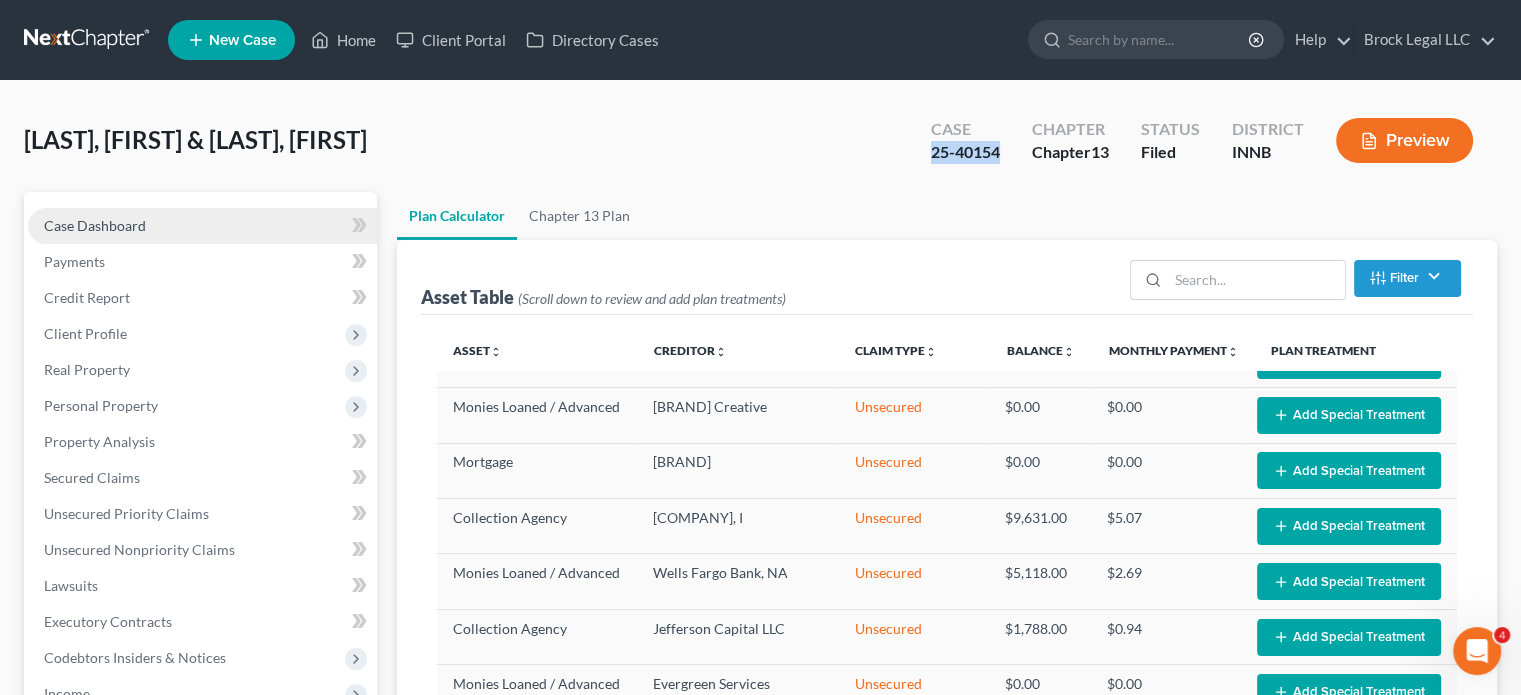 copy on "25-40154" 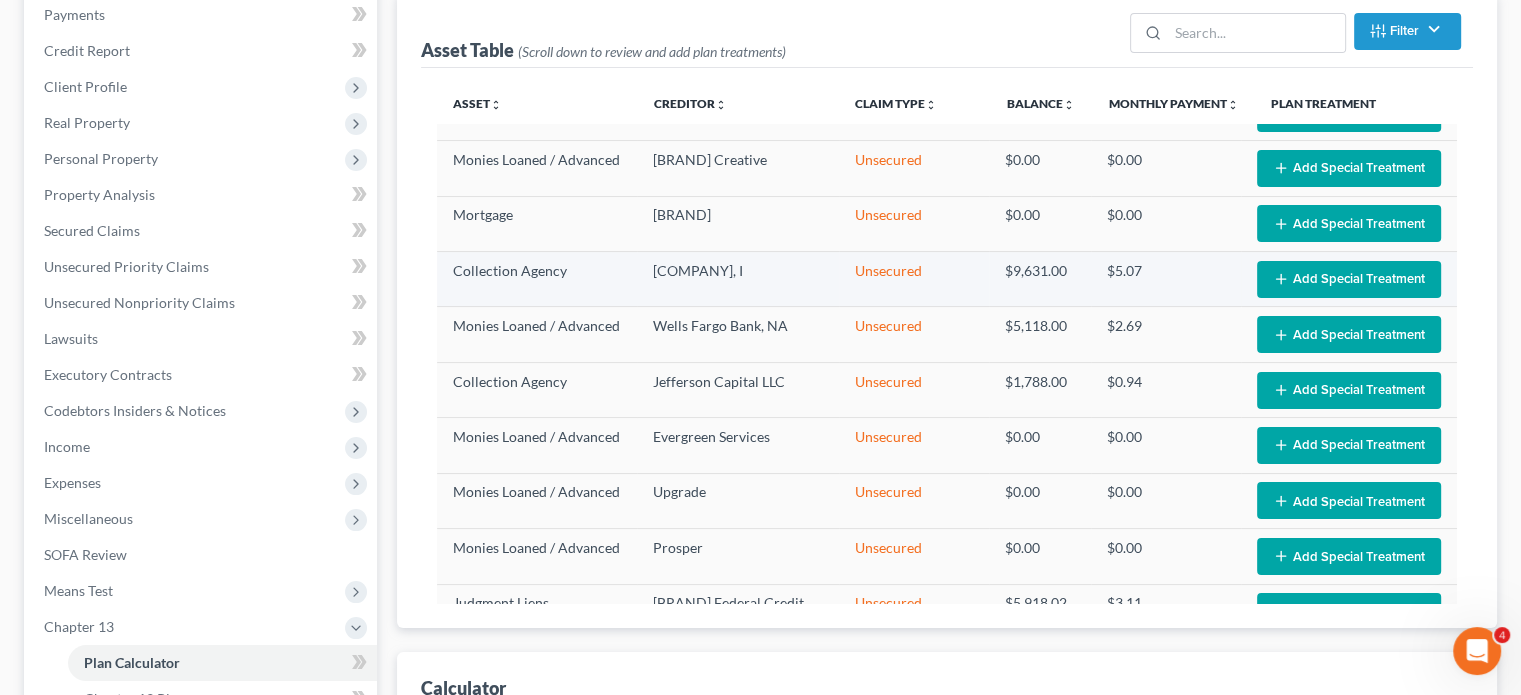 scroll, scrollTop: 400, scrollLeft: 0, axis: vertical 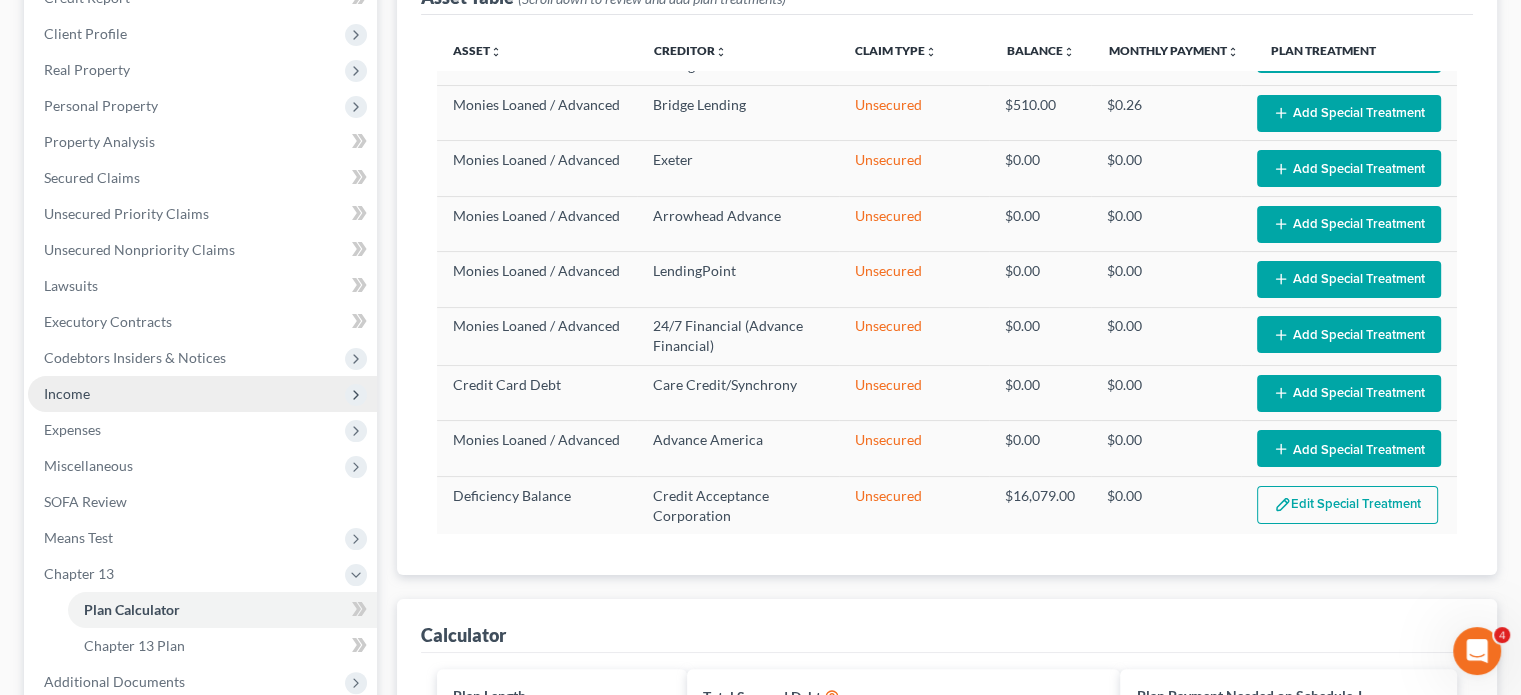 click on "Income" at bounding box center (67, 393) 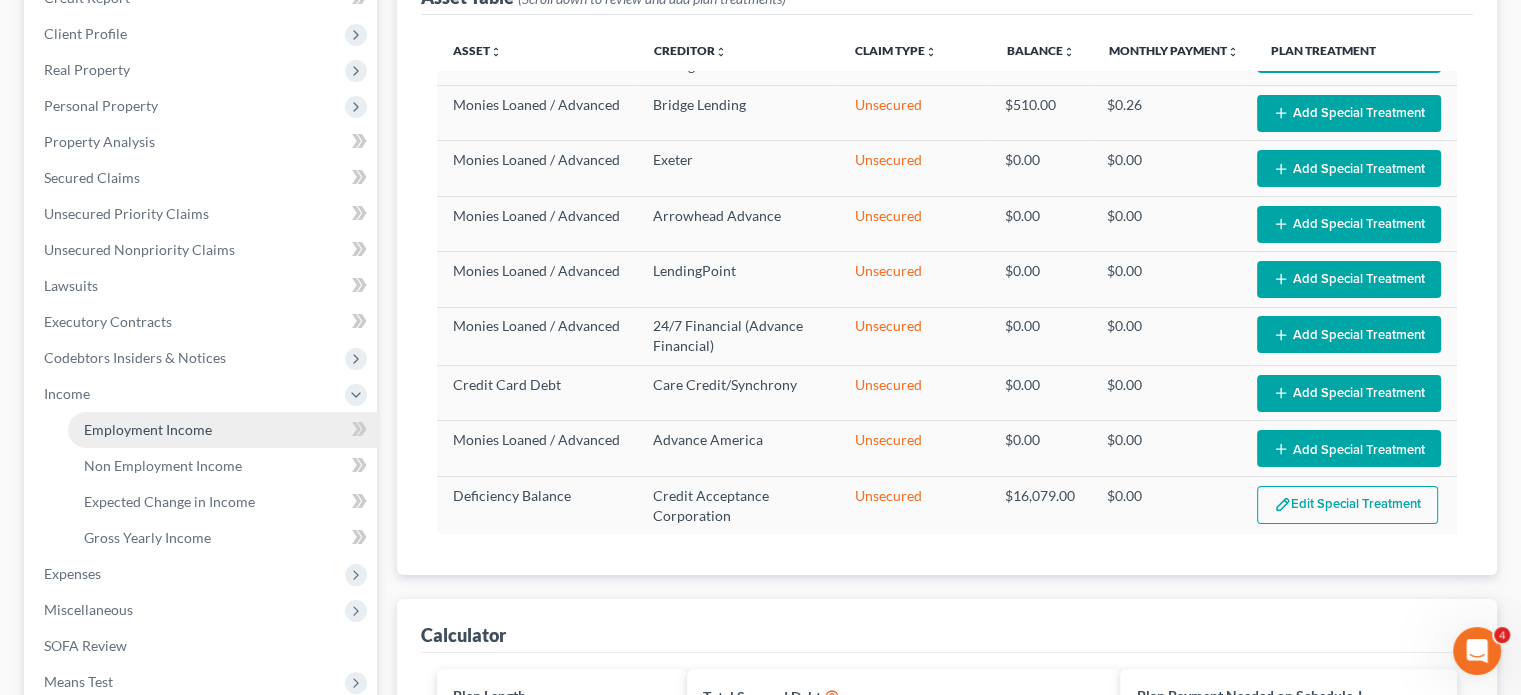 click on "Employment Income" at bounding box center (148, 429) 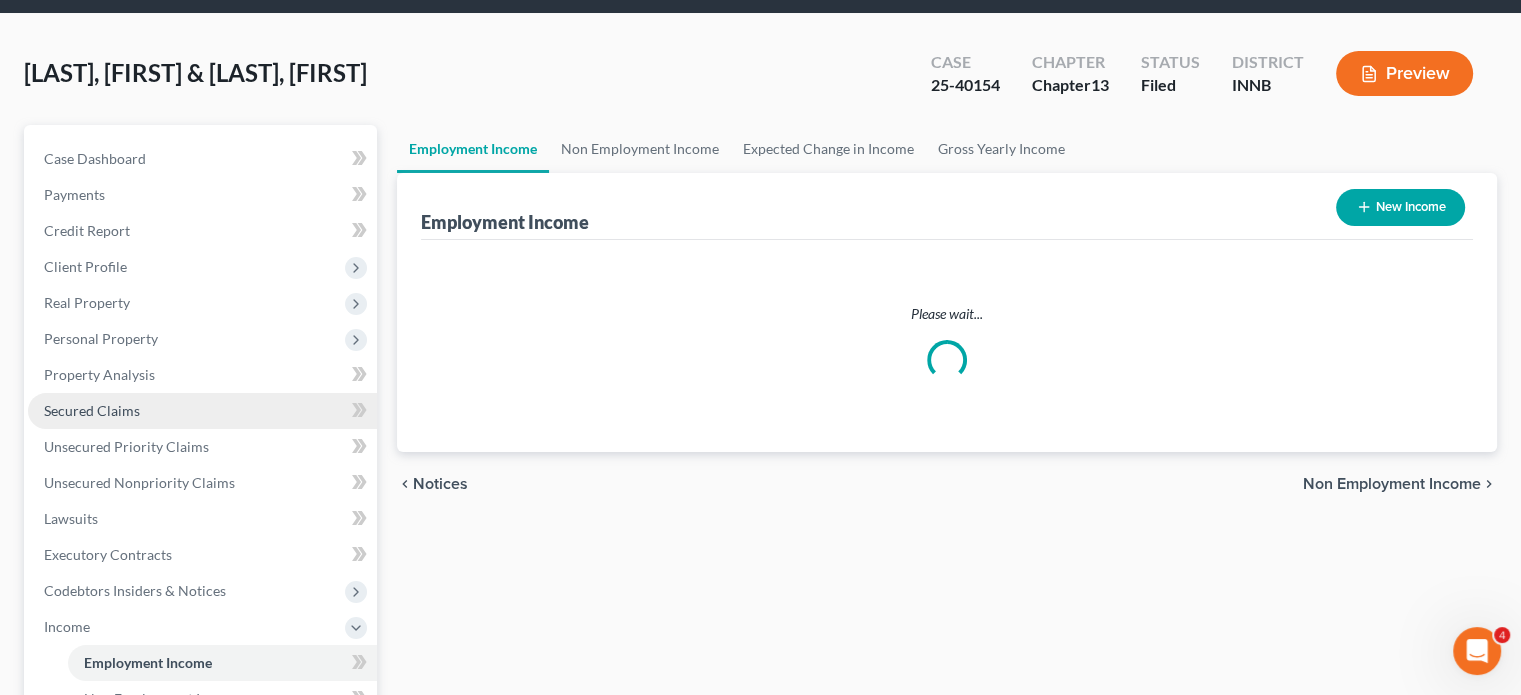 scroll, scrollTop: 0, scrollLeft: 0, axis: both 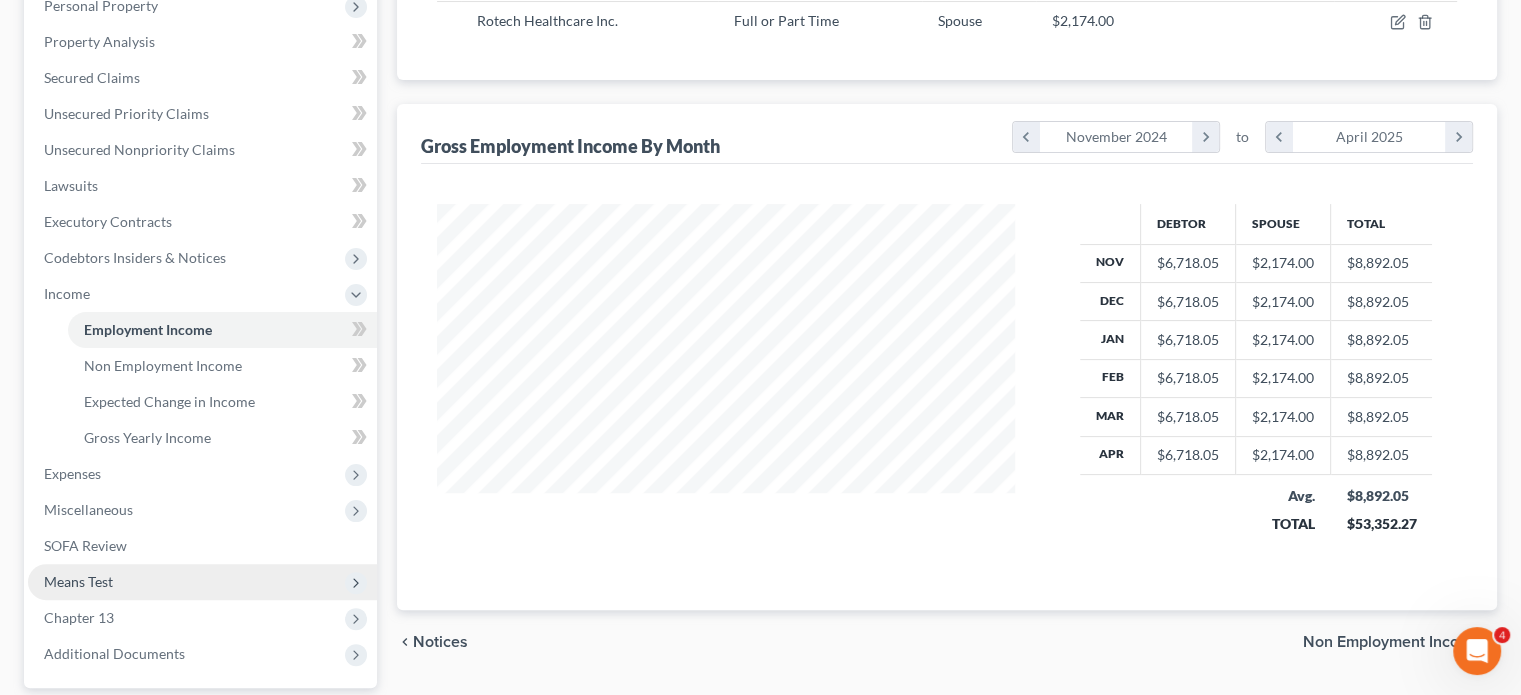 click on "Means Test" at bounding box center [78, 581] 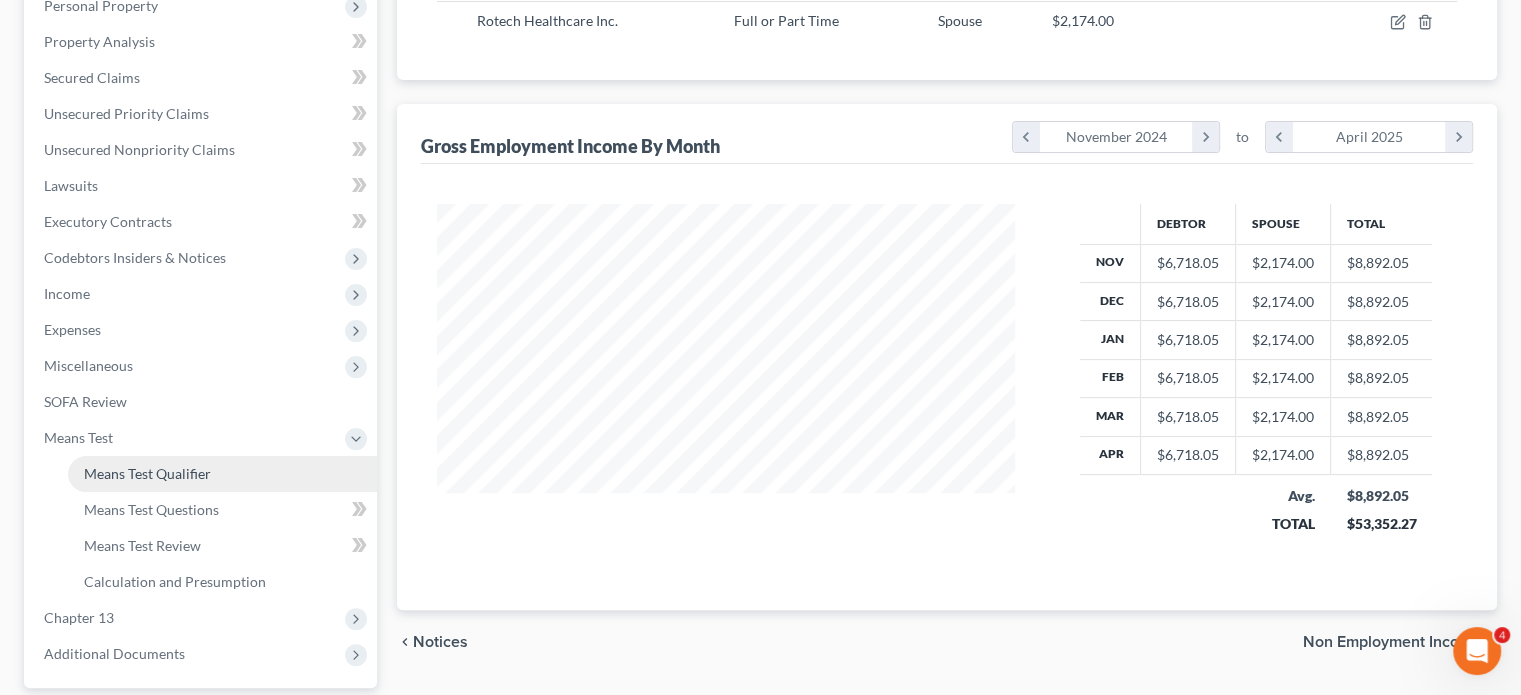 click on "Means Test Qualifier" at bounding box center [147, 473] 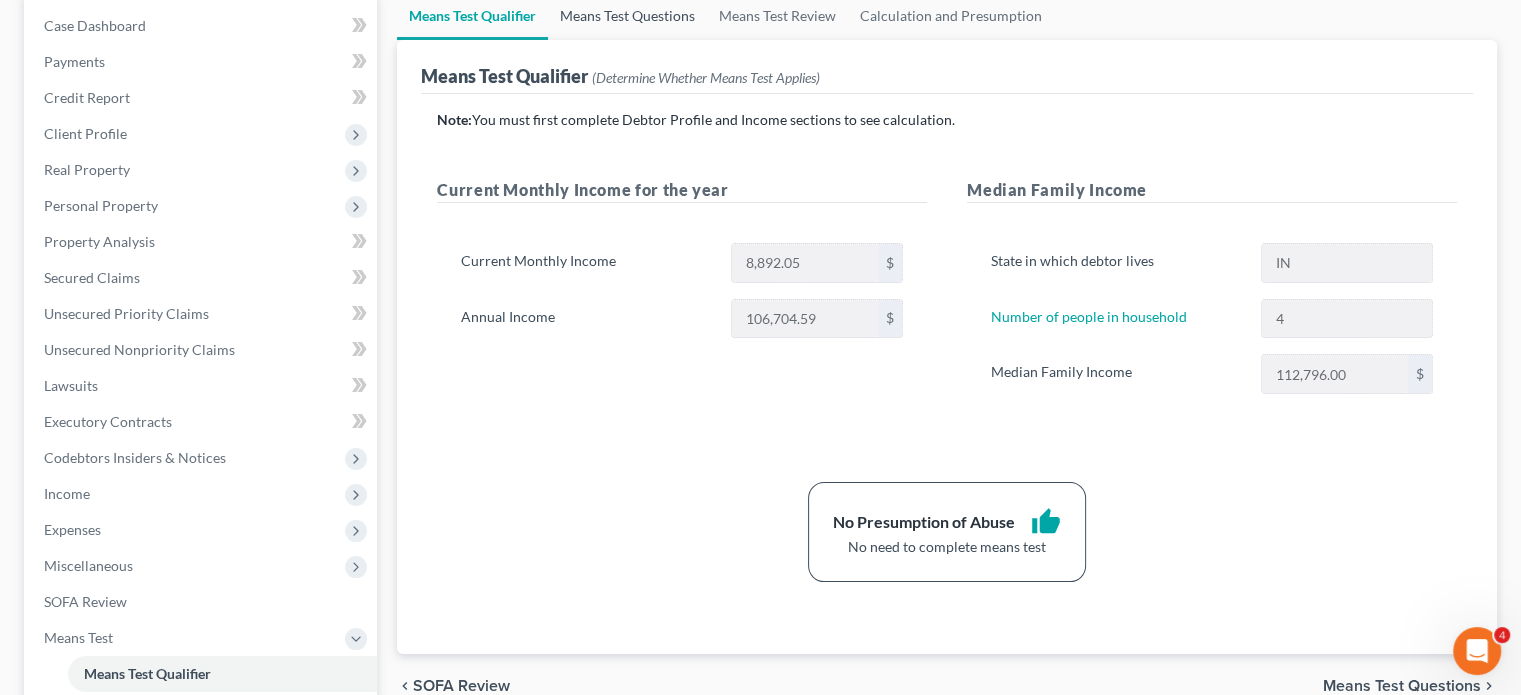 scroll, scrollTop: 300, scrollLeft: 0, axis: vertical 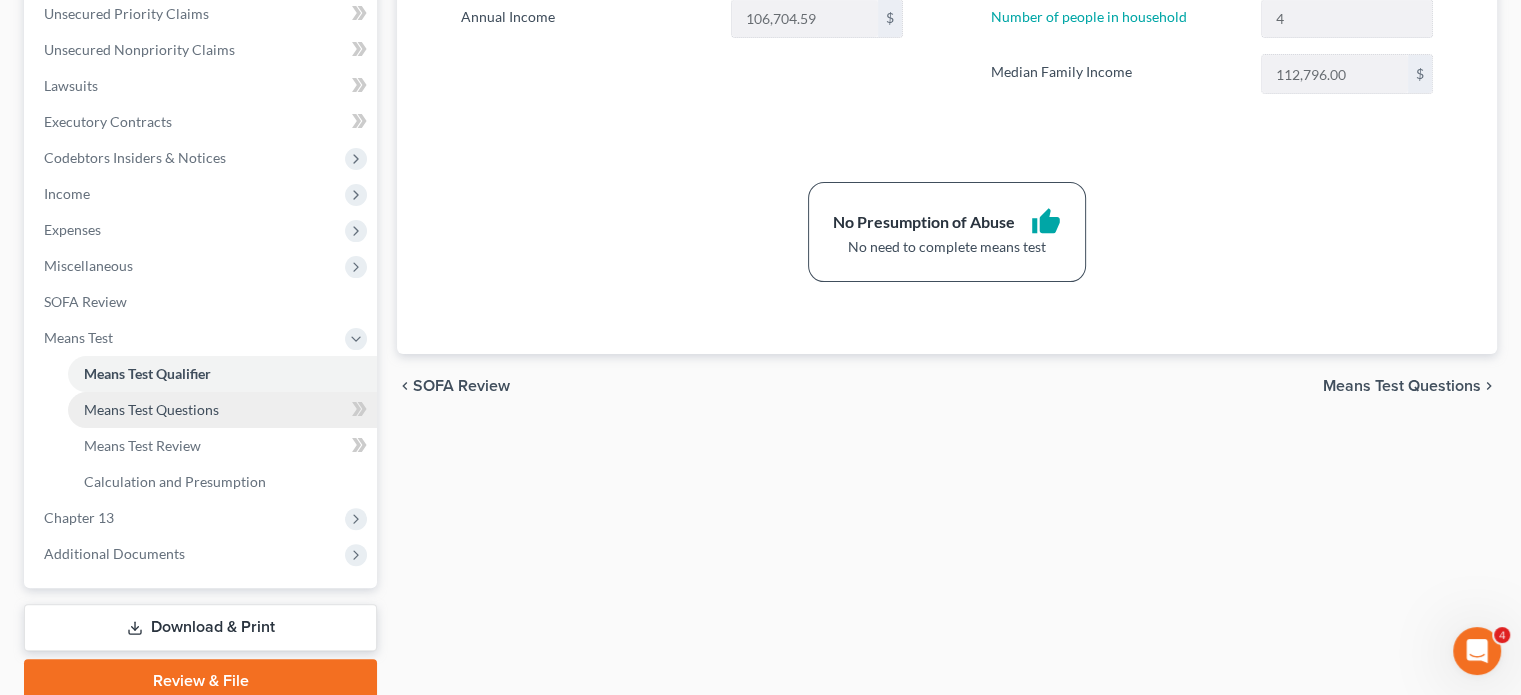 click on "Means Test Questions" at bounding box center [151, 409] 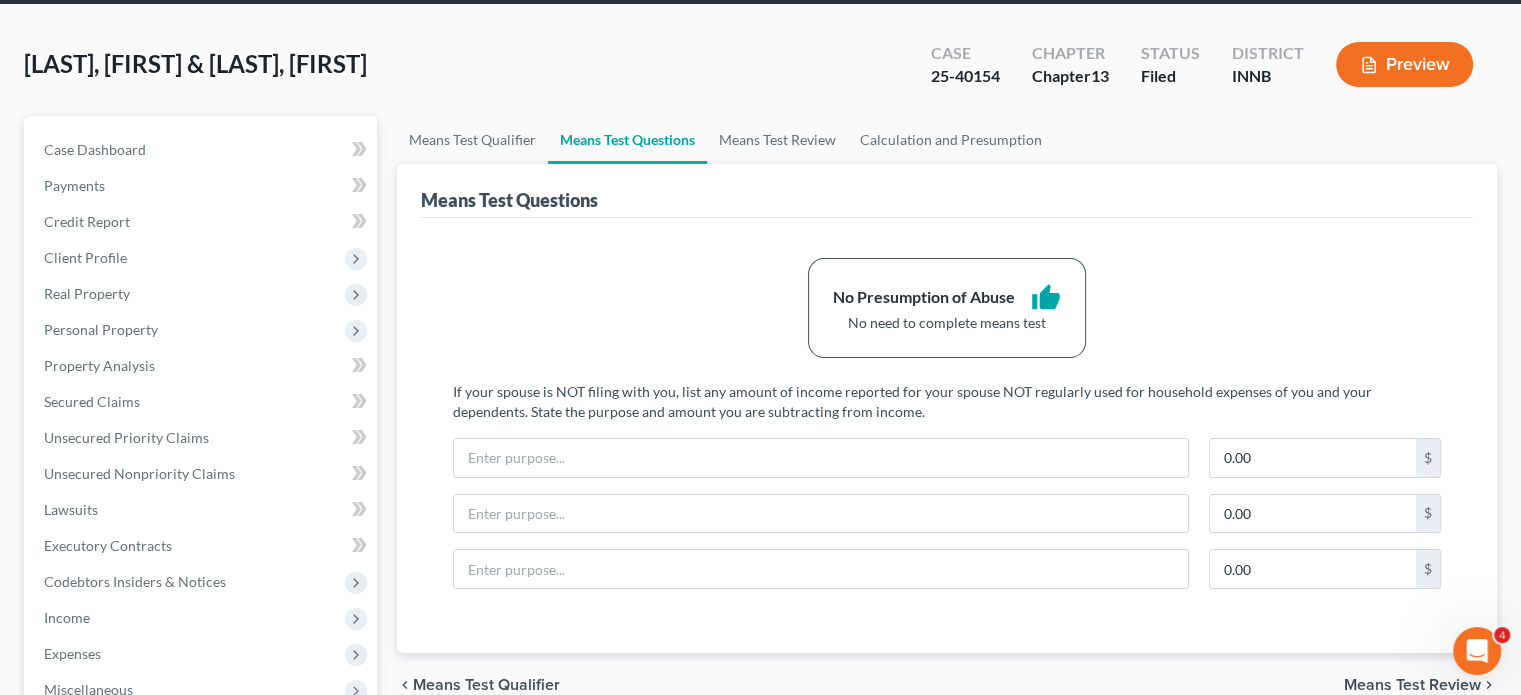 scroll, scrollTop: 200, scrollLeft: 0, axis: vertical 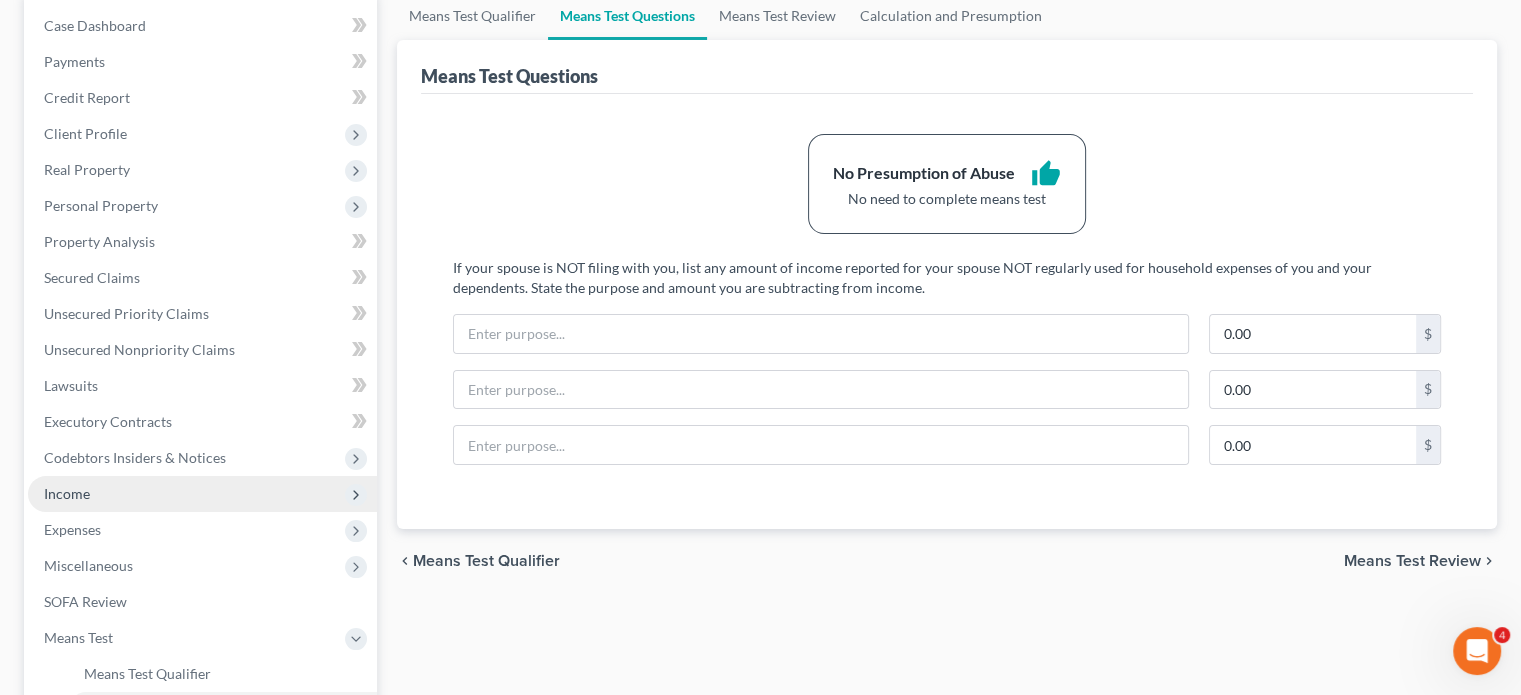 click on "Income" at bounding box center (67, 493) 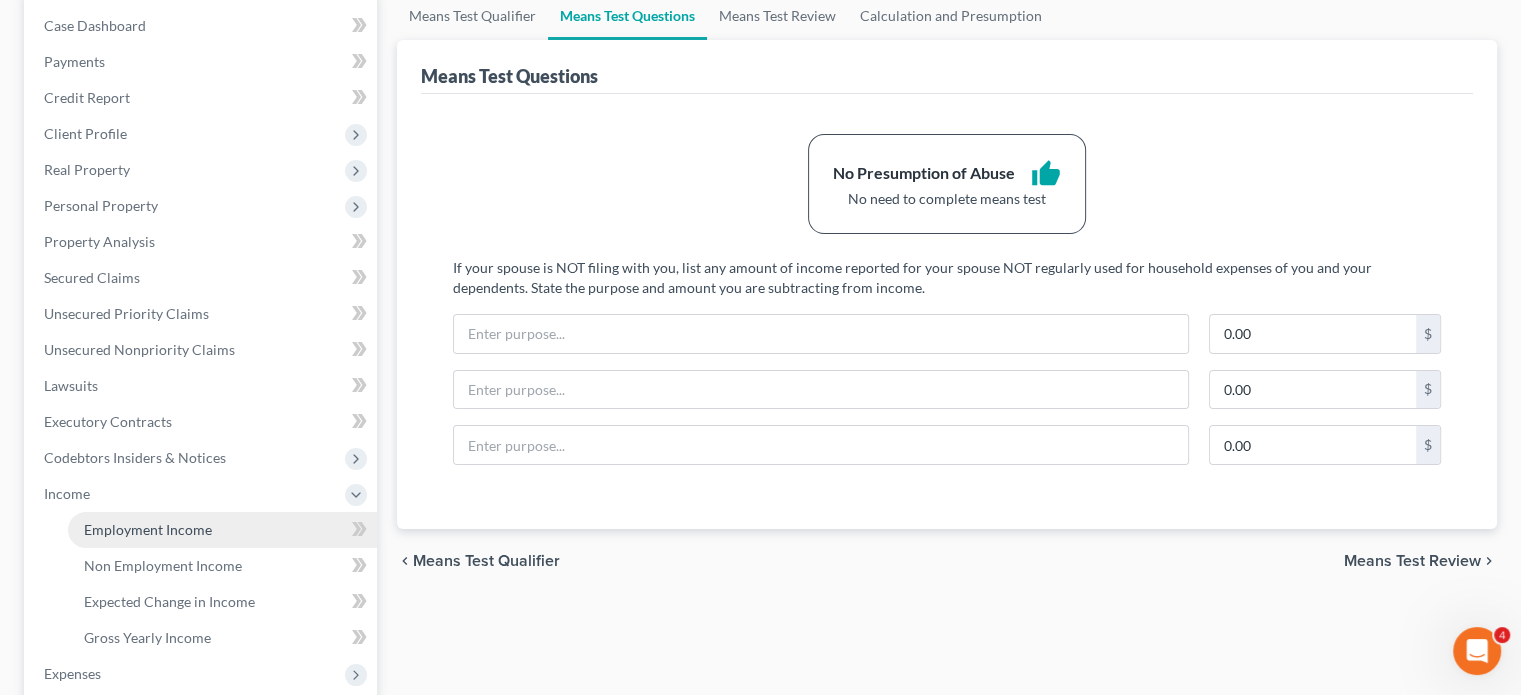click on "Employment Income" at bounding box center (222, 530) 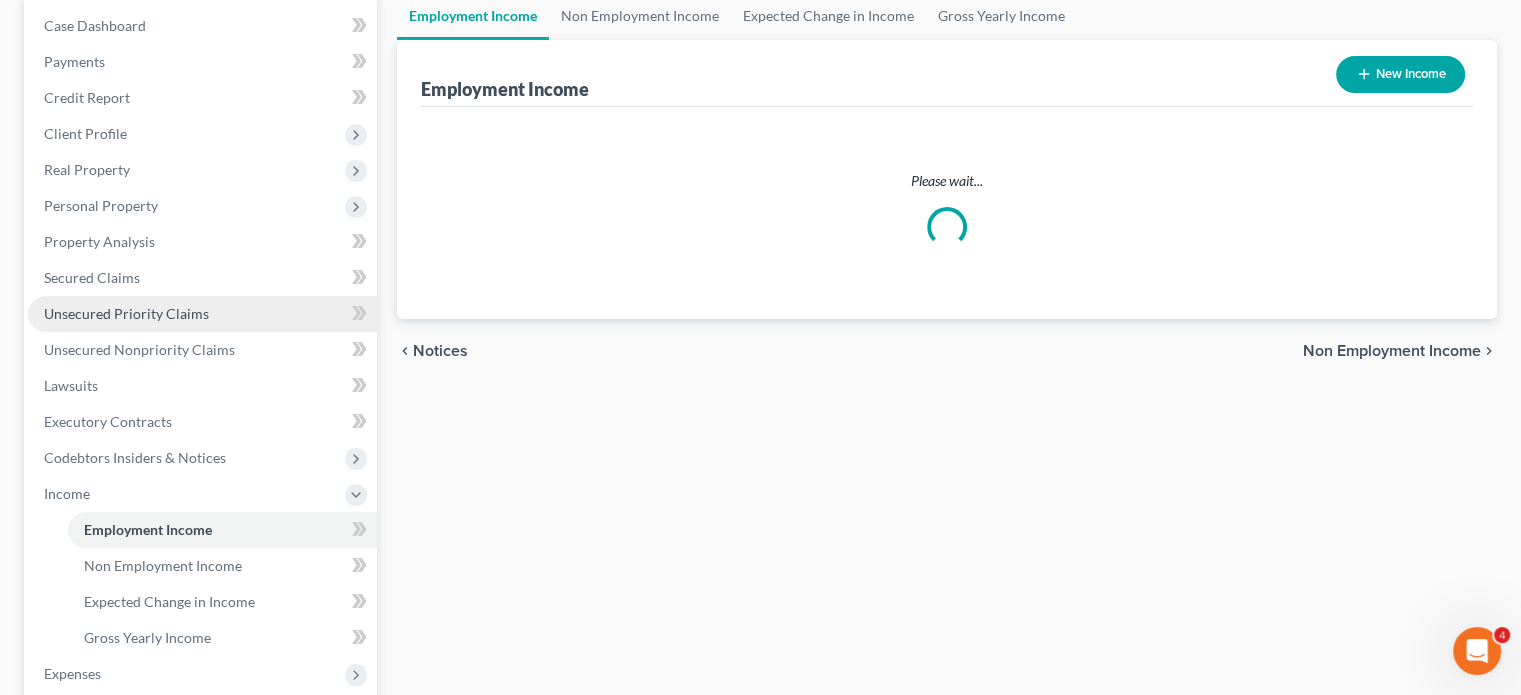 scroll, scrollTop: 0, scrollLeft: 0, axis: both 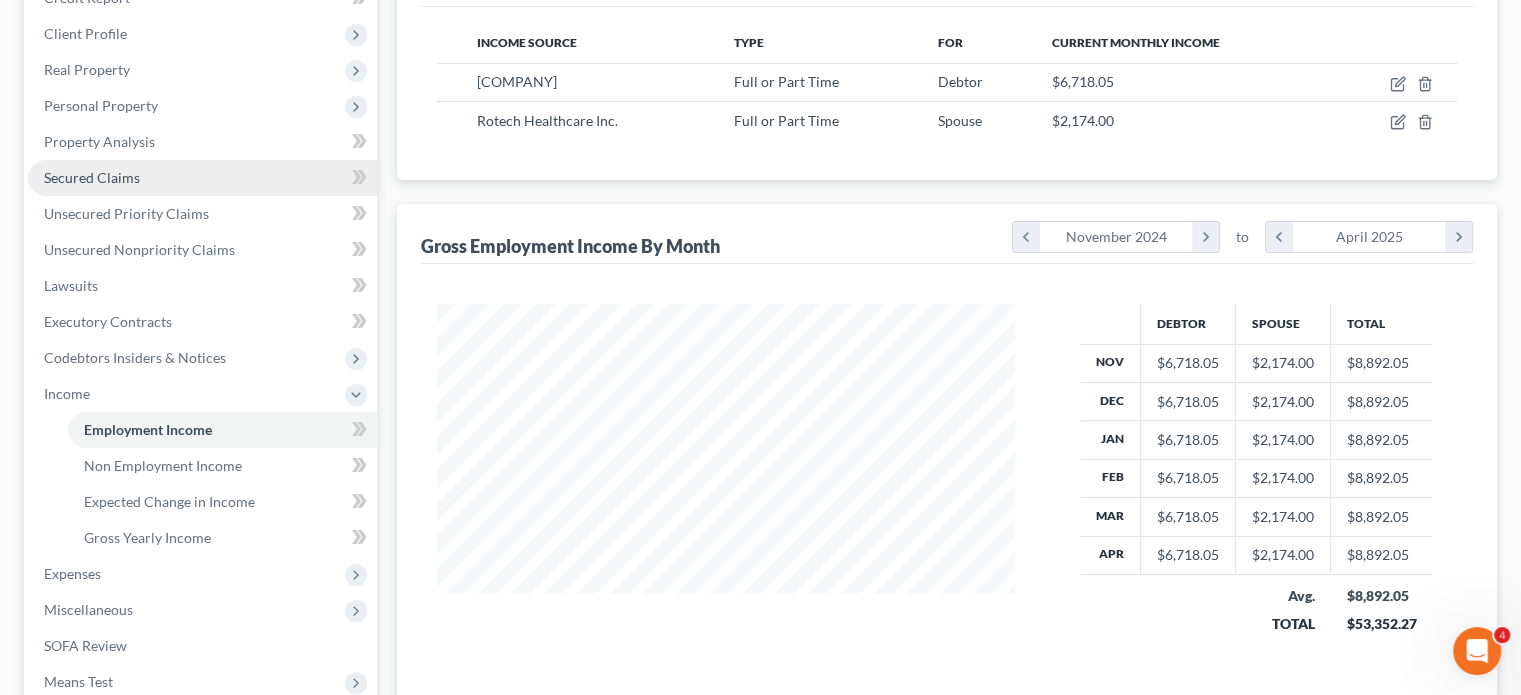 click on "Secured Claims" at bounding box center [92, 177] 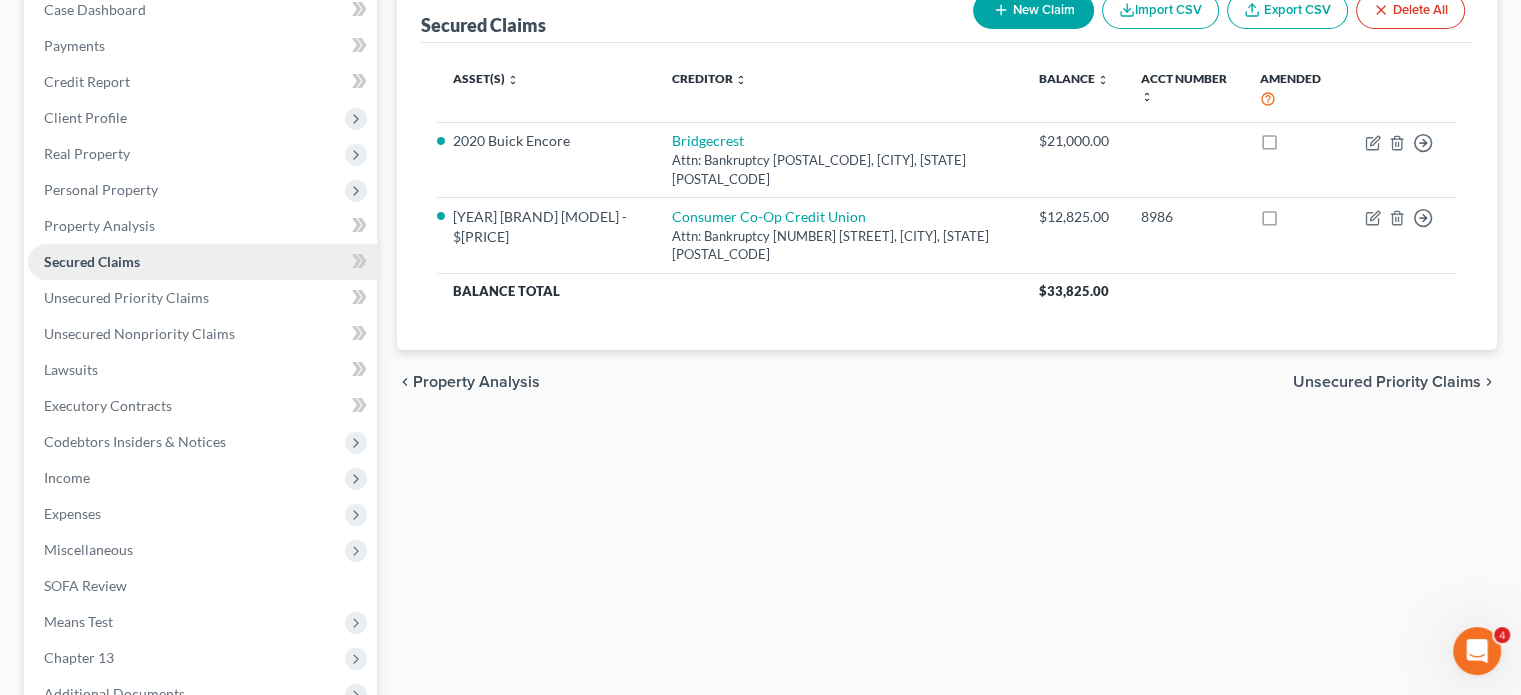 scroll, scrollTop: 100, scrollLeft: 0, axis: vertical 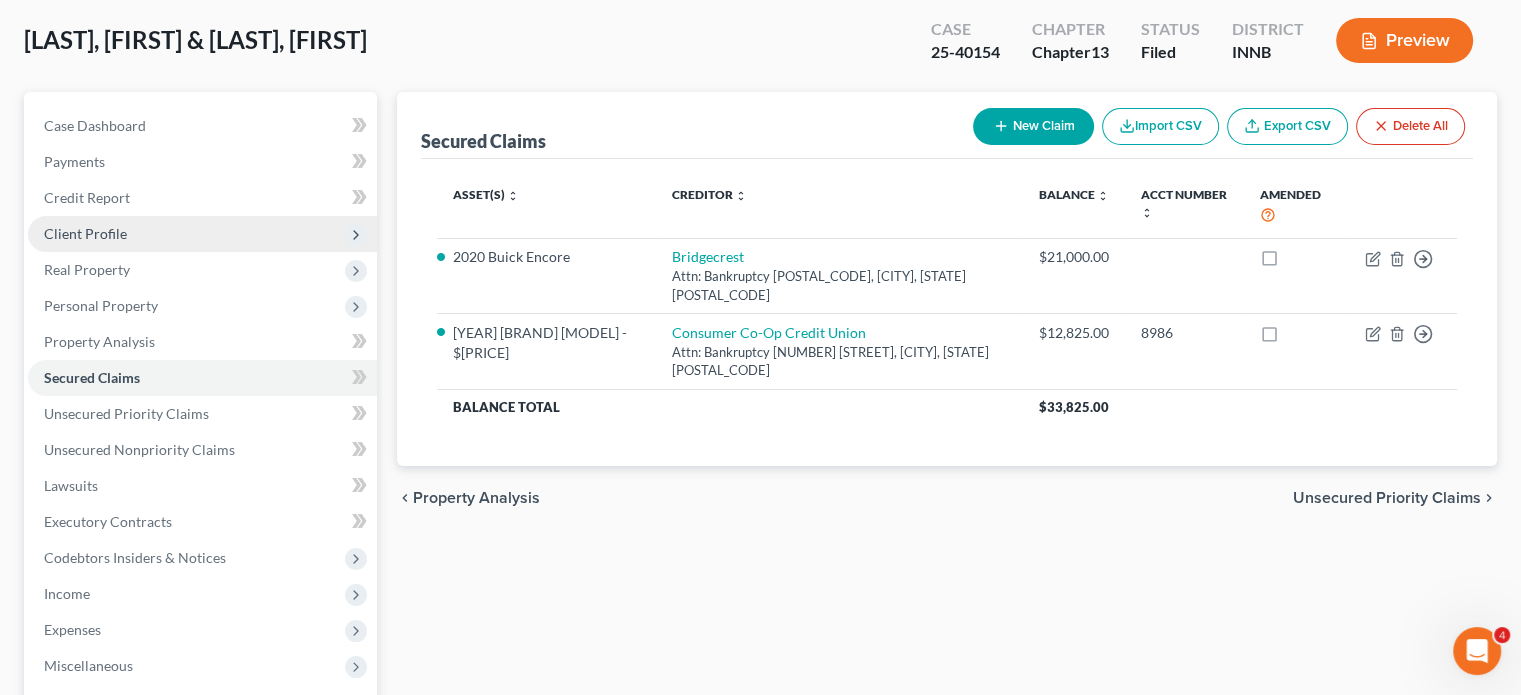 click on "Client Profile" at bounding box center [85, 233] 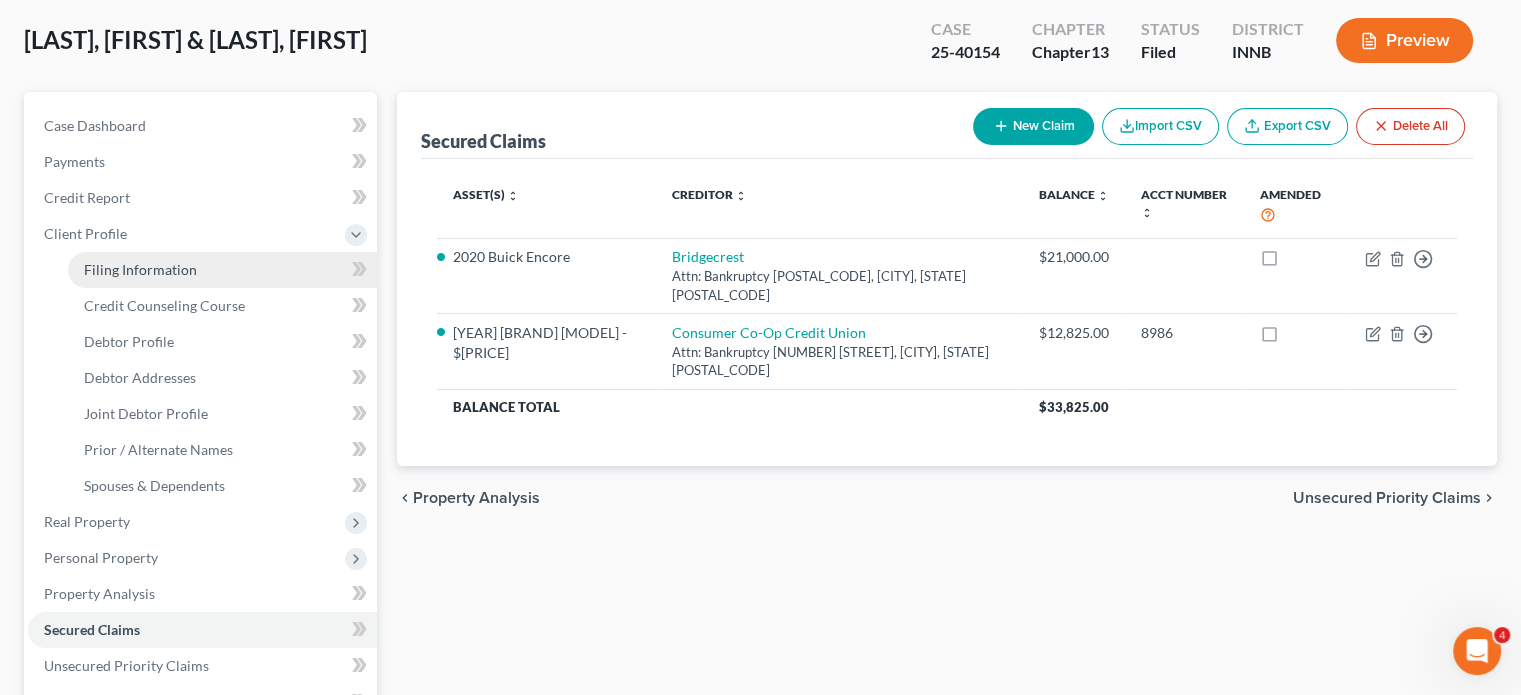 click on "Filing Information" at bounding box center [140, 269] 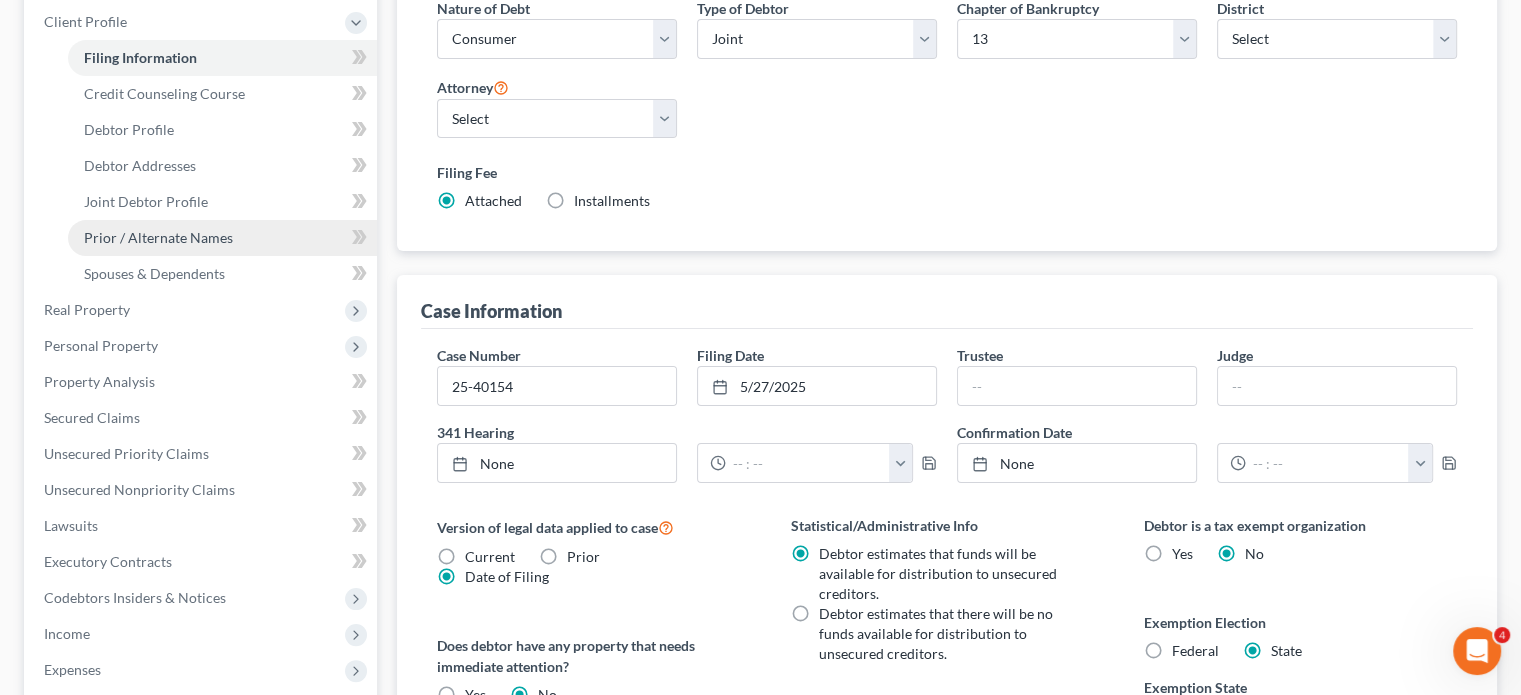 scroll, scrollTop: 290, scrollLeft: 0, axis: vertical 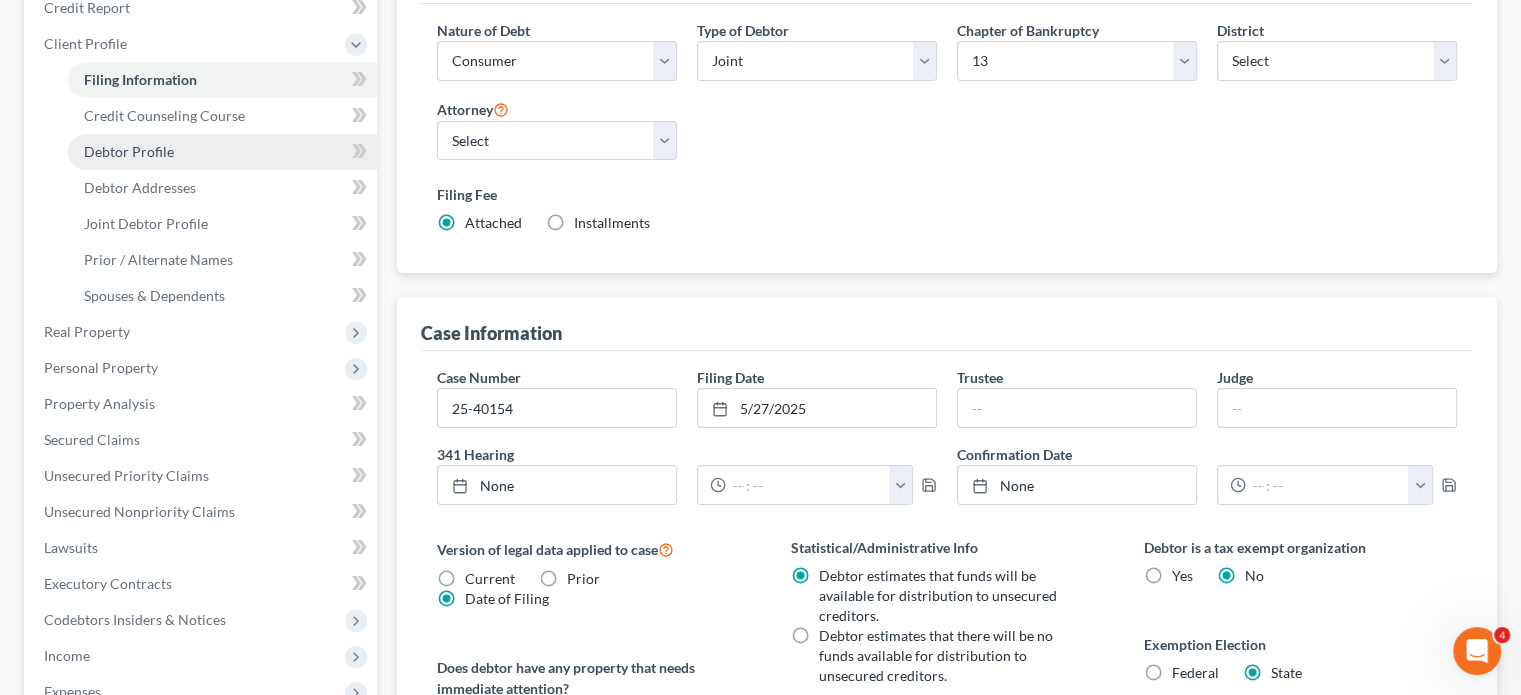 click on "Debtor Profile" at bounding box center (129, 151) 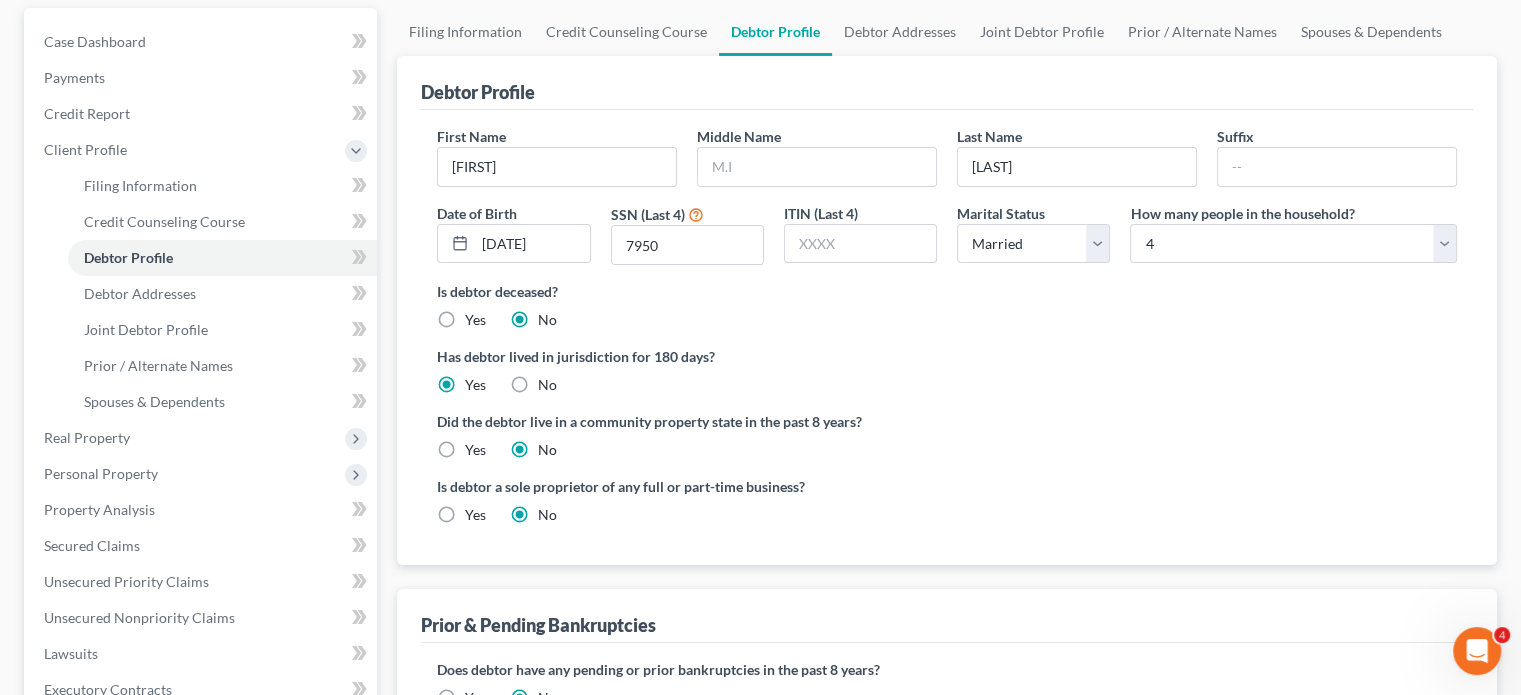 radio on "true" 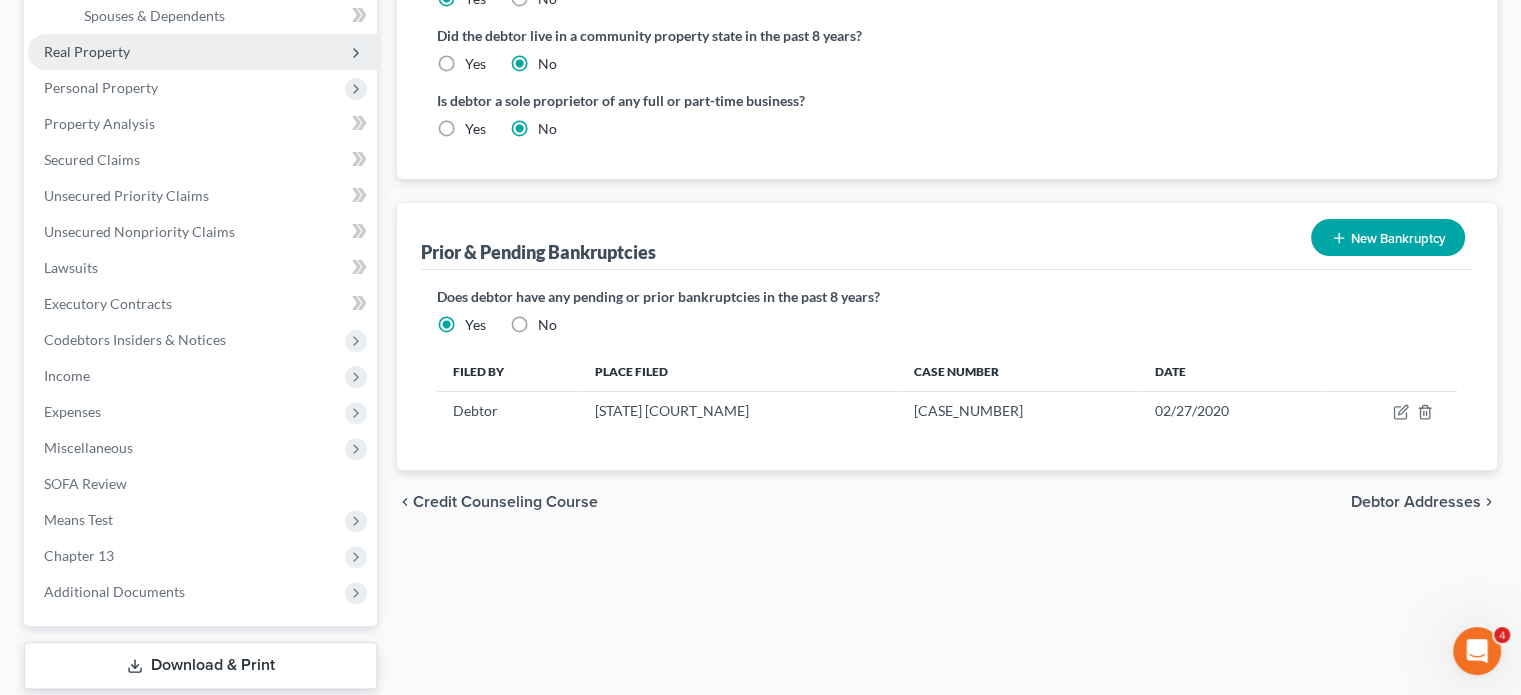 scroll, scrollTop: 390, scrollLeft: 0, axis: vertical 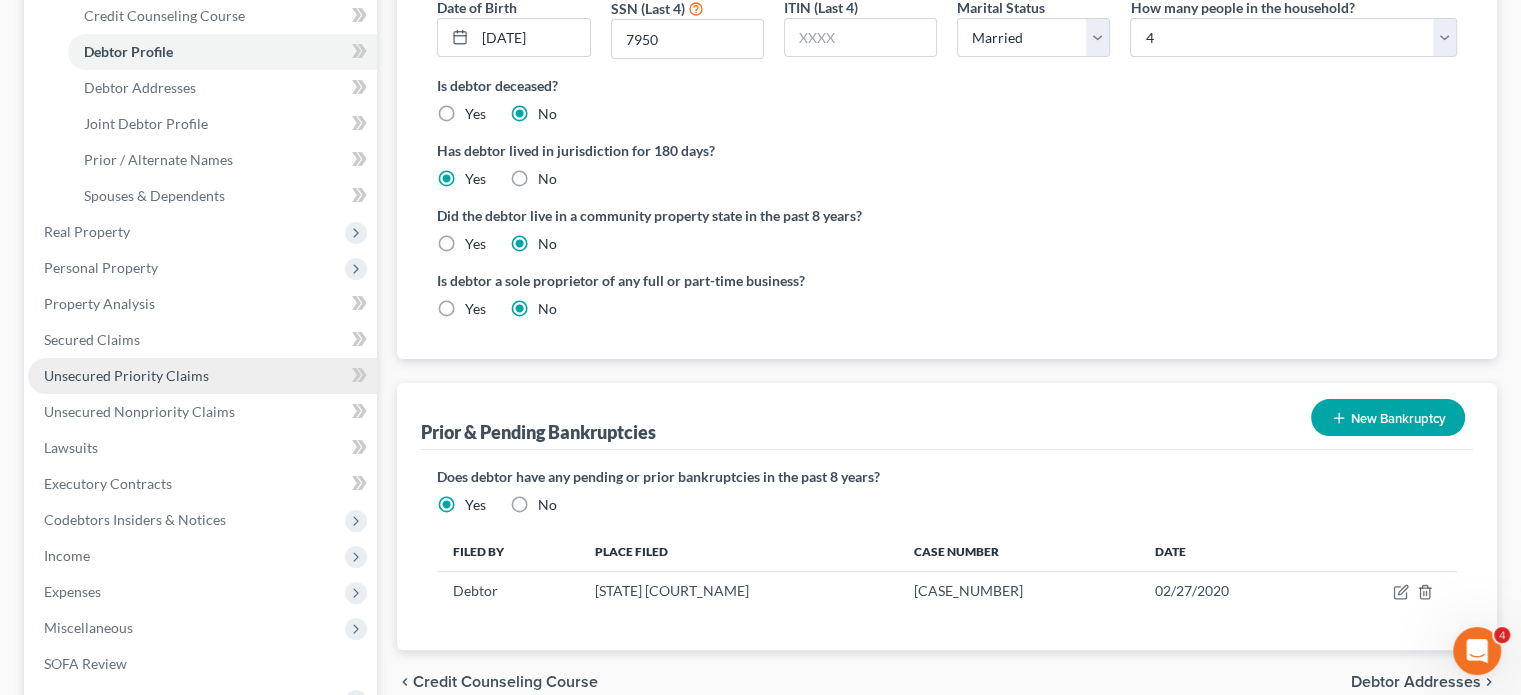 click on "Unsecured Priority Claims" at bounding box center [126, 375] 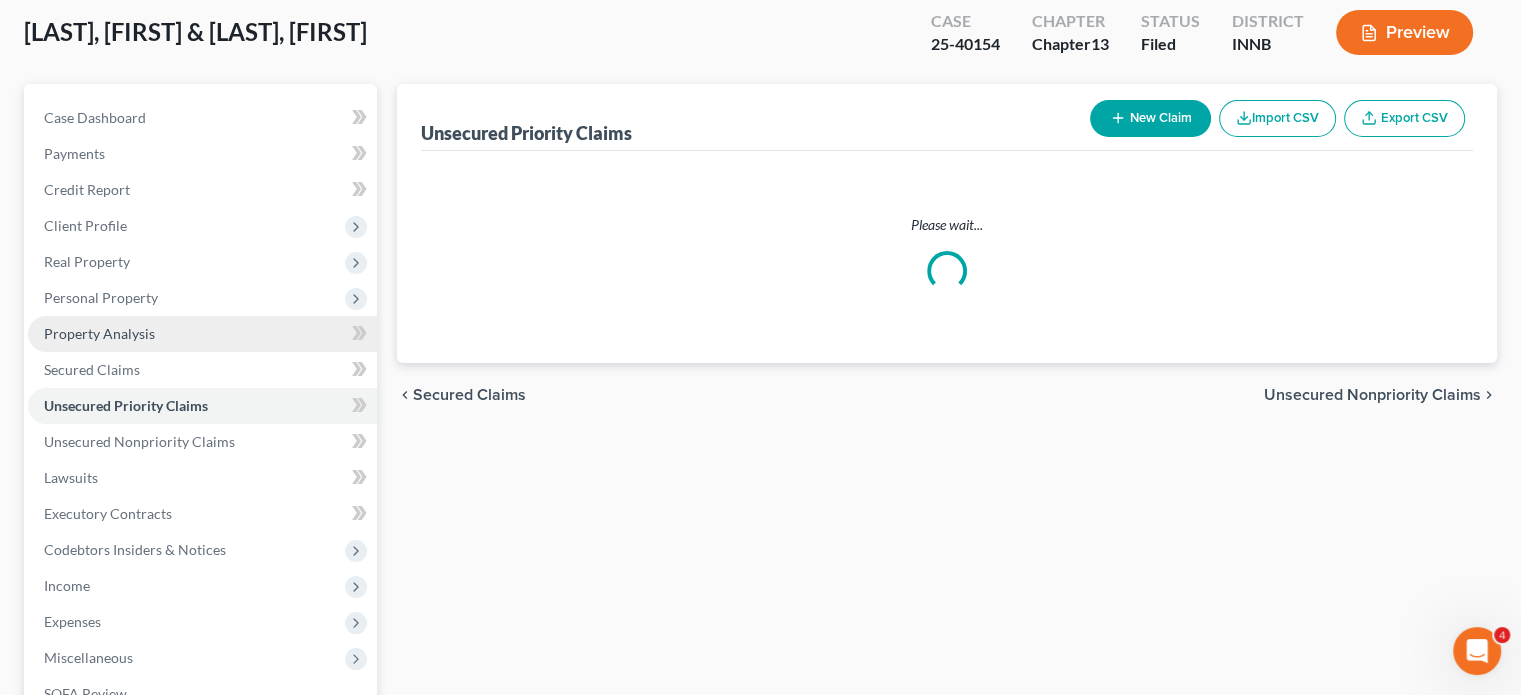 scroll, scrollTop: 0, scrollLeft: 0, axis: both 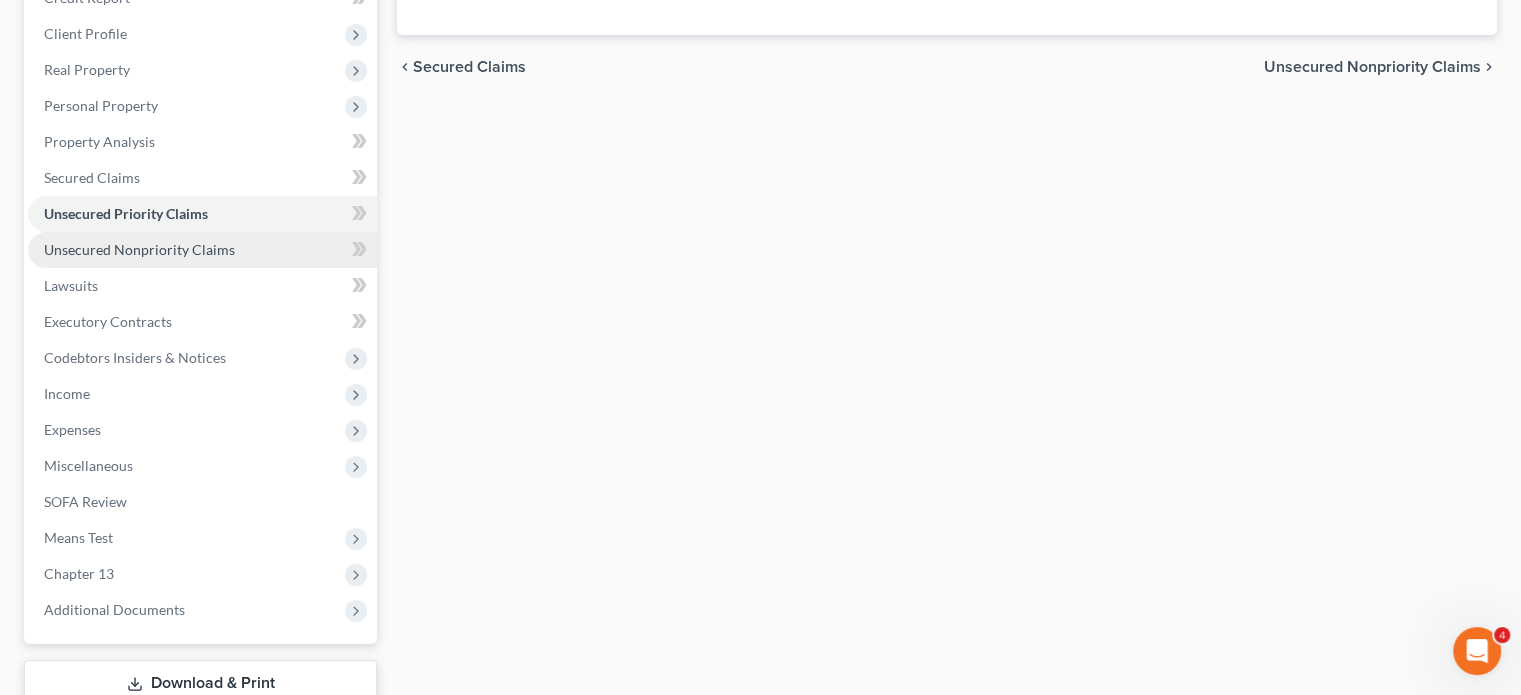 click on "Unsecured Nonpriority Claims" at bounding box center (139, 249) 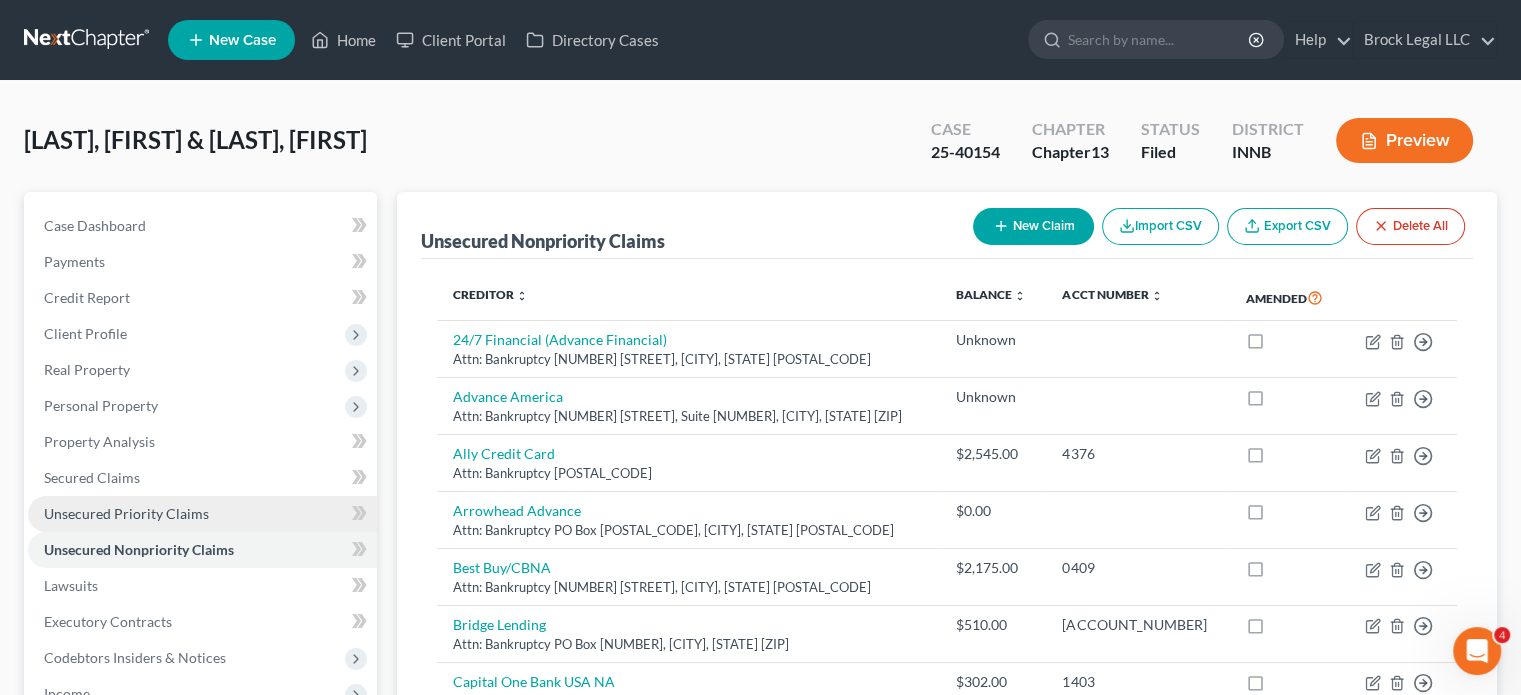 click on "Unsecured Priority Claims" at bounding box center (202, 514) 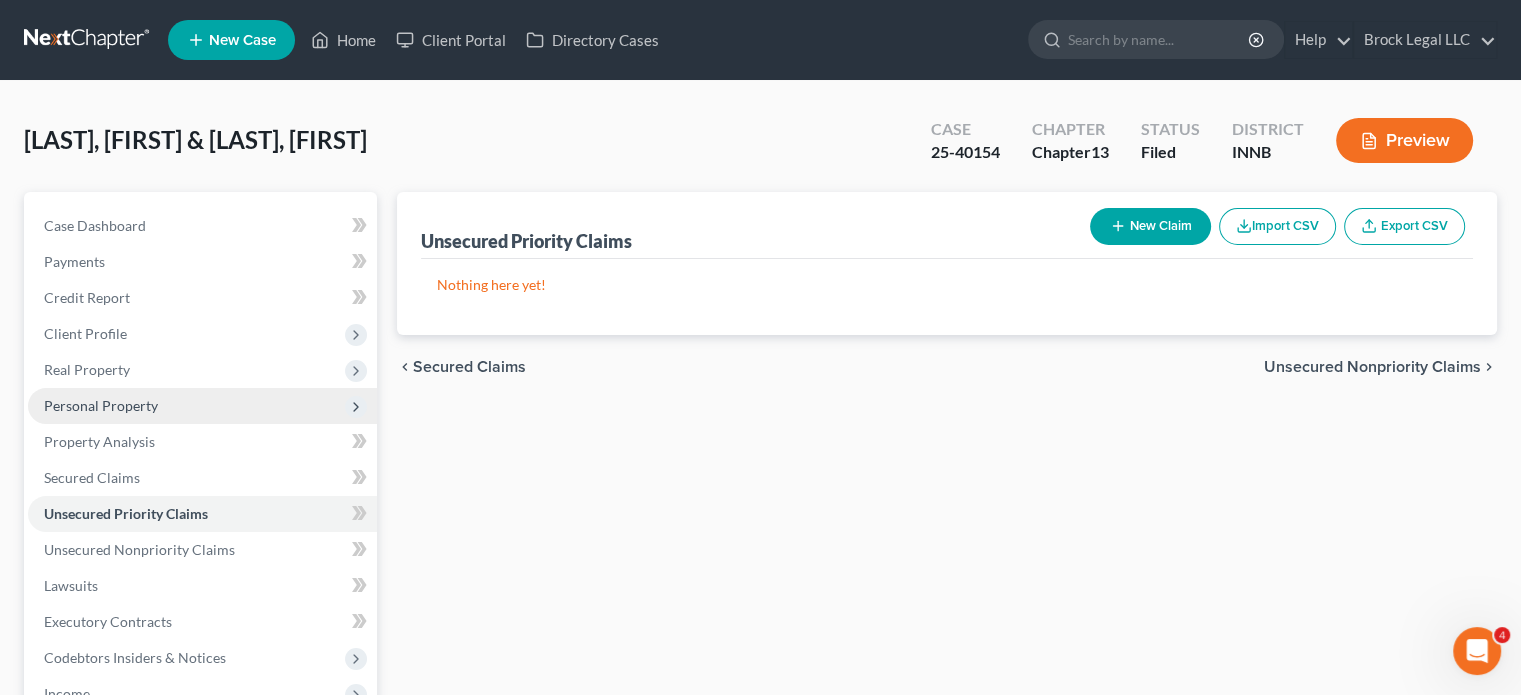 click on "Personal Property" at bounding box center [101, 405] 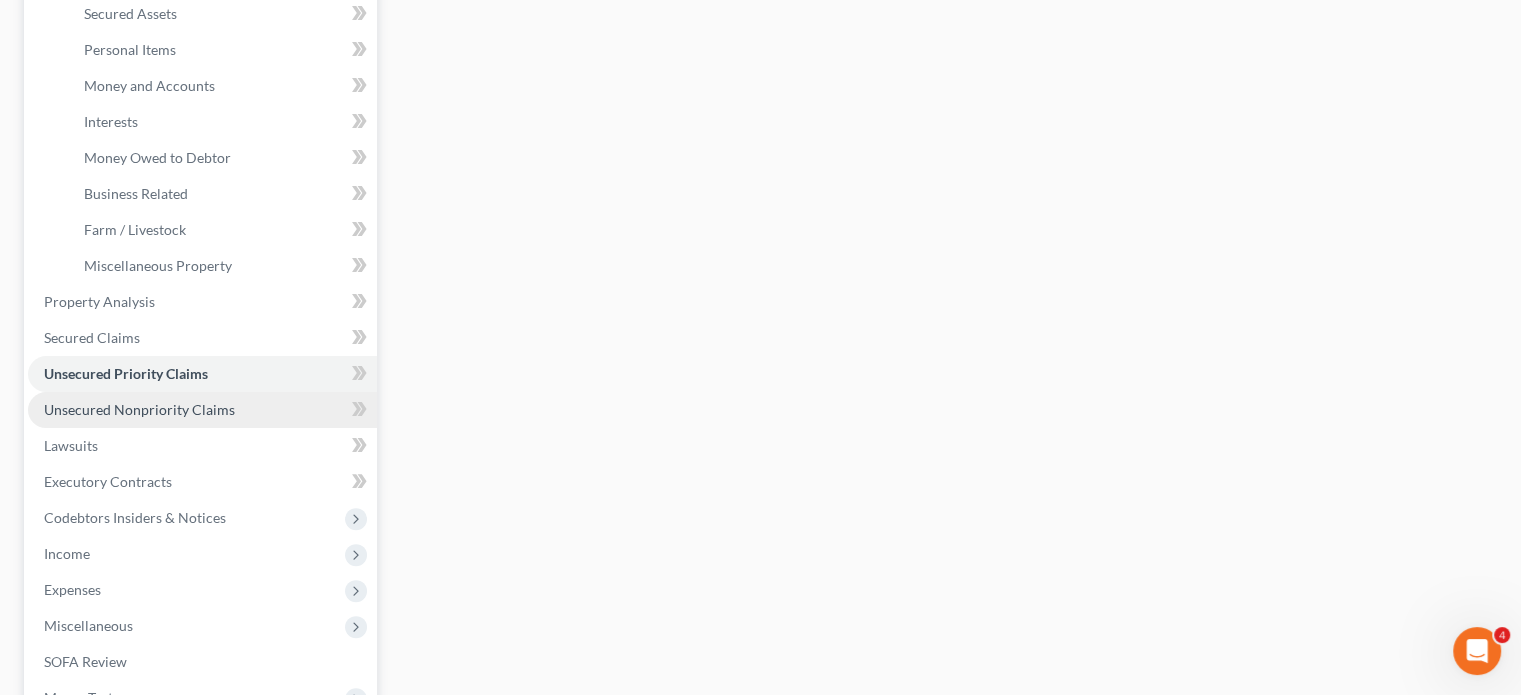click on "Unsecured Nonpriority Claims" at bounding box center (139, 409) 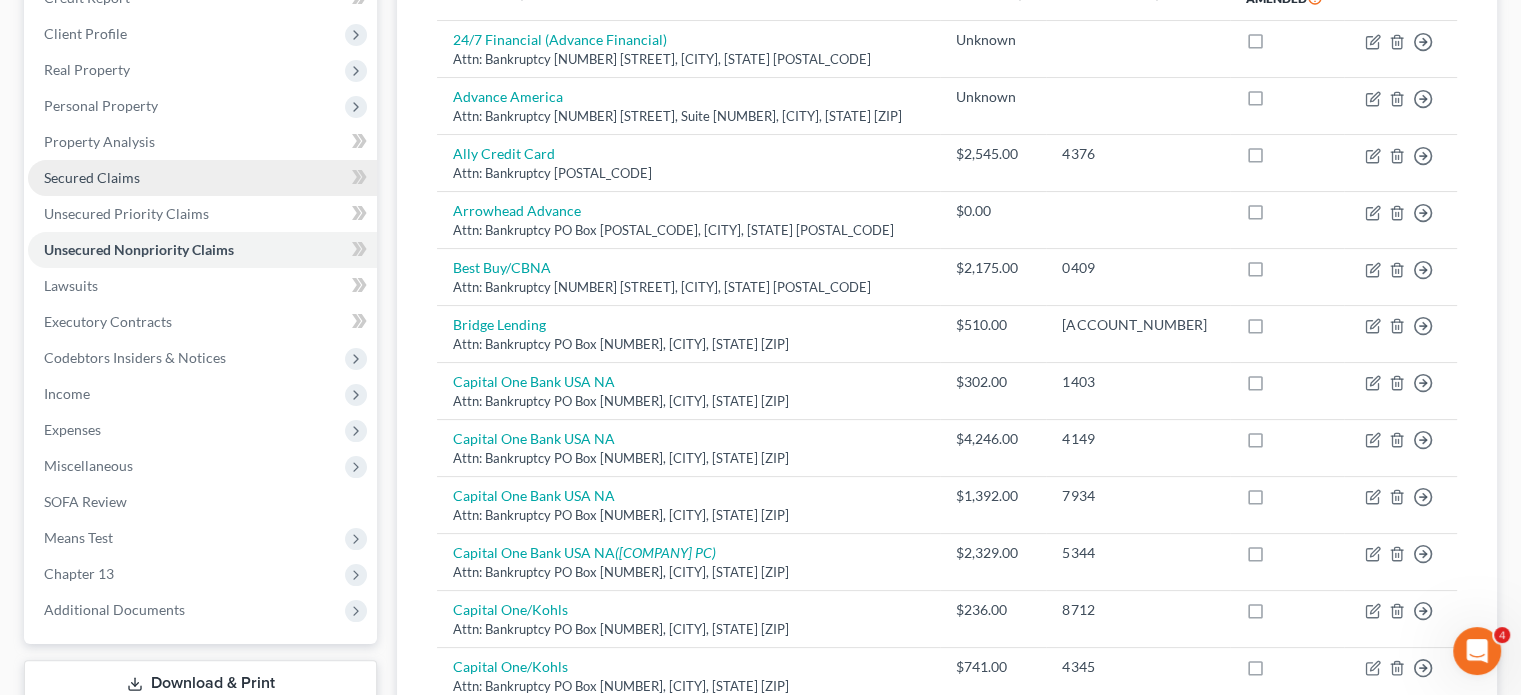 click on "Secured Claims" at bounding box center [92, 177] 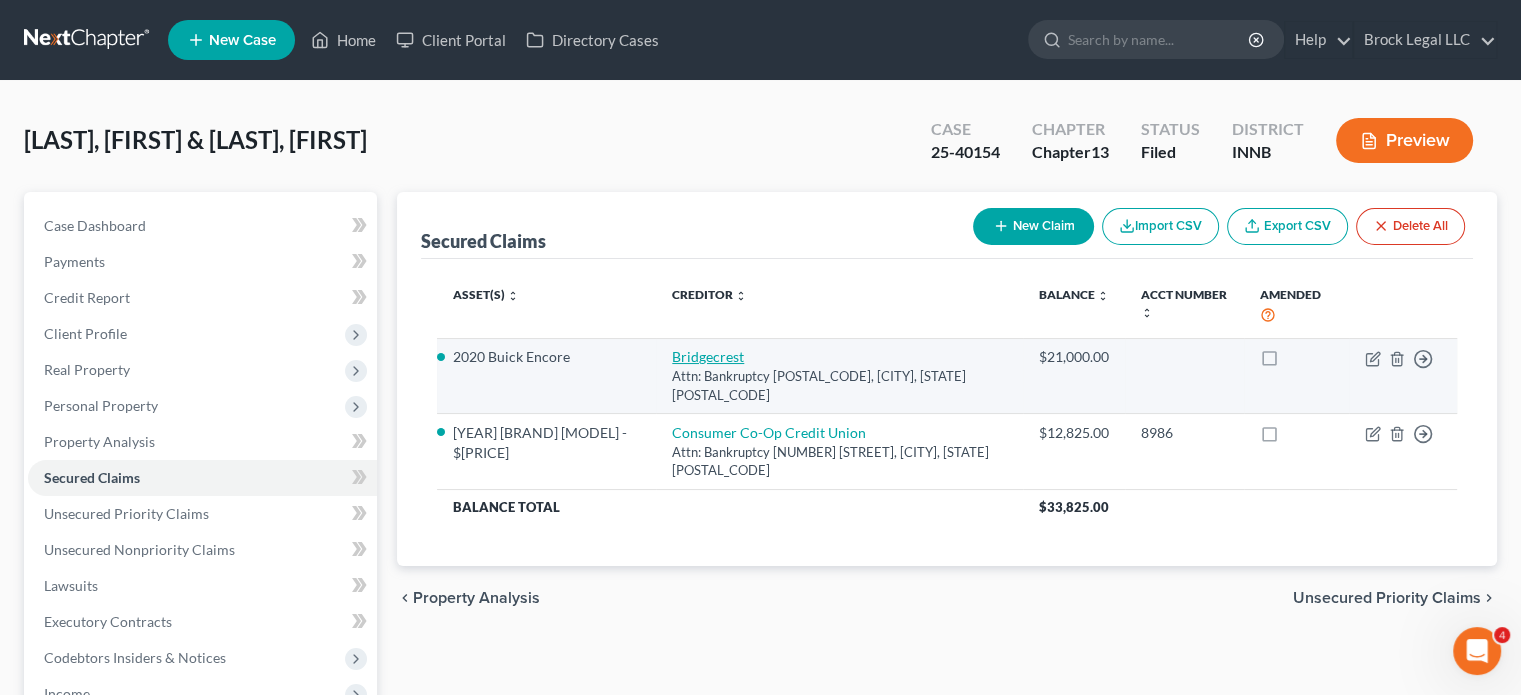 click on "Bridgecrest" at bounding box center (708, 356) 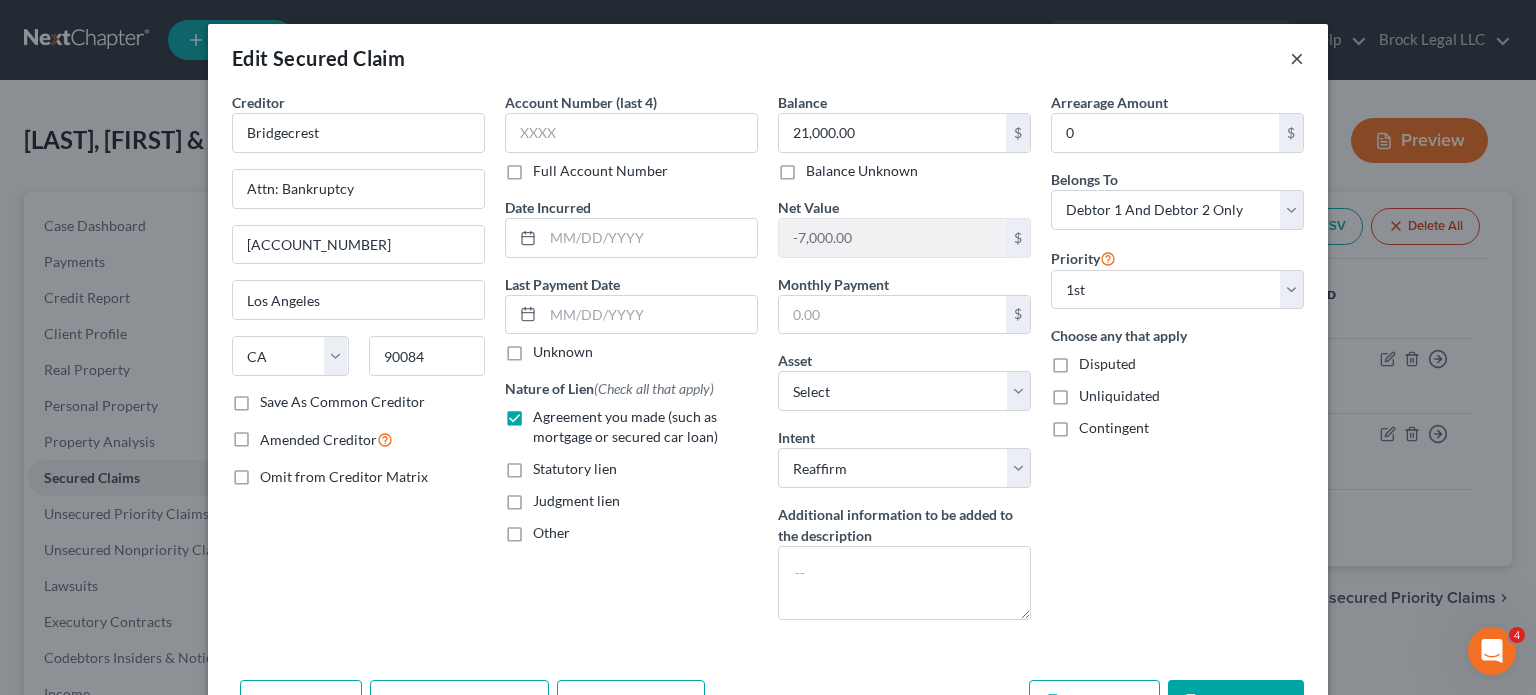 click on "×" at bounding box center (1297, 58) 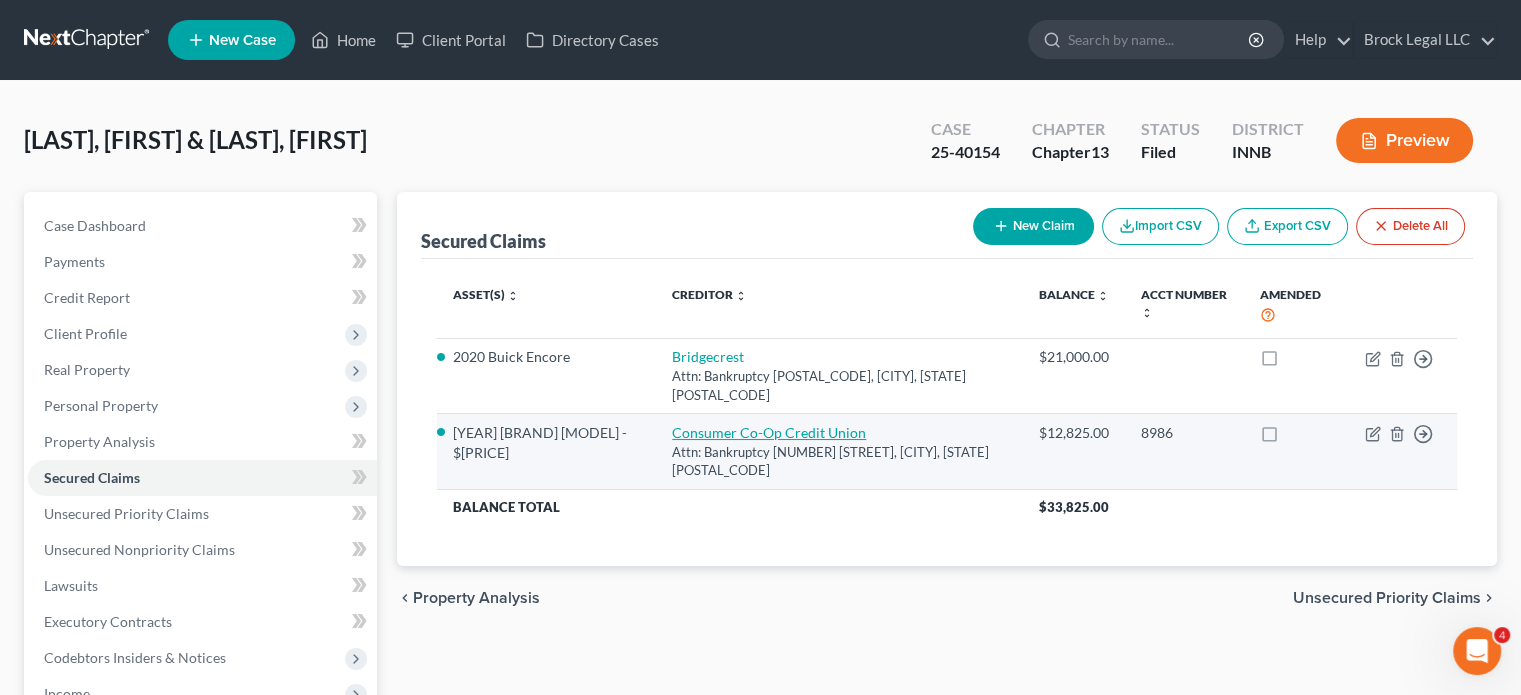 click on "Consumer Co-Op Credit Union" at bounding box center [769, 432] 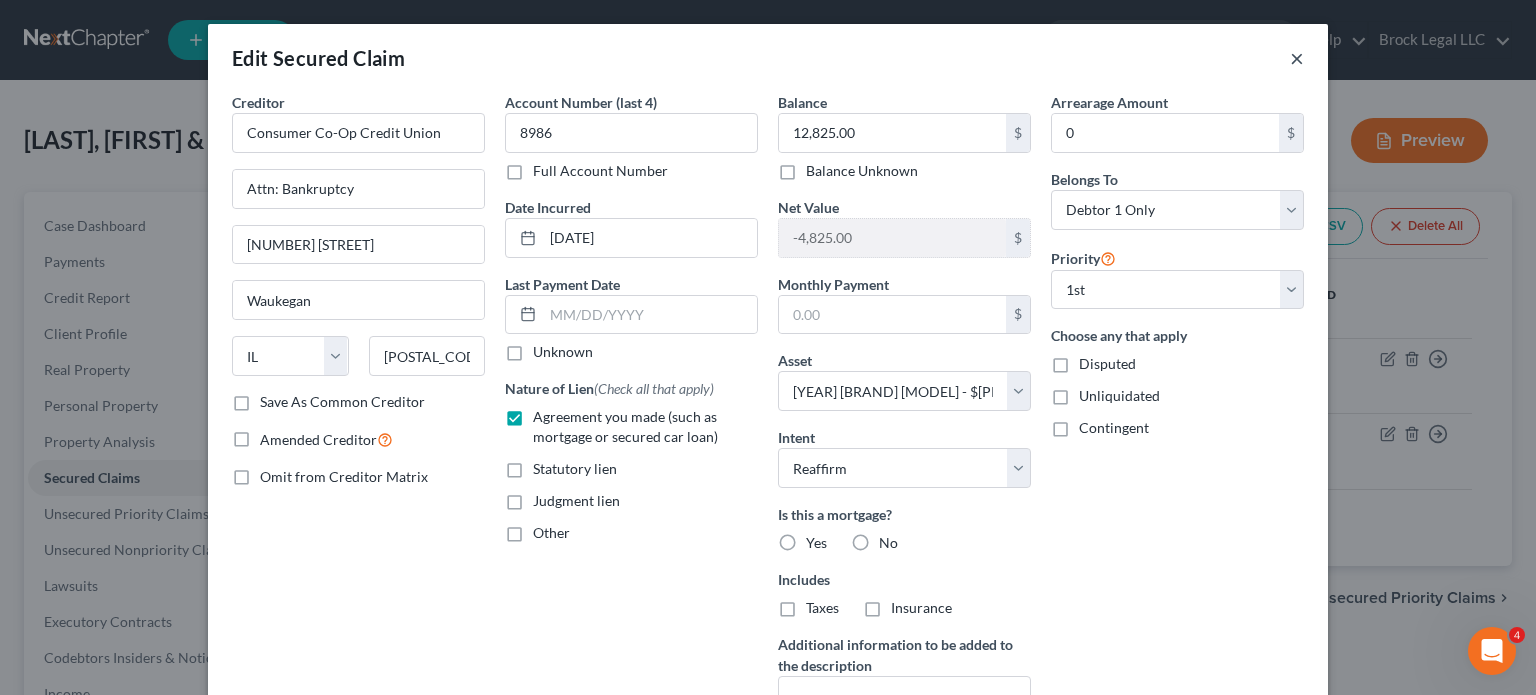 click on "×" at bounding box center (1297, 58) 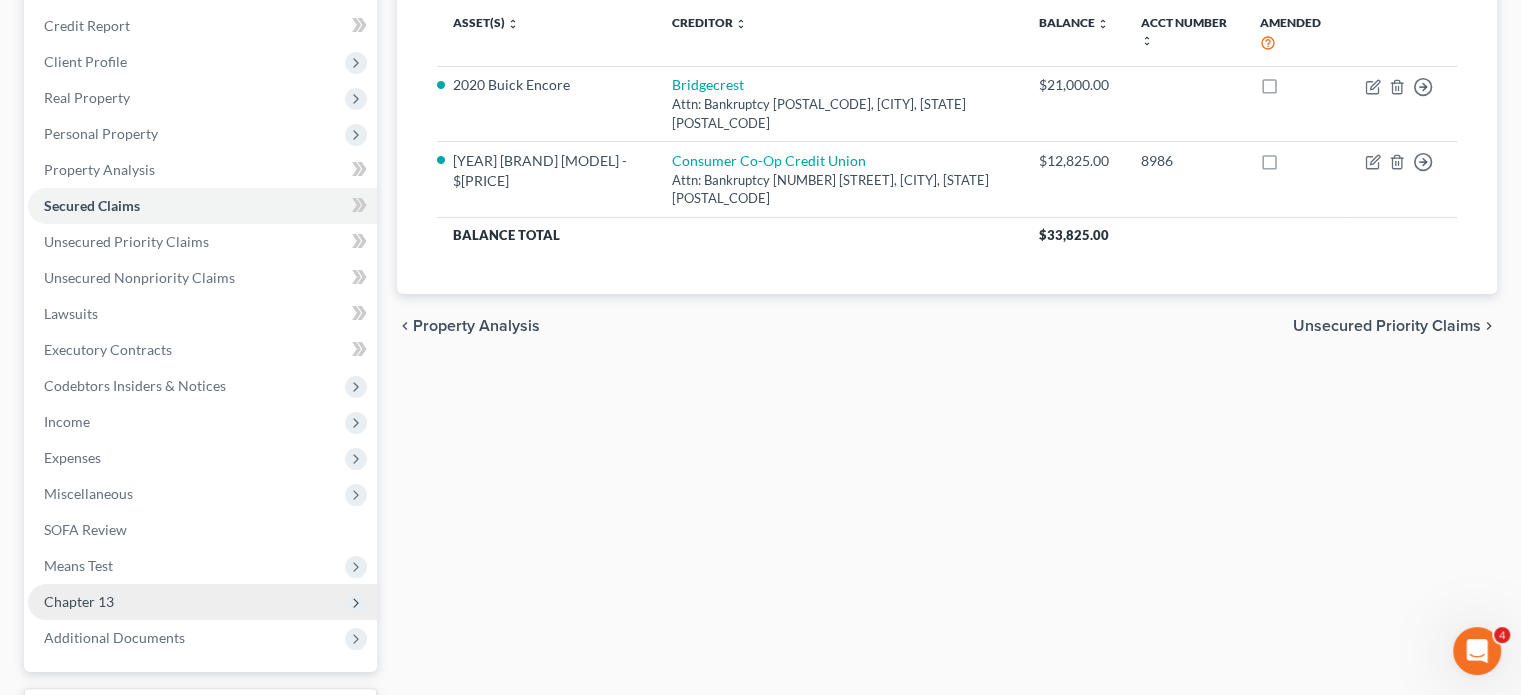 scroll, scrollTop: 438, scrollLeft: 0, axis: vertical 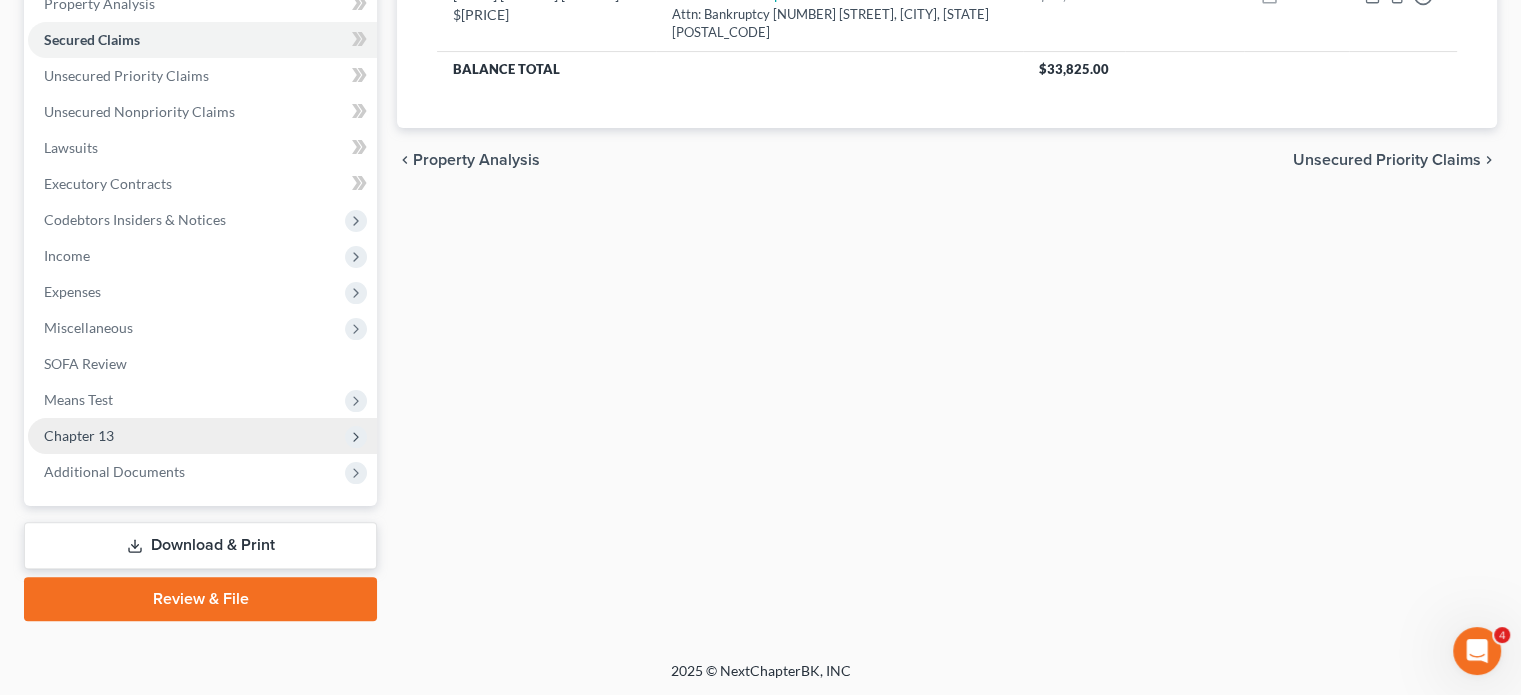 click on "Chapter 13" at bounding box center [79, 435] 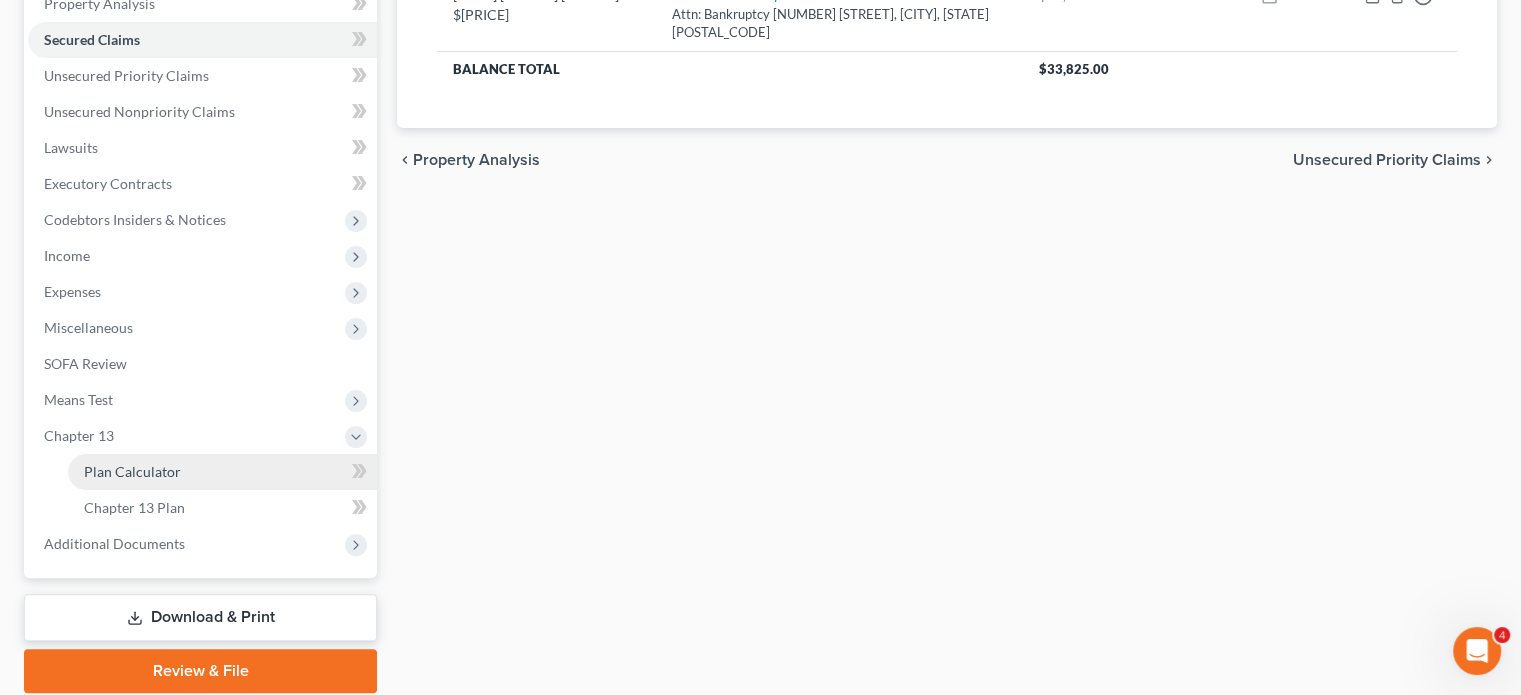 click on "Plan Calculator" at bounding box center (132, 471) 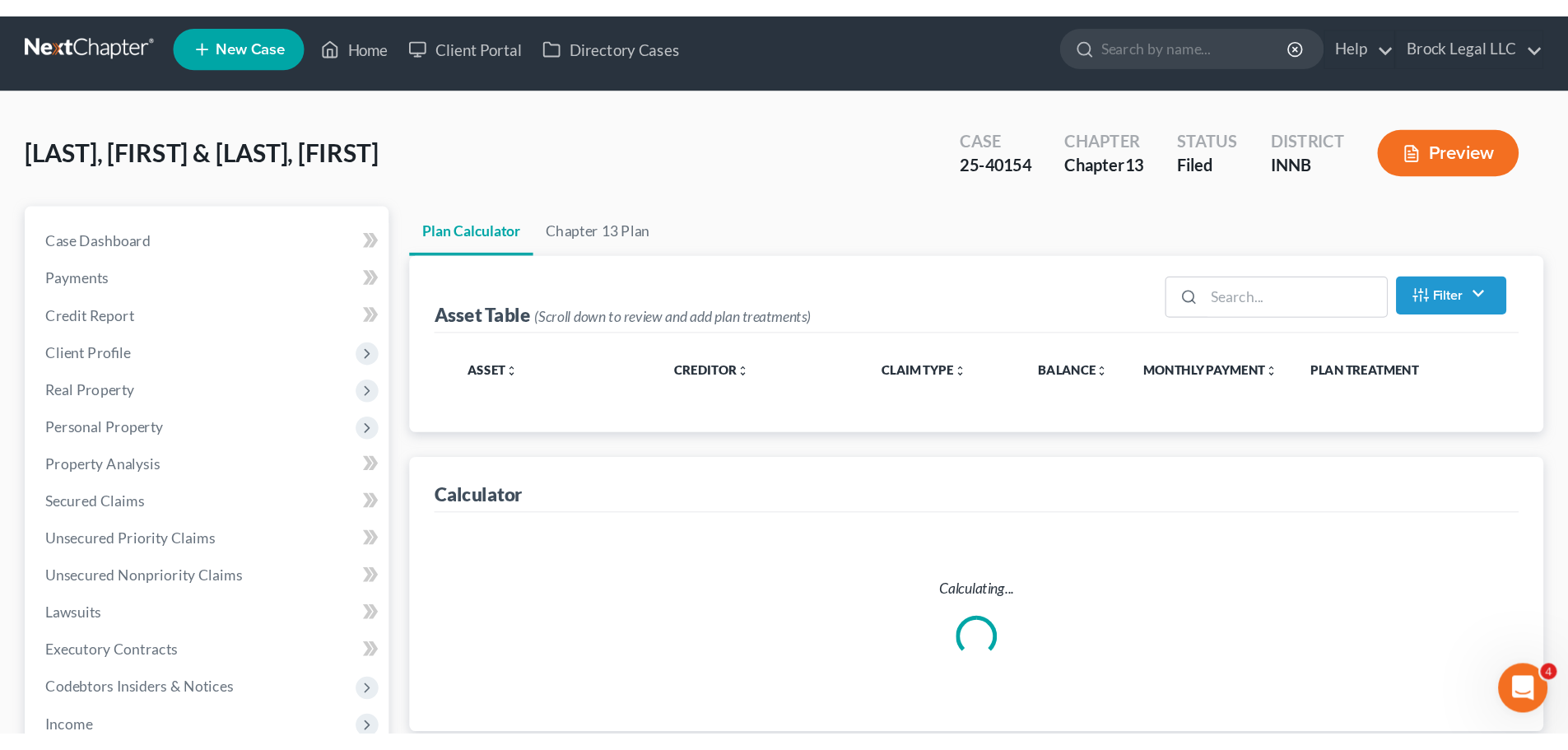 scroll, scrollTop: 0, scrollLeft: 0, axis: both 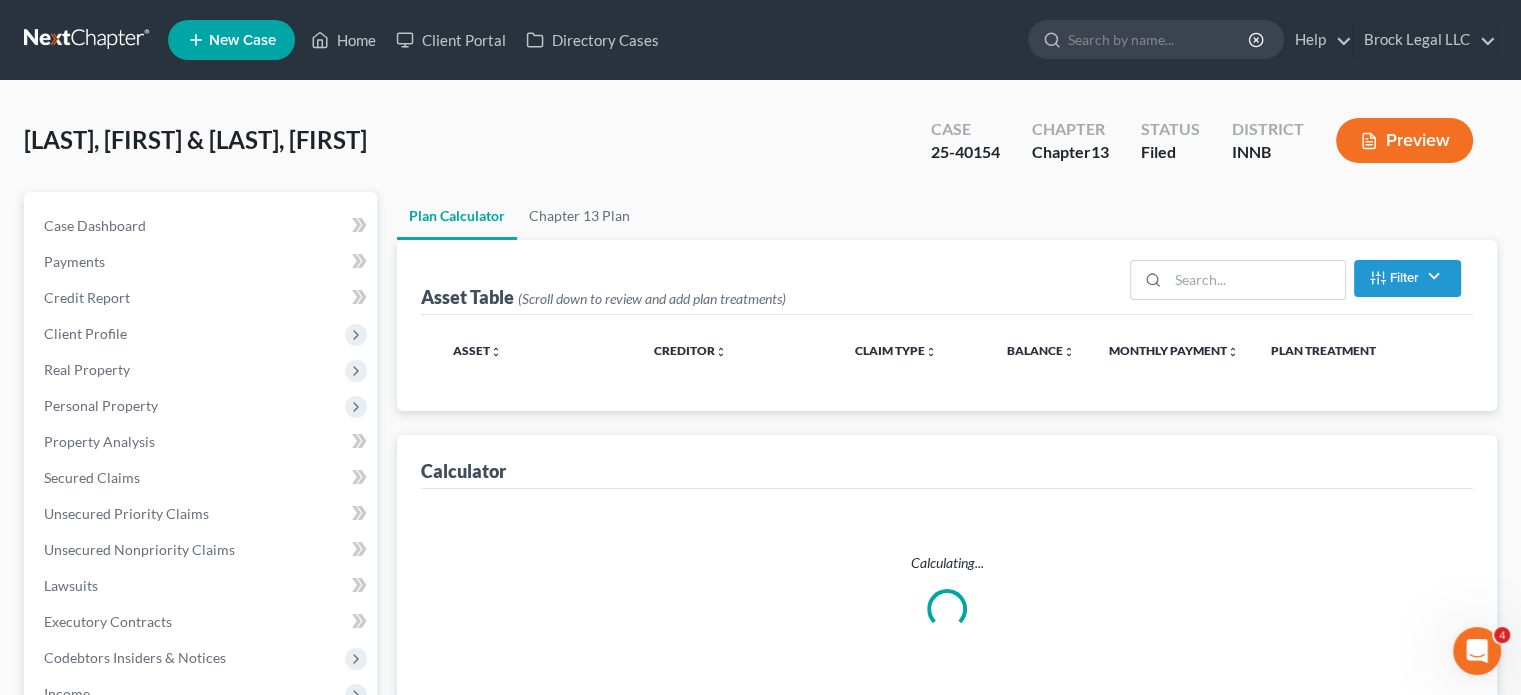 select on "59" 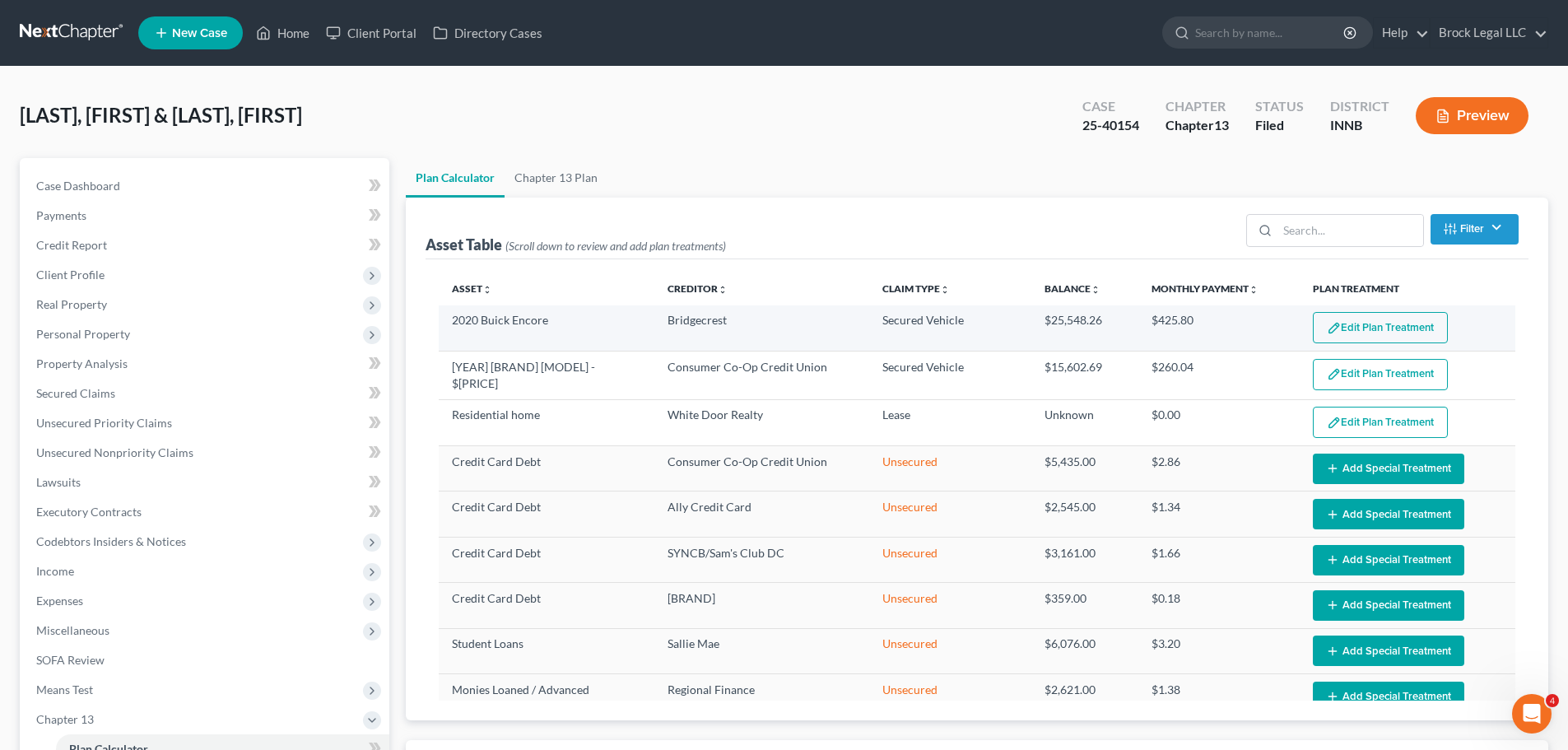 click on "Edit Plan Treatment" at bounding box center (1380, 328) 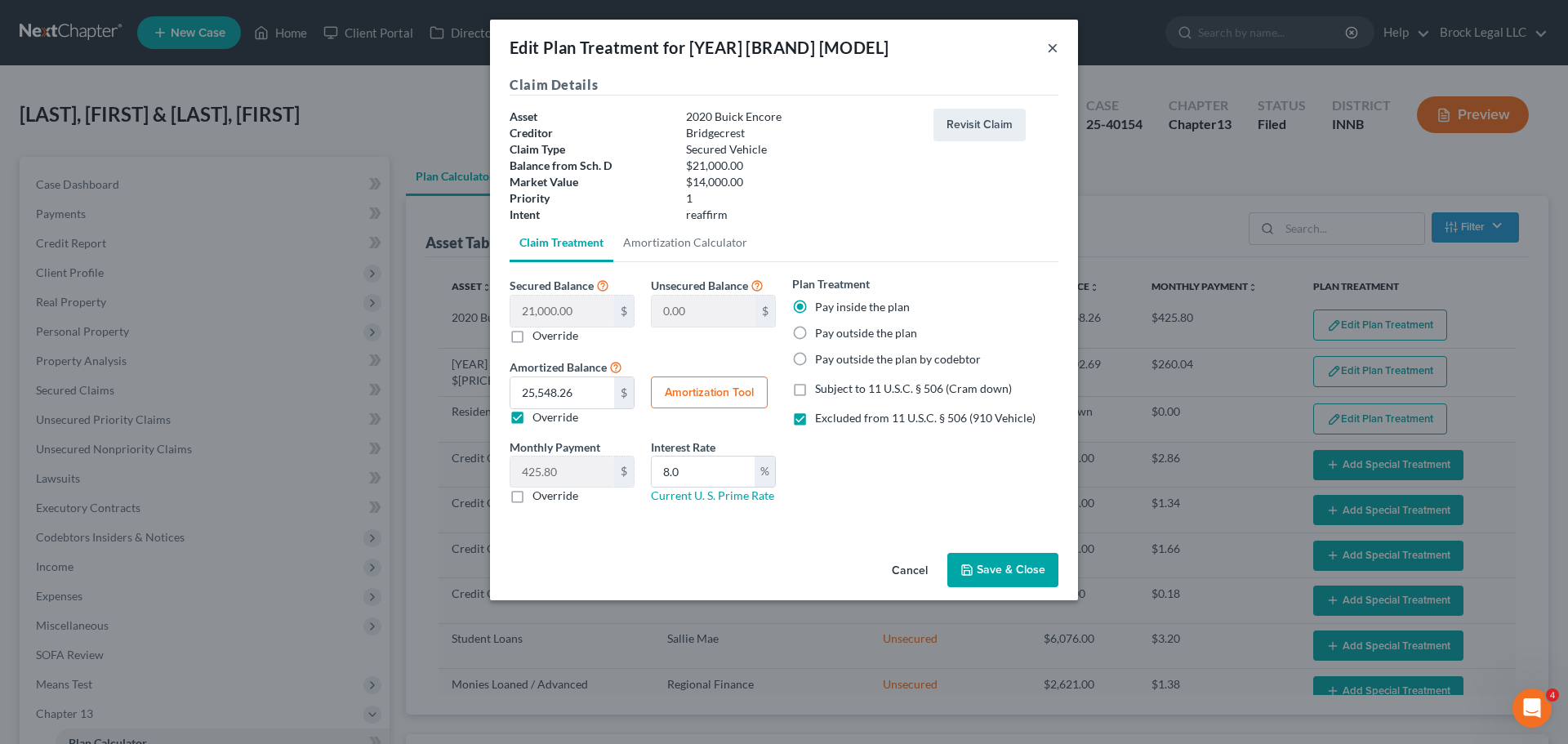 click on "×" at bounding box center [1053, 47] 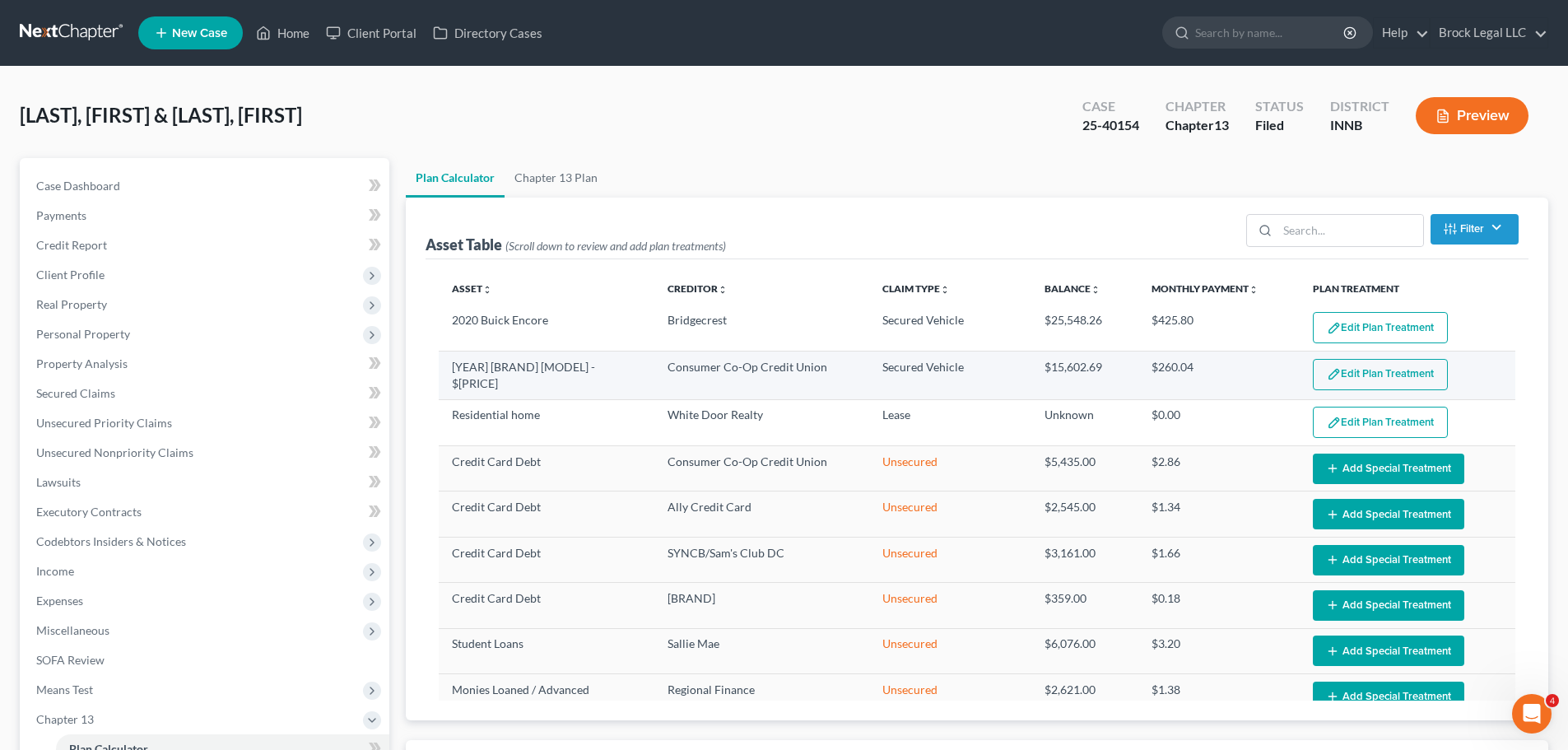 click on "Edit Plan Treatment" at bounding box center [1380, 375] 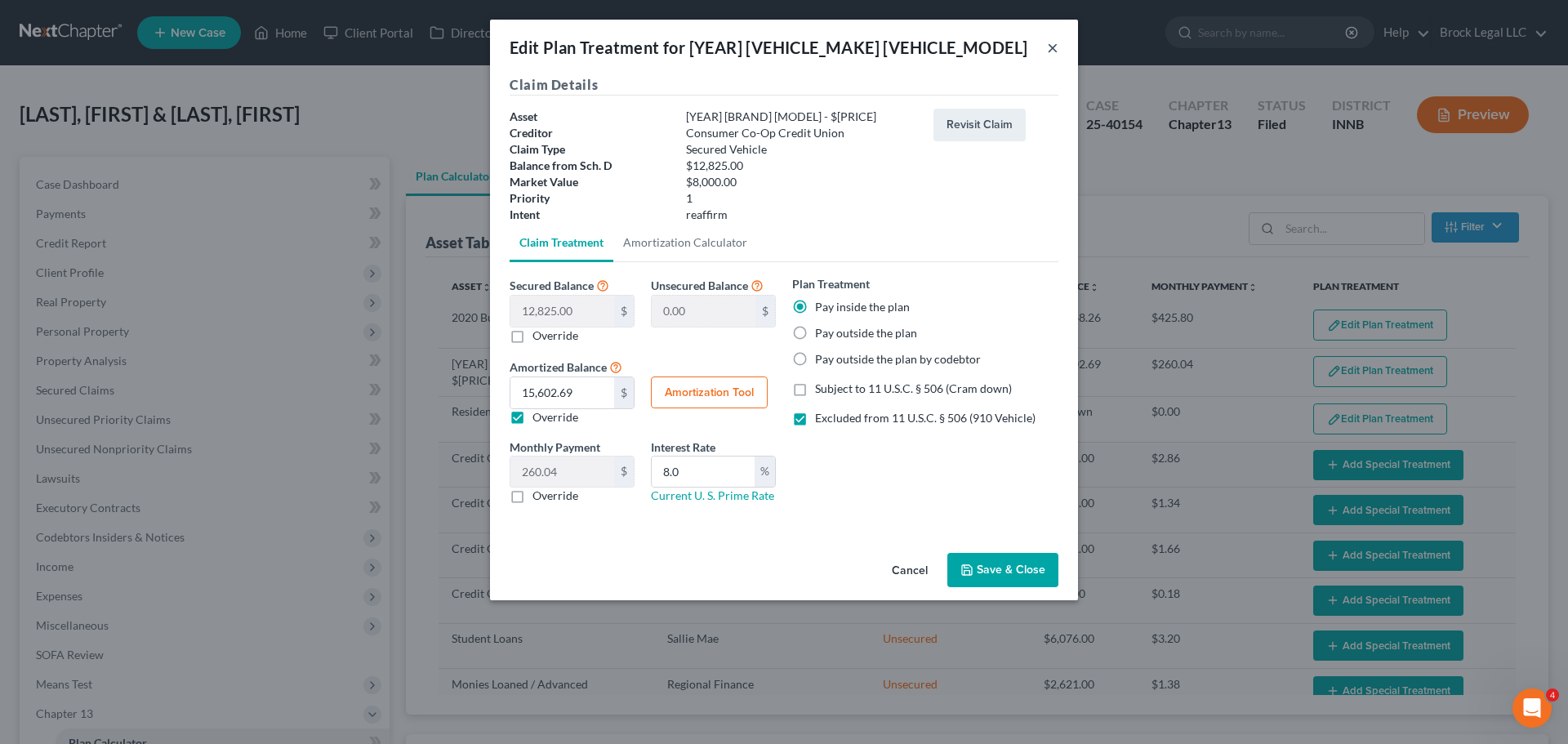 click on "×" at bounding box center (1053, 47) 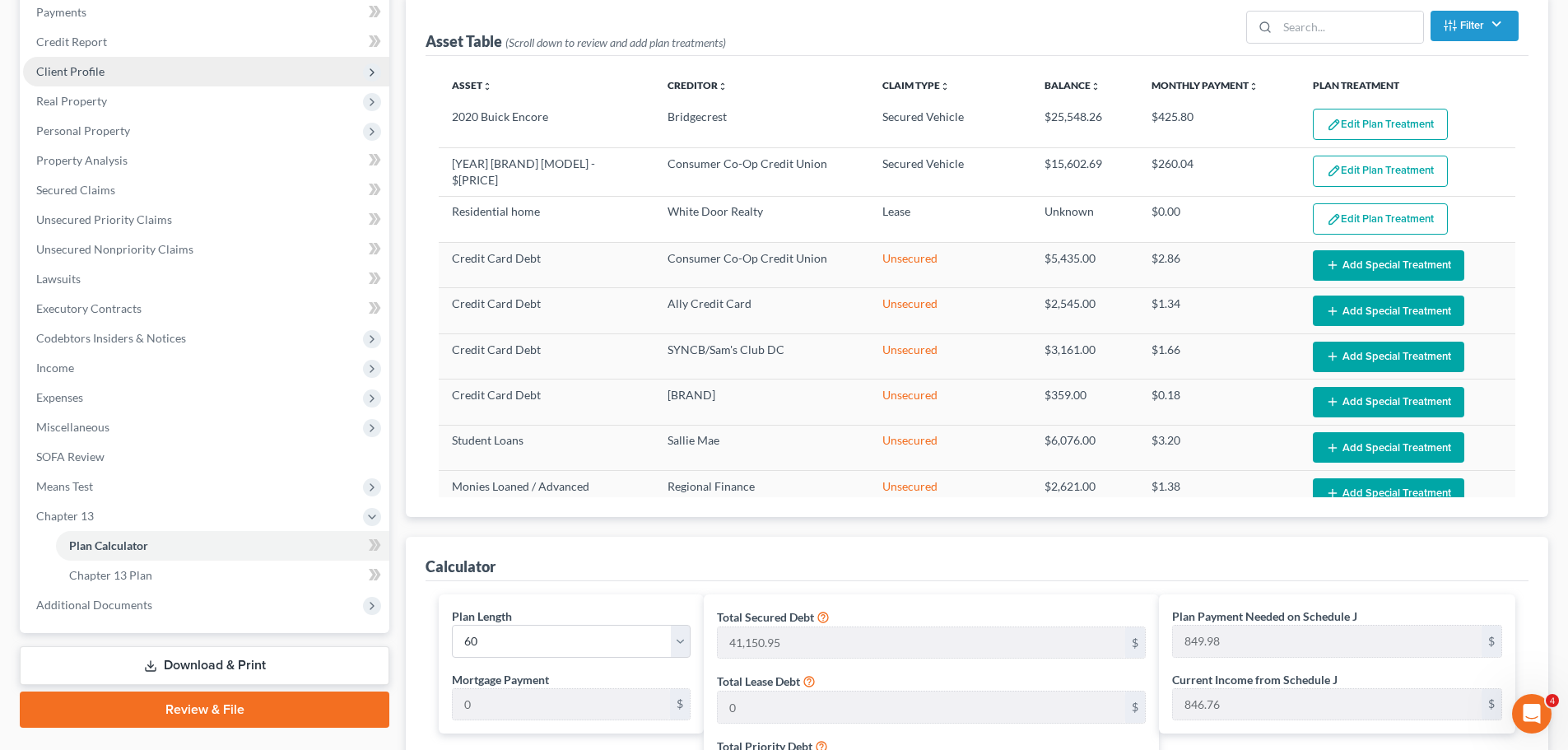 scroll, scrollTop: 247, scrollLeft: 0, axis: vertical 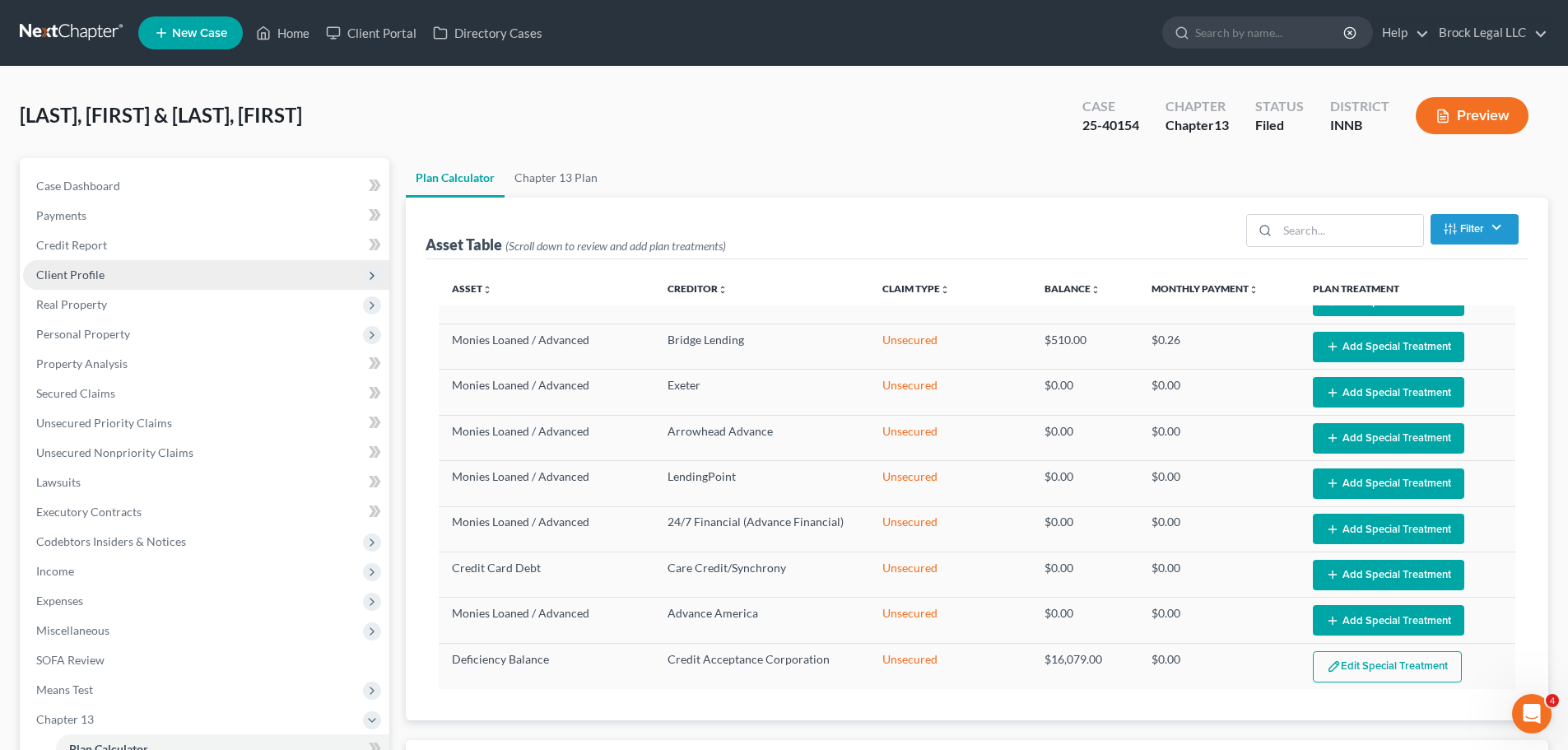 click on "Client Profile" at bounding box center (70, 274) 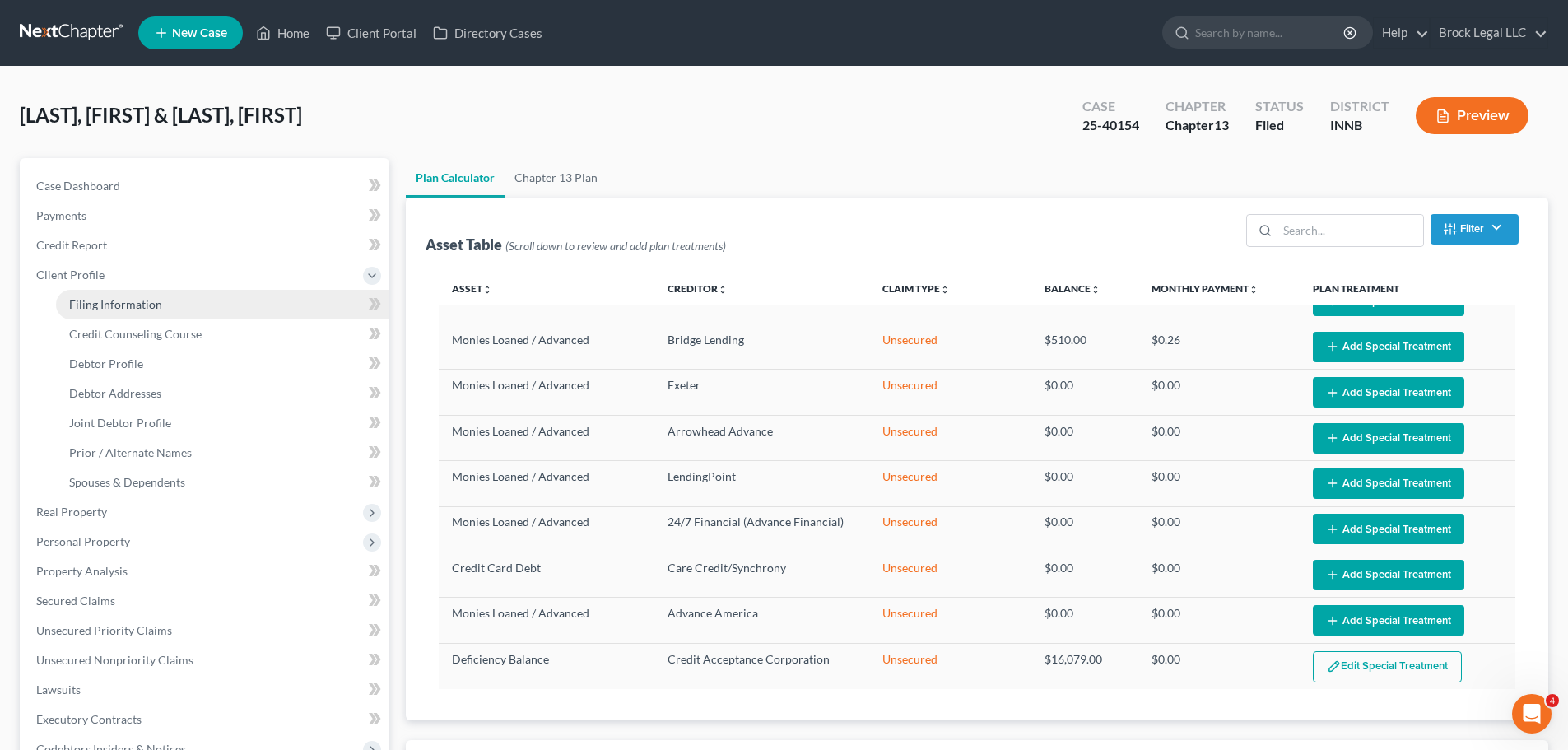 click on "Filing Information" at bounding box center [115, 304] 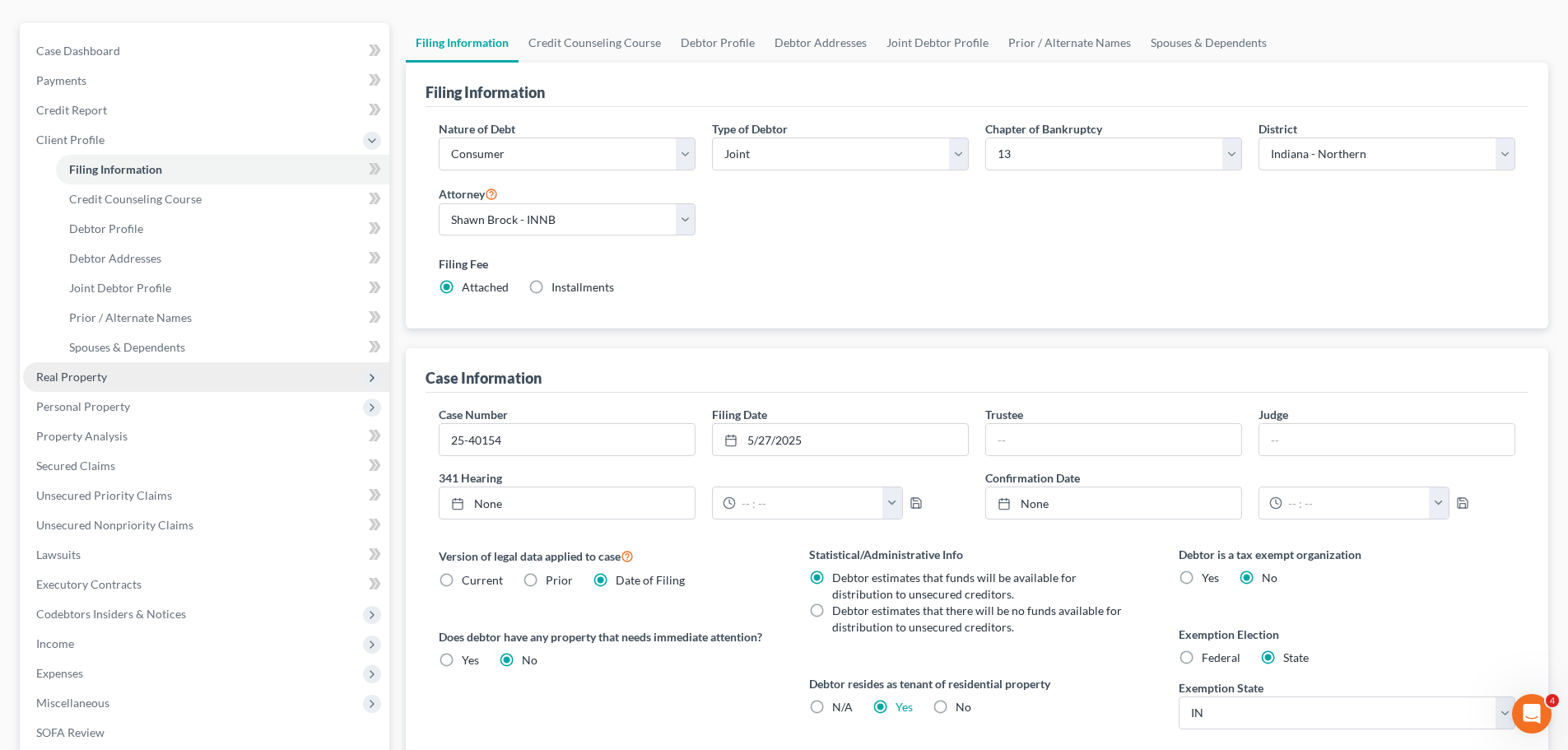 scroll, scrollTop: 165, scrollLeft: 0, axis: vertical 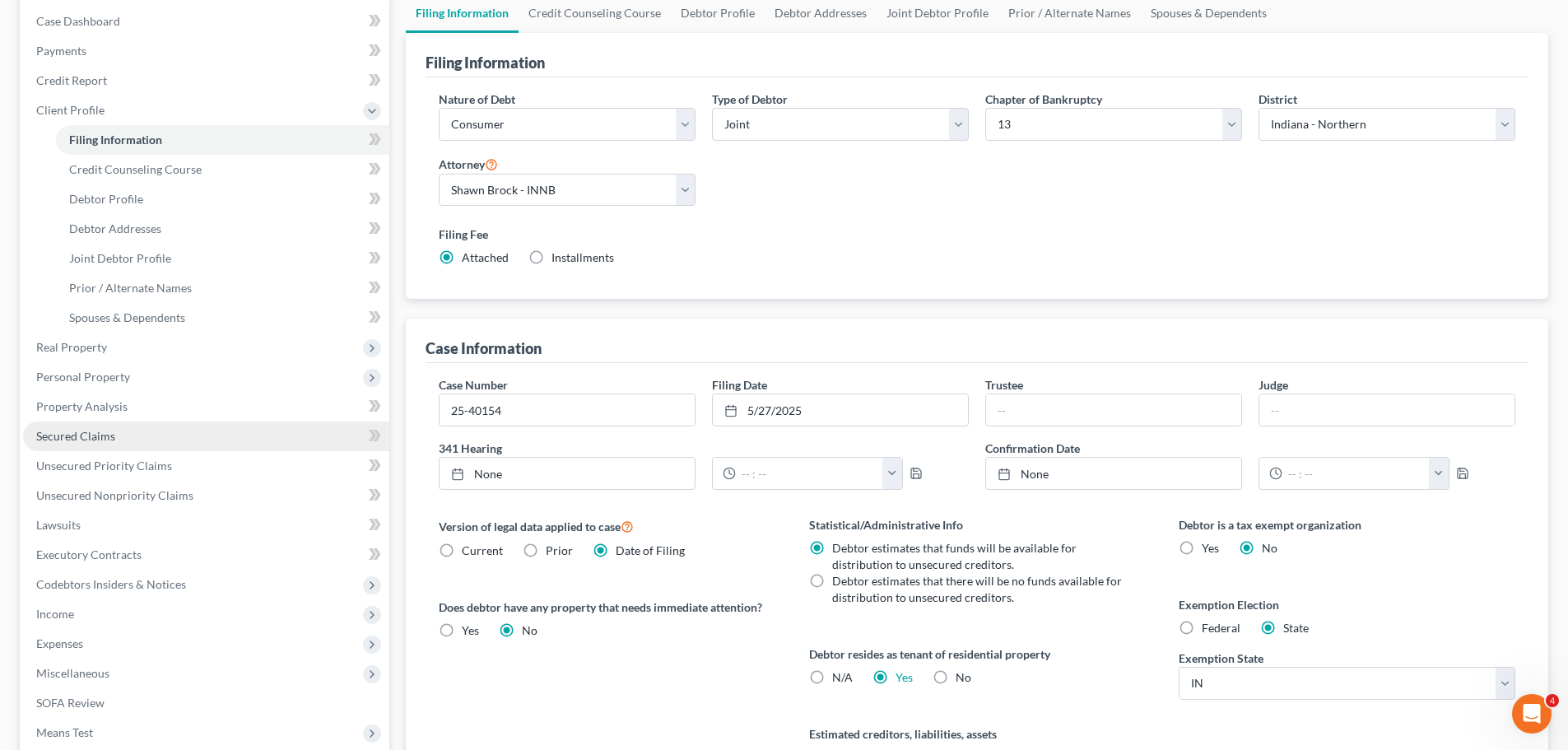 click on "Secured Claims" at bounding box center (76, 436) 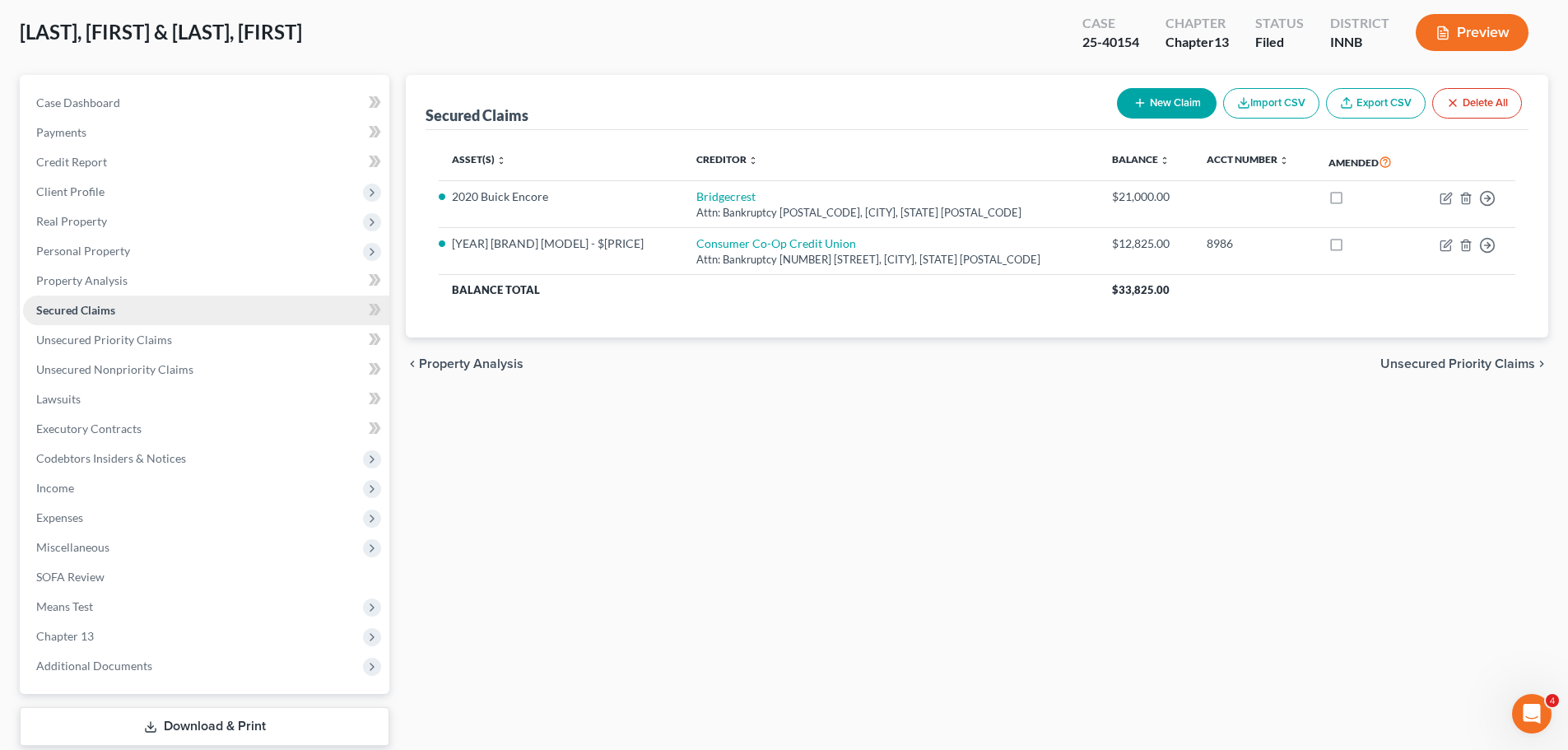 scroll, scrollTop: 0, scrollLeft: 0, axis: both 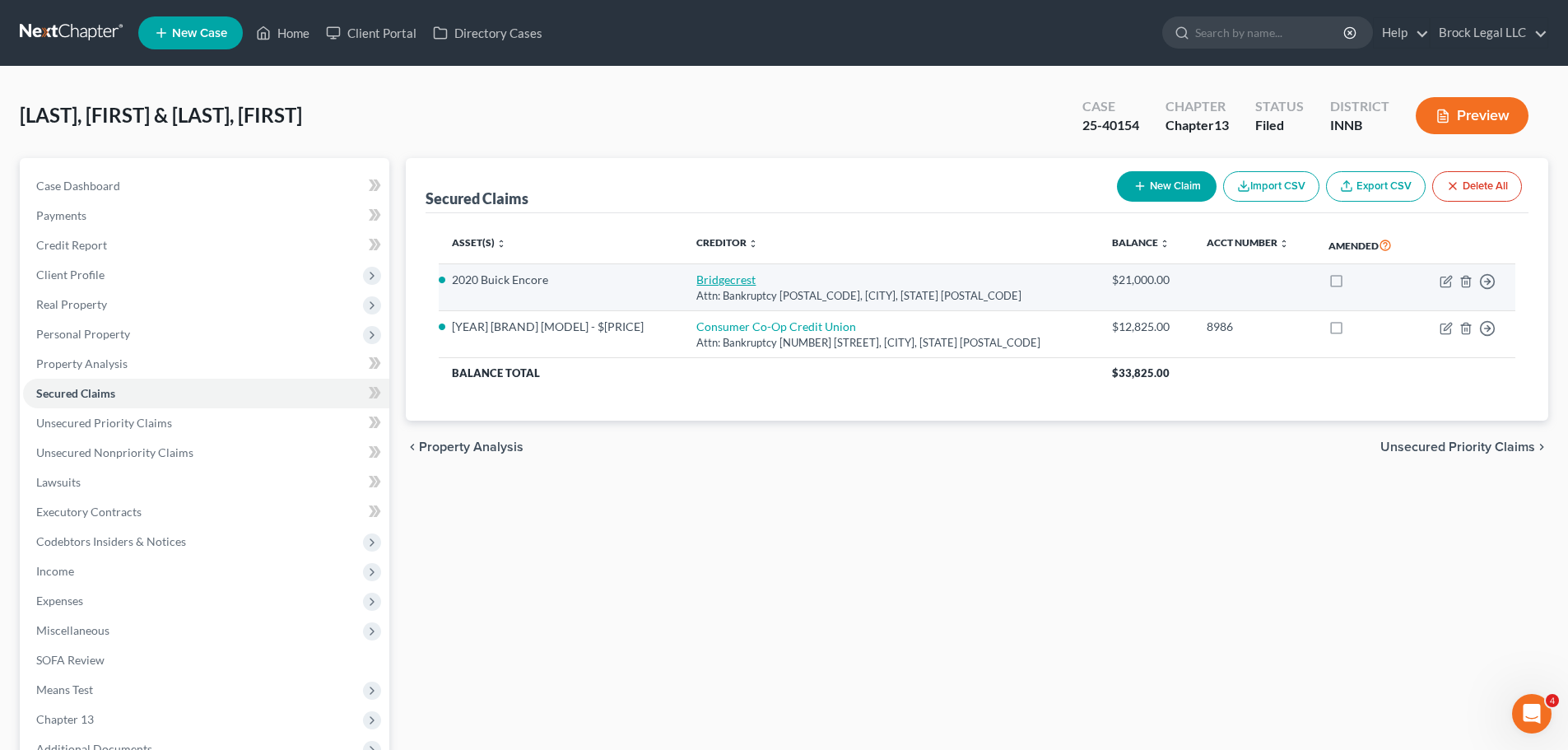 click on "Bridgecrest" at bounding box center (726, 279) 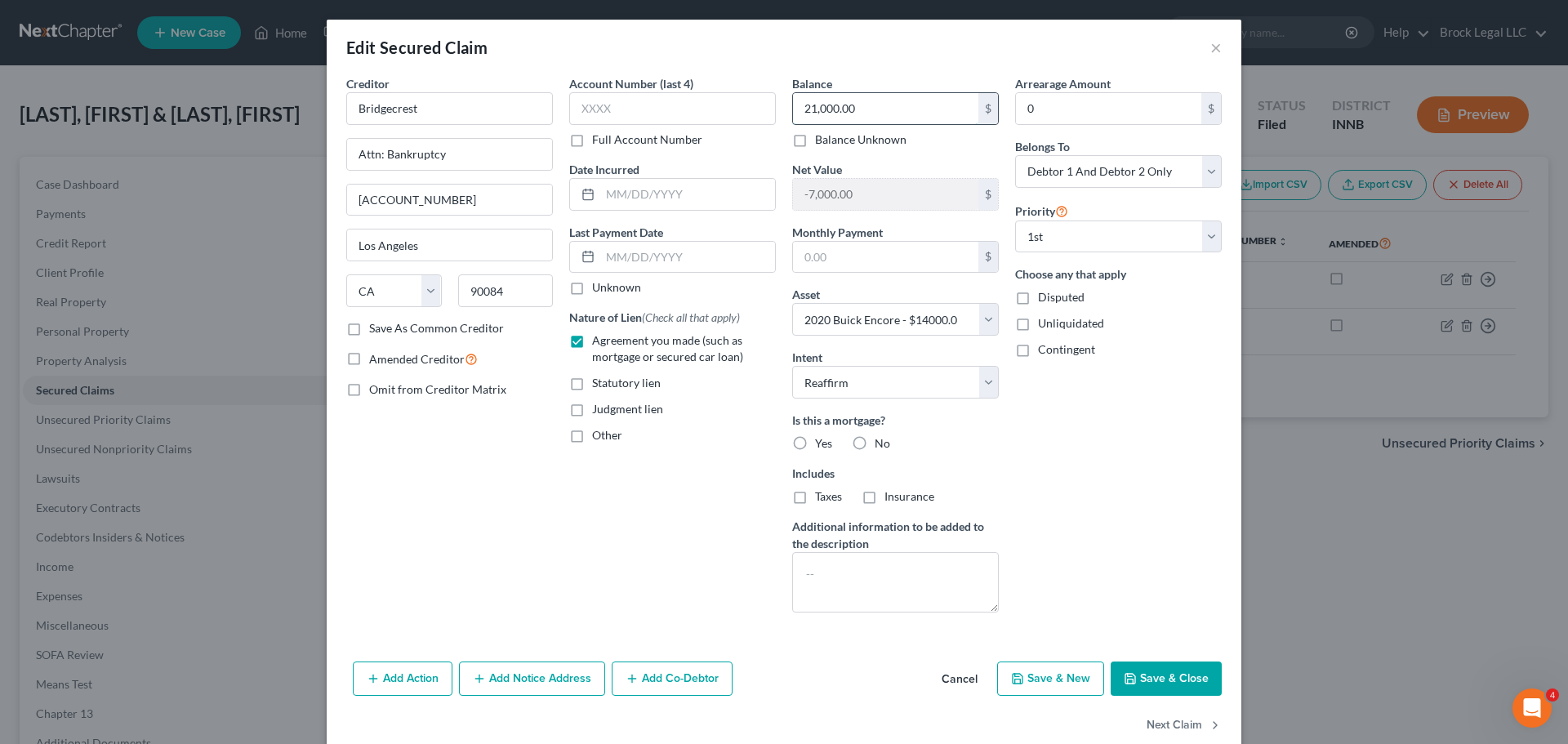 click on "21,000.00" at bounding box center (885, 109) 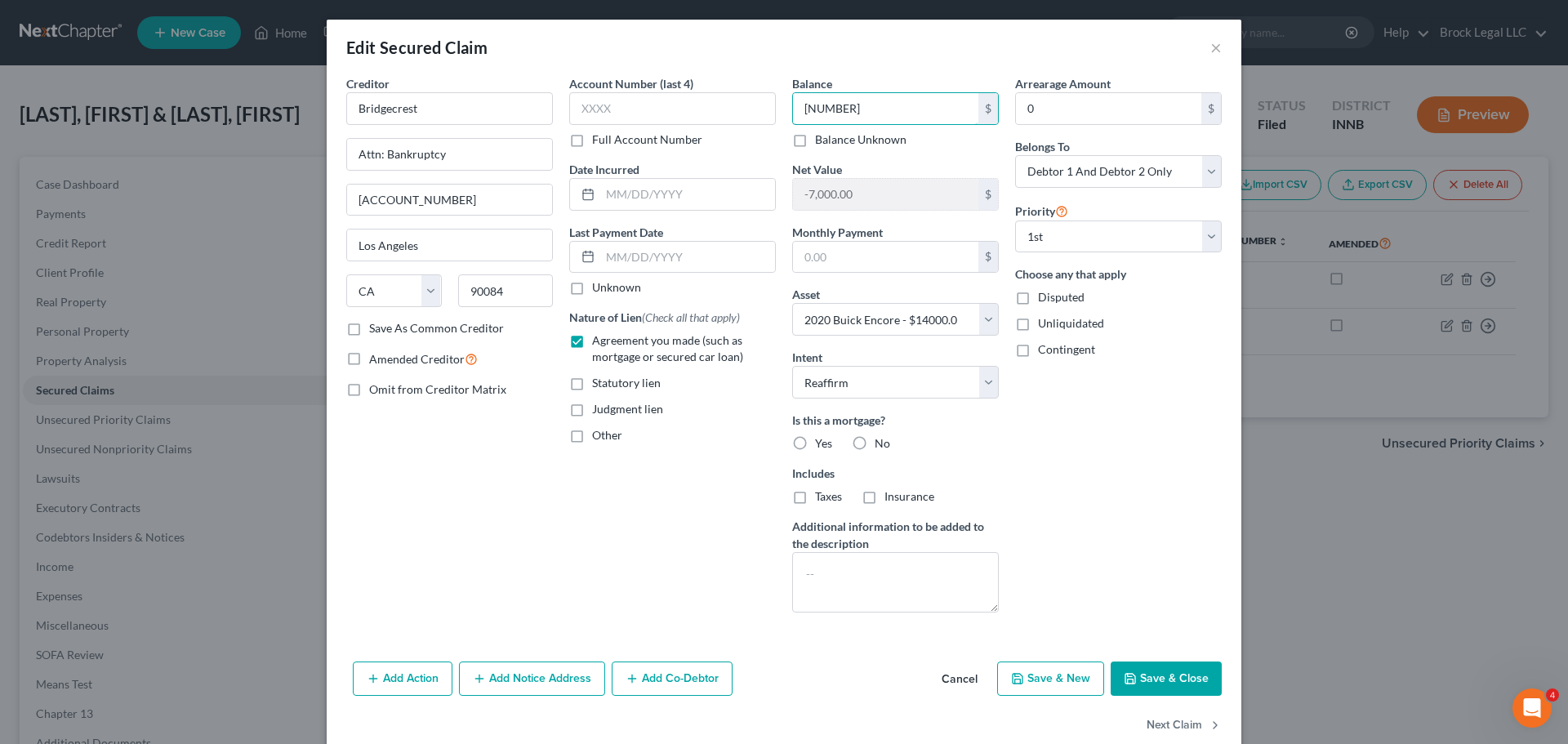 type on "[NUMBER]" 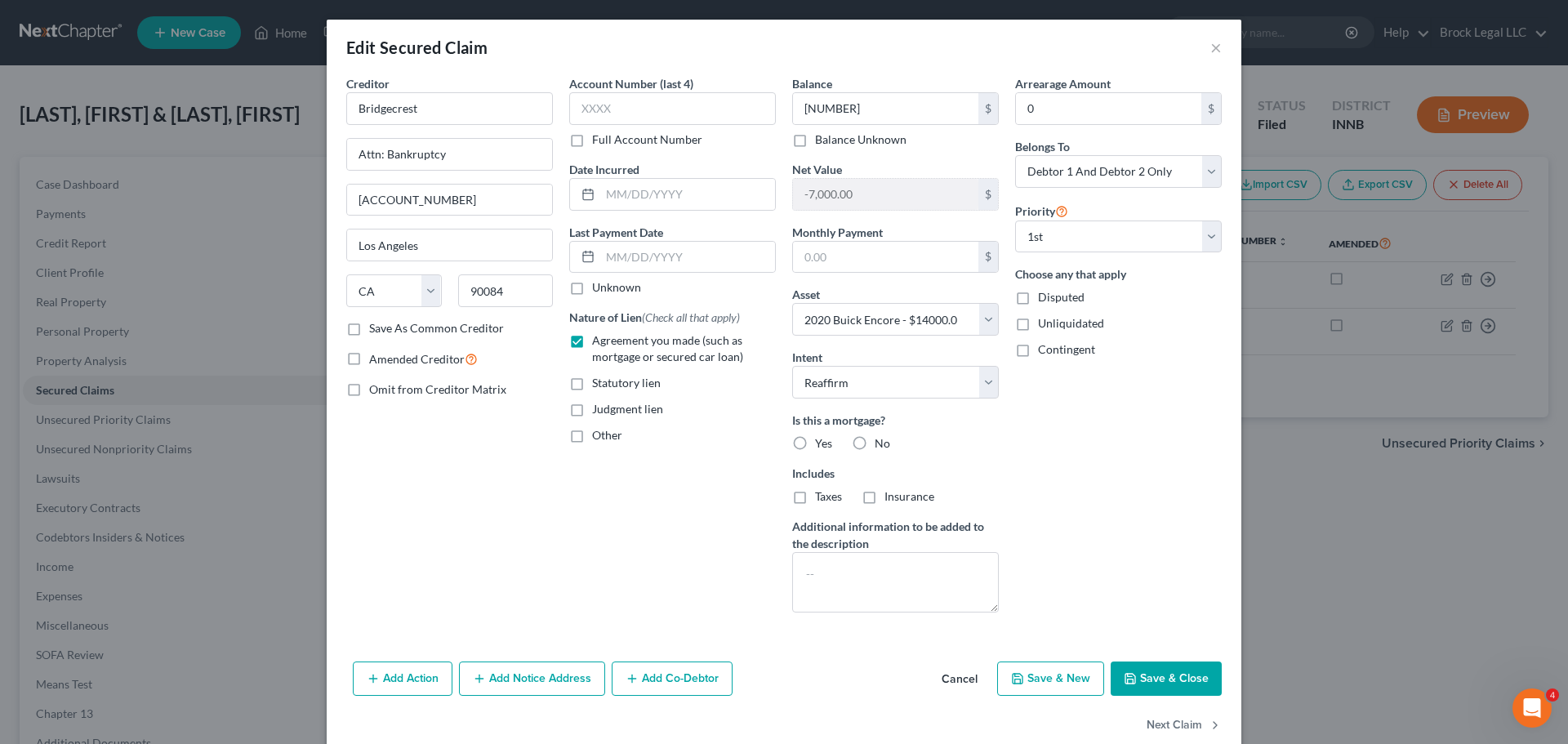 click on "Save & Close" at bounding box center (1166, 679) 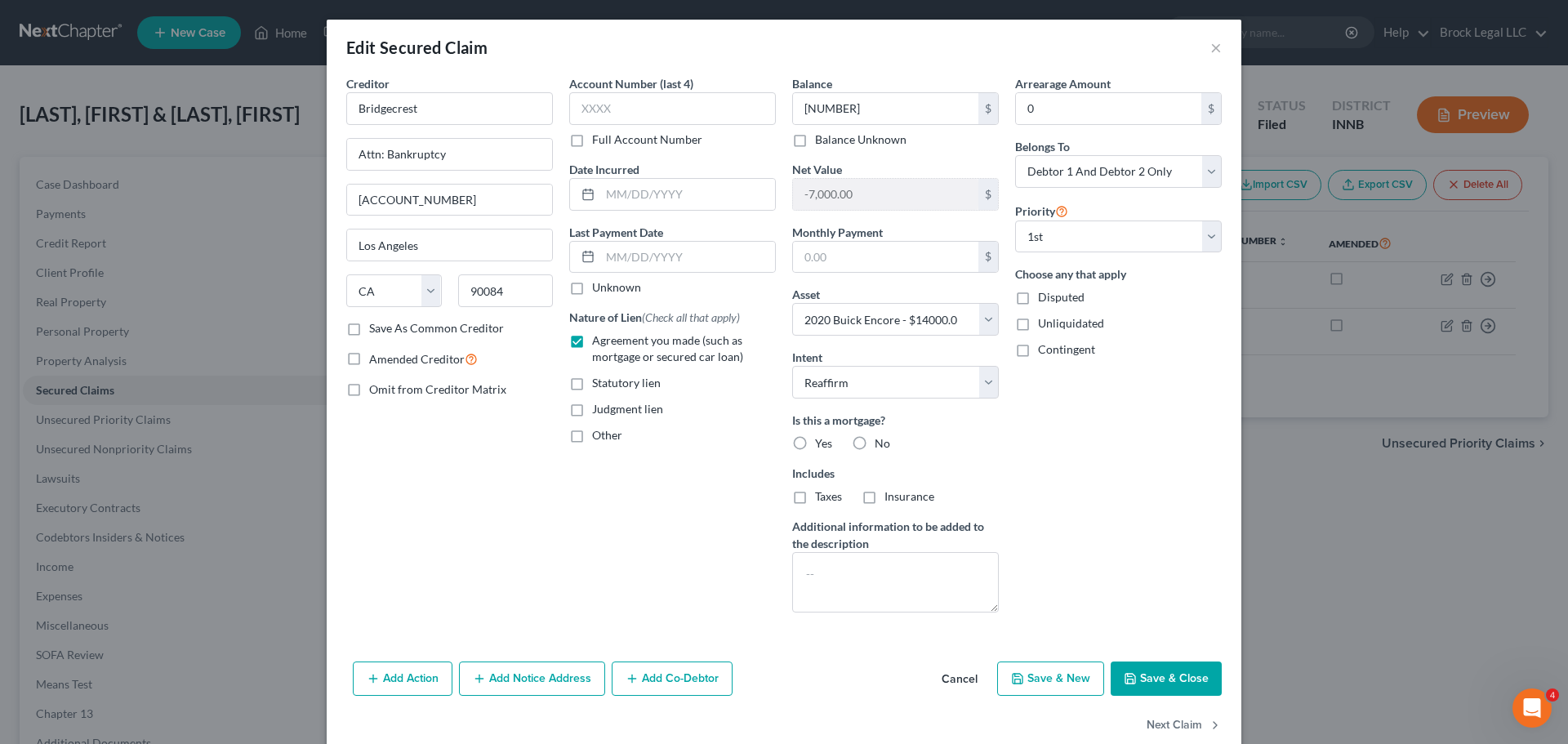 select 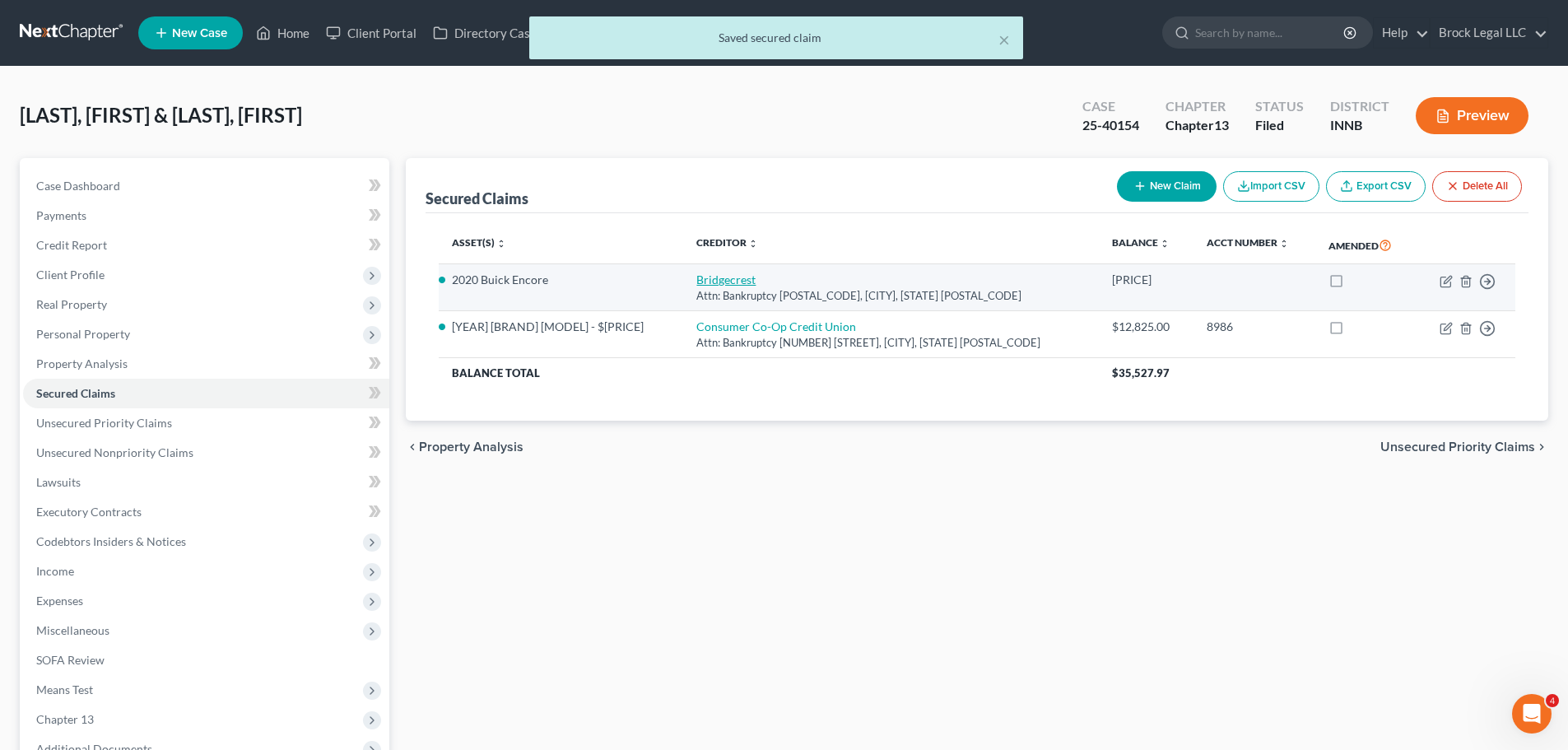 click on "Bridgecrest" at bounding box center (726, 279) 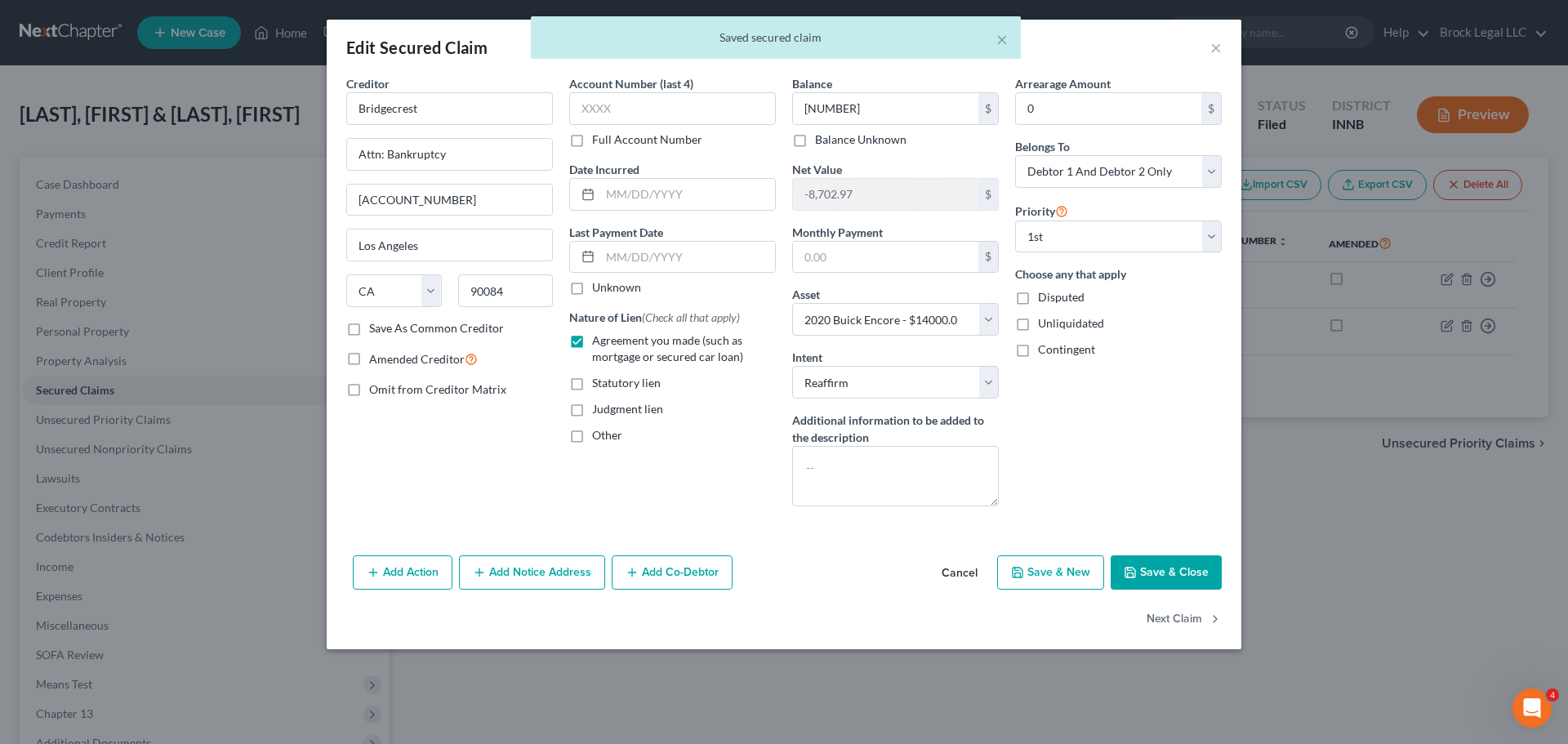 click on "×                     Saved secured claim" at bounding box center (776, 42) 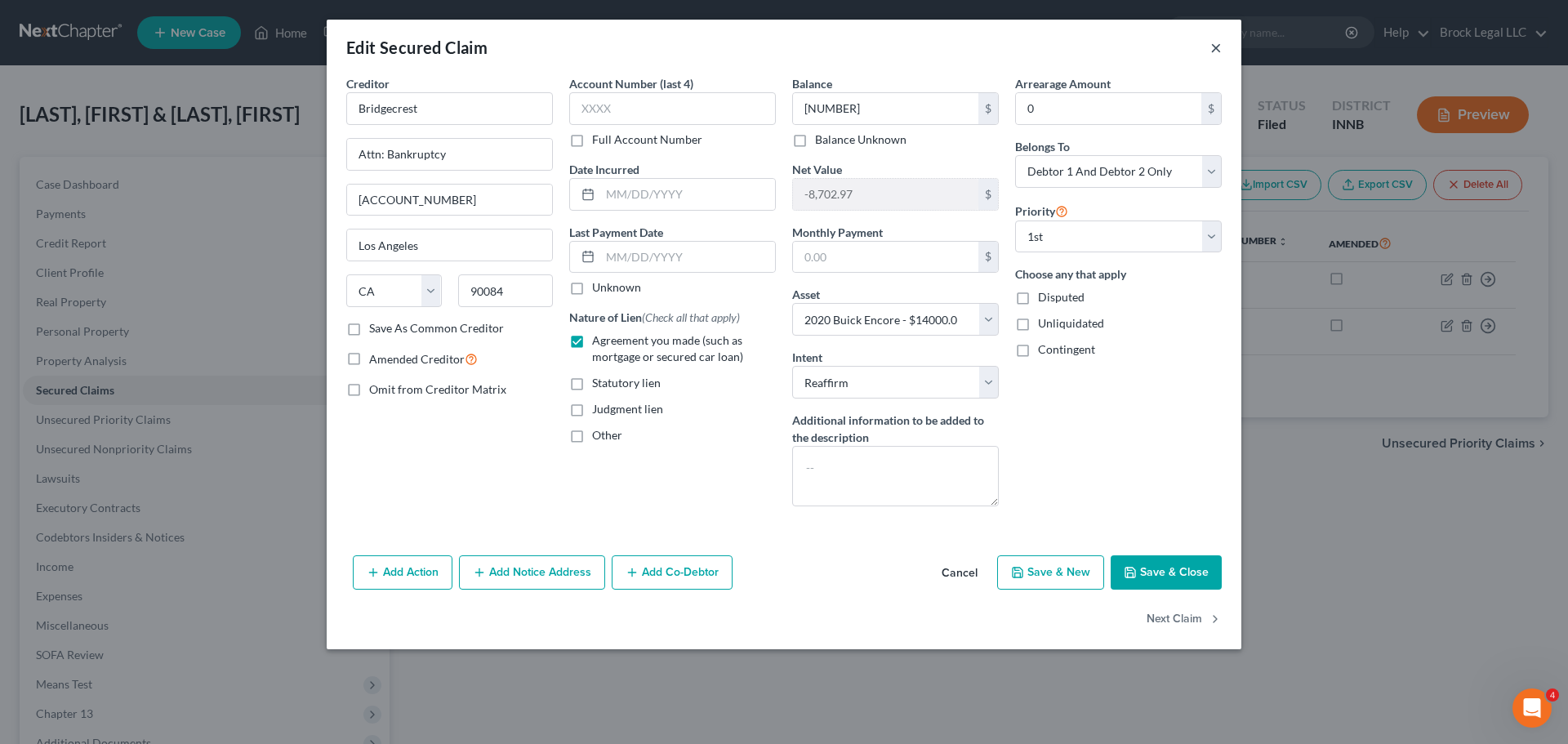 click on "×" at bounding box center (1216, 47) 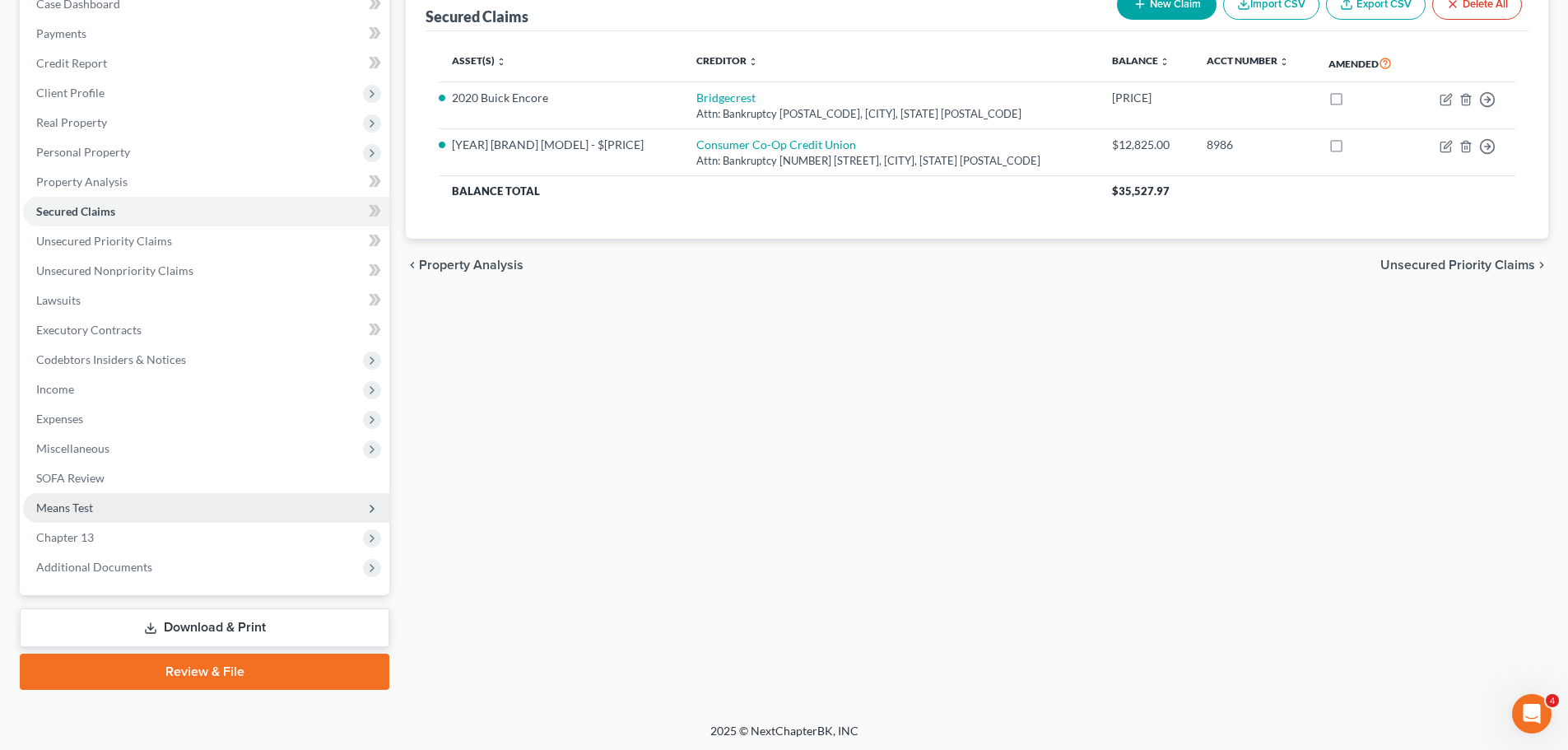 scroll, scrollTop: 184, scrollLeft: 0, axis: vertical 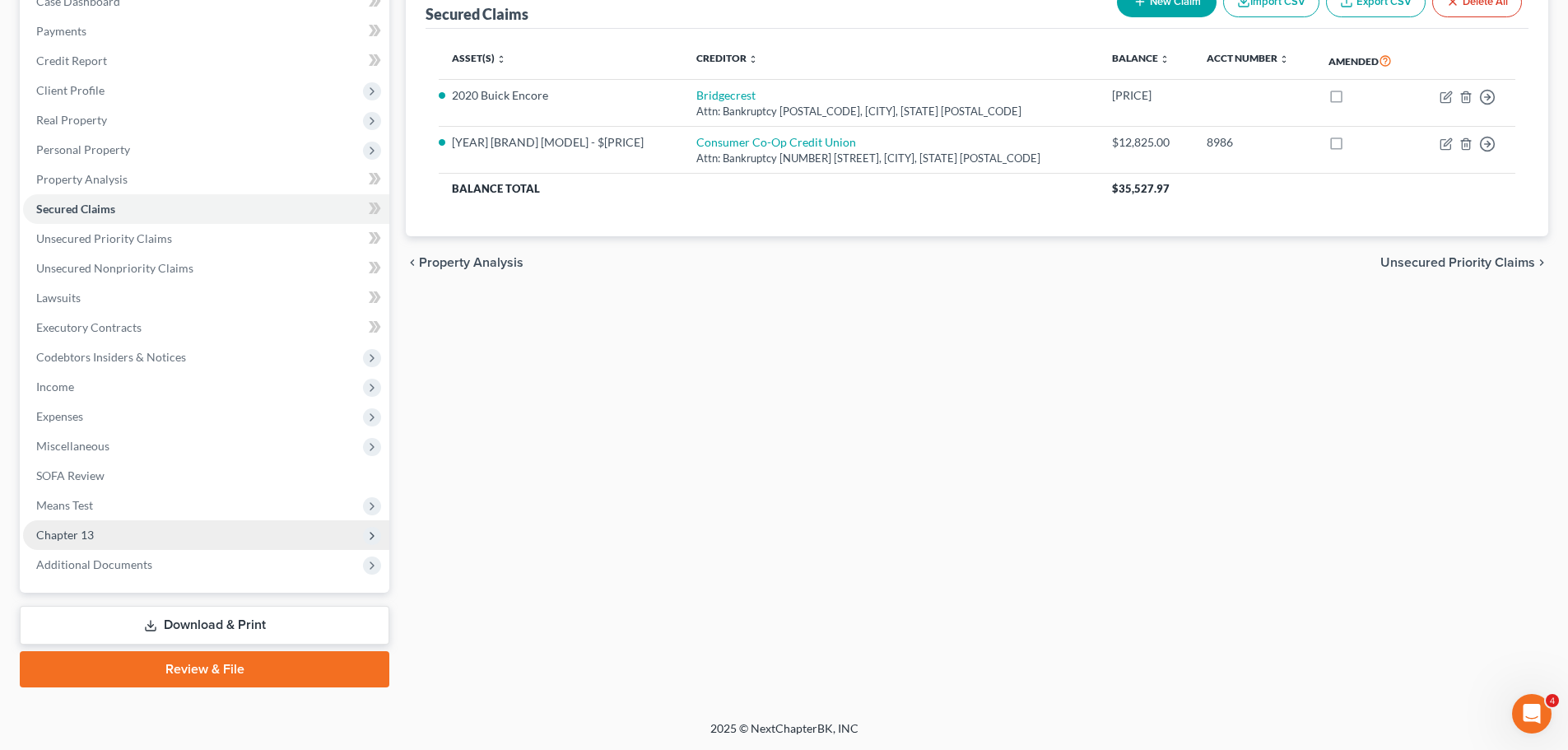 click on "Chapter 13" at bounding box center (206, 535) 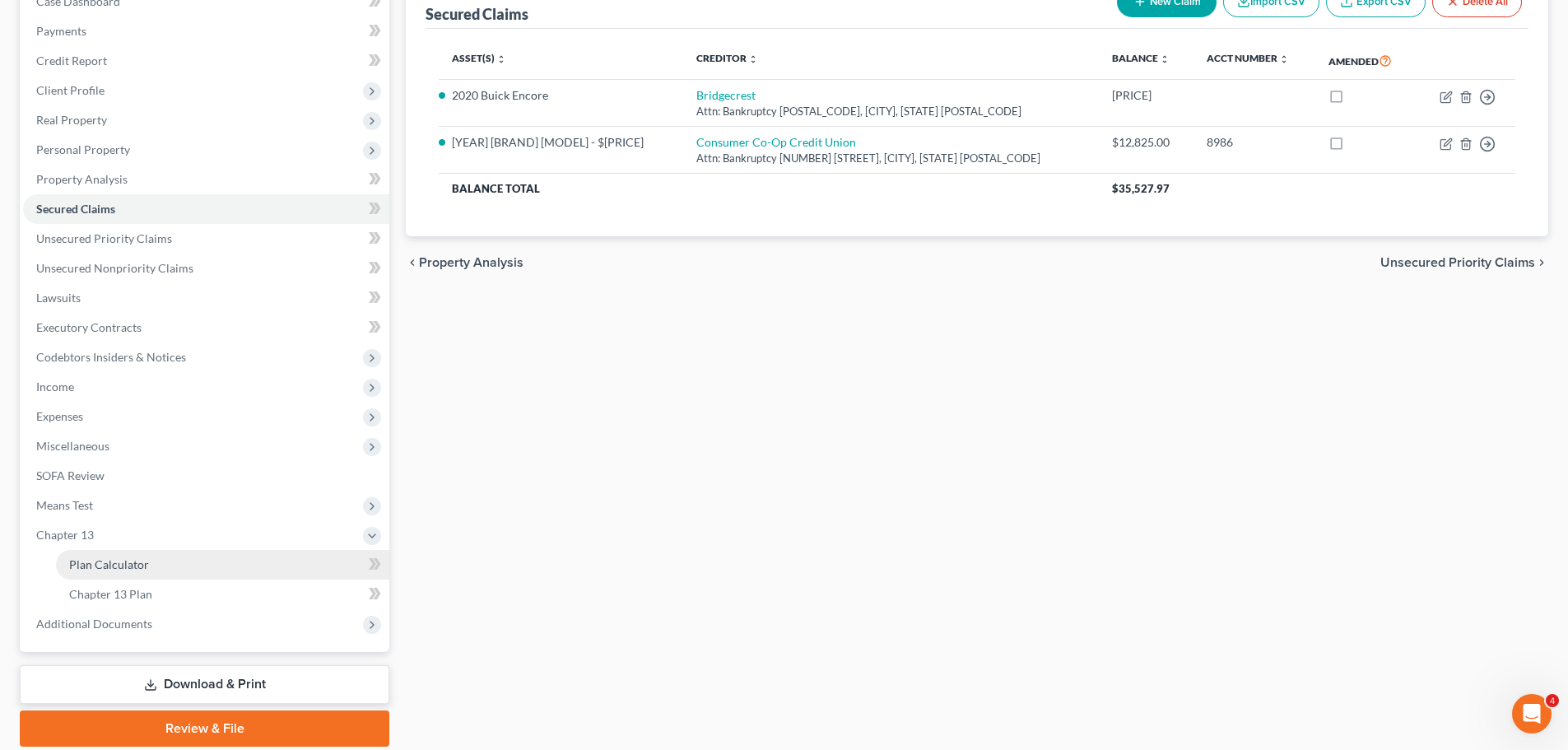 click on "Plan Calculator" at bounding box center [109, 564] 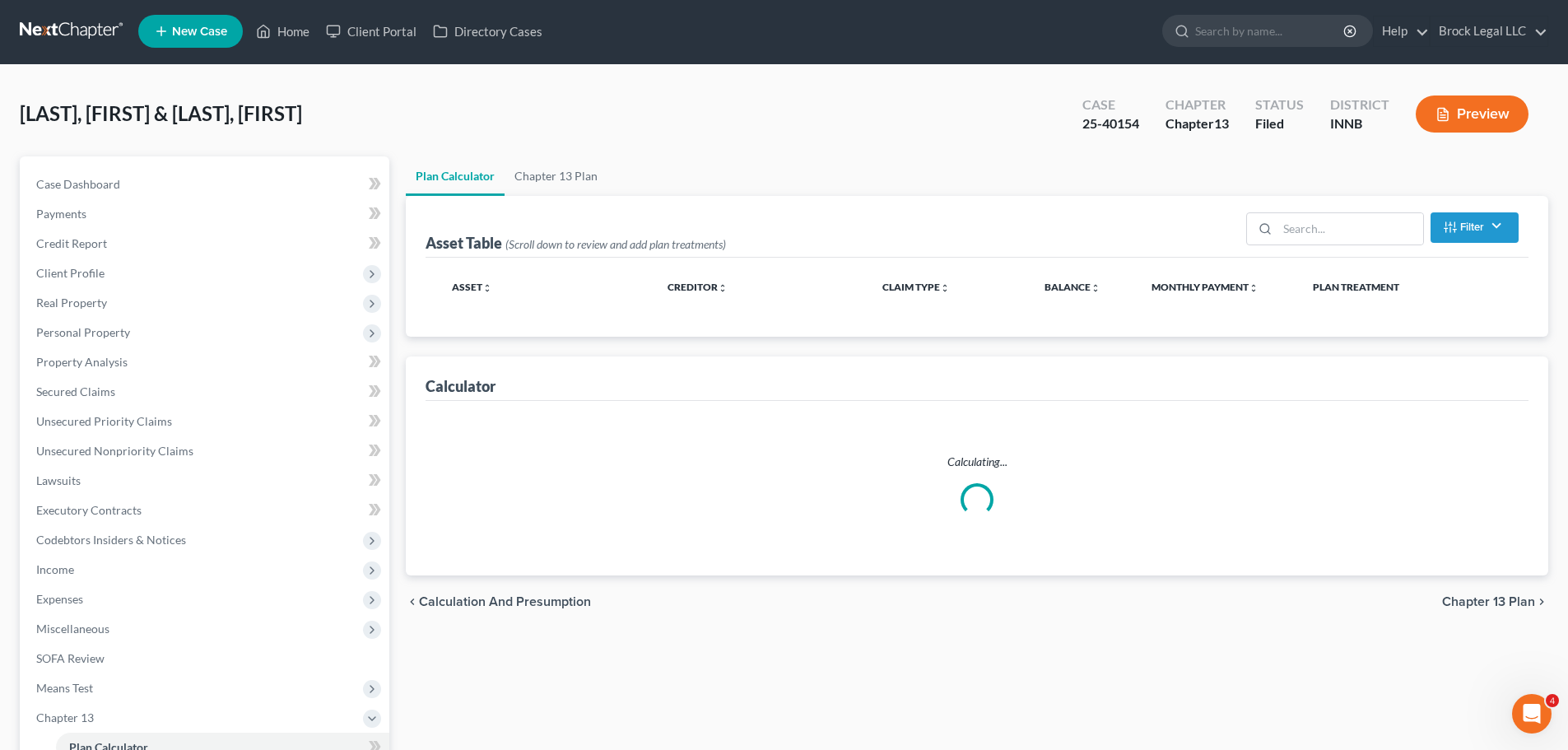 scroll, scrollTop: 0, scrollLeft: 0, axis: both 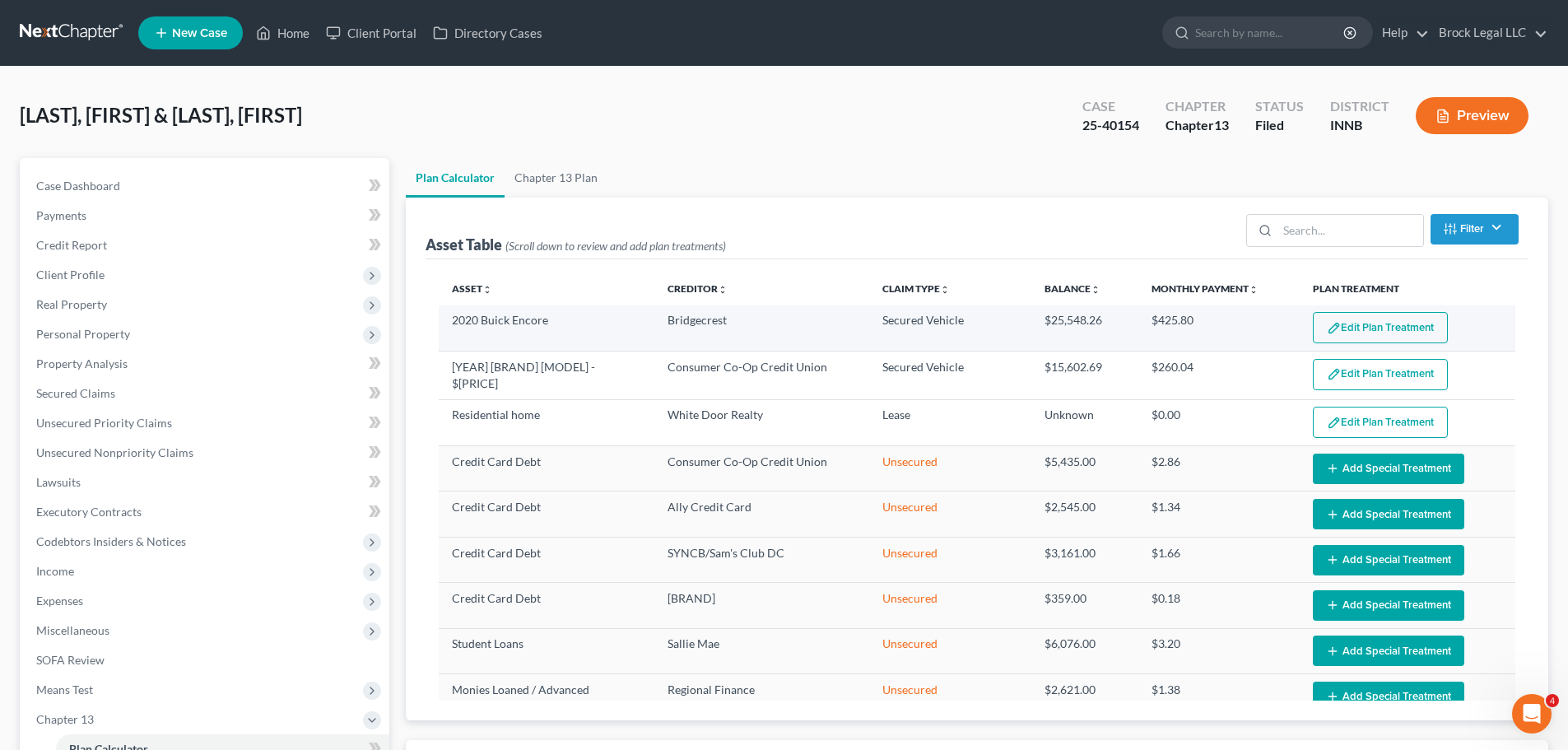 select on "59" 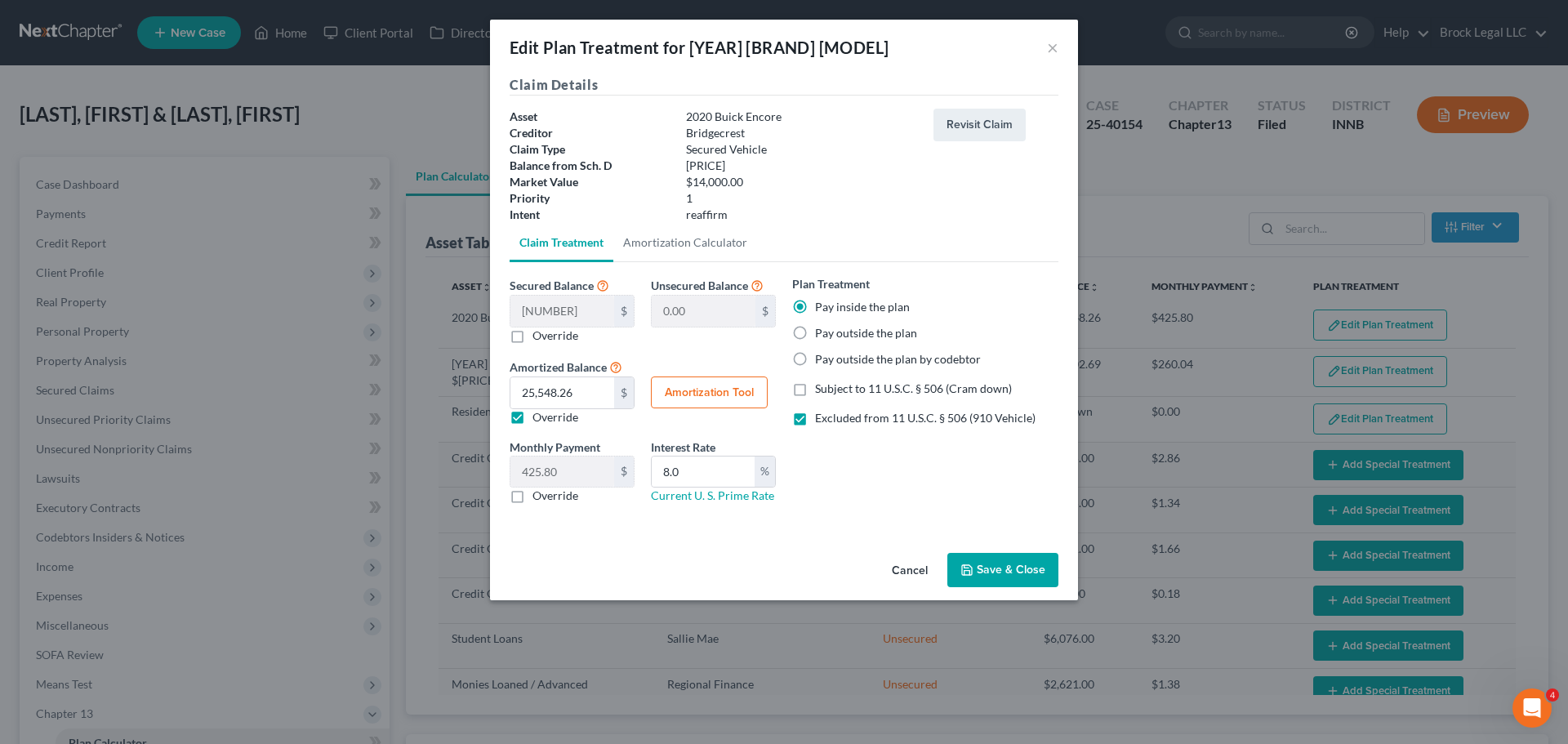 click on "Amortization Tool" at bounding box center (709, 393) 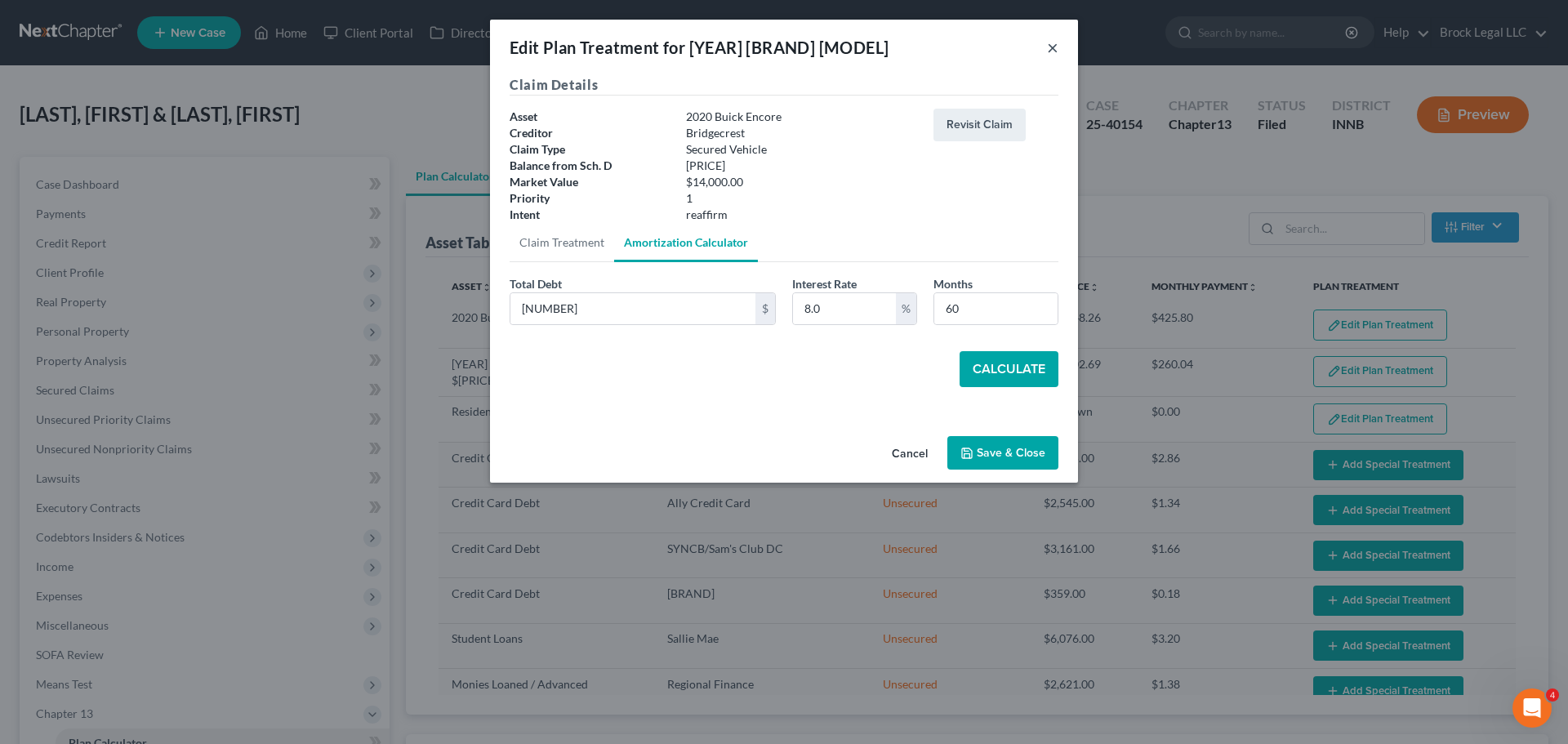 click on "×" at bounding box center [1053, 47] 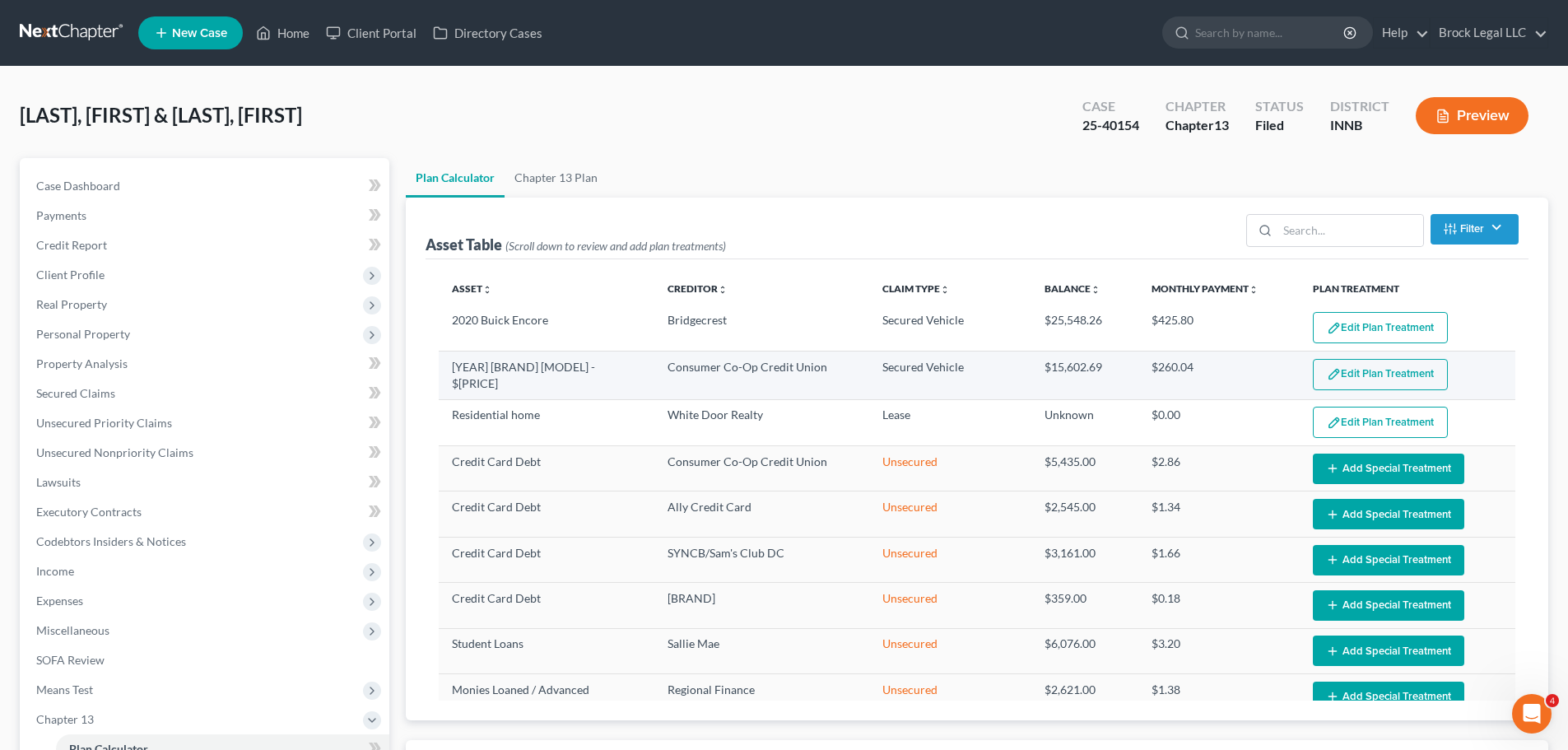 click on "Edit Plan Treatment" at bounding box center (1380, 375) 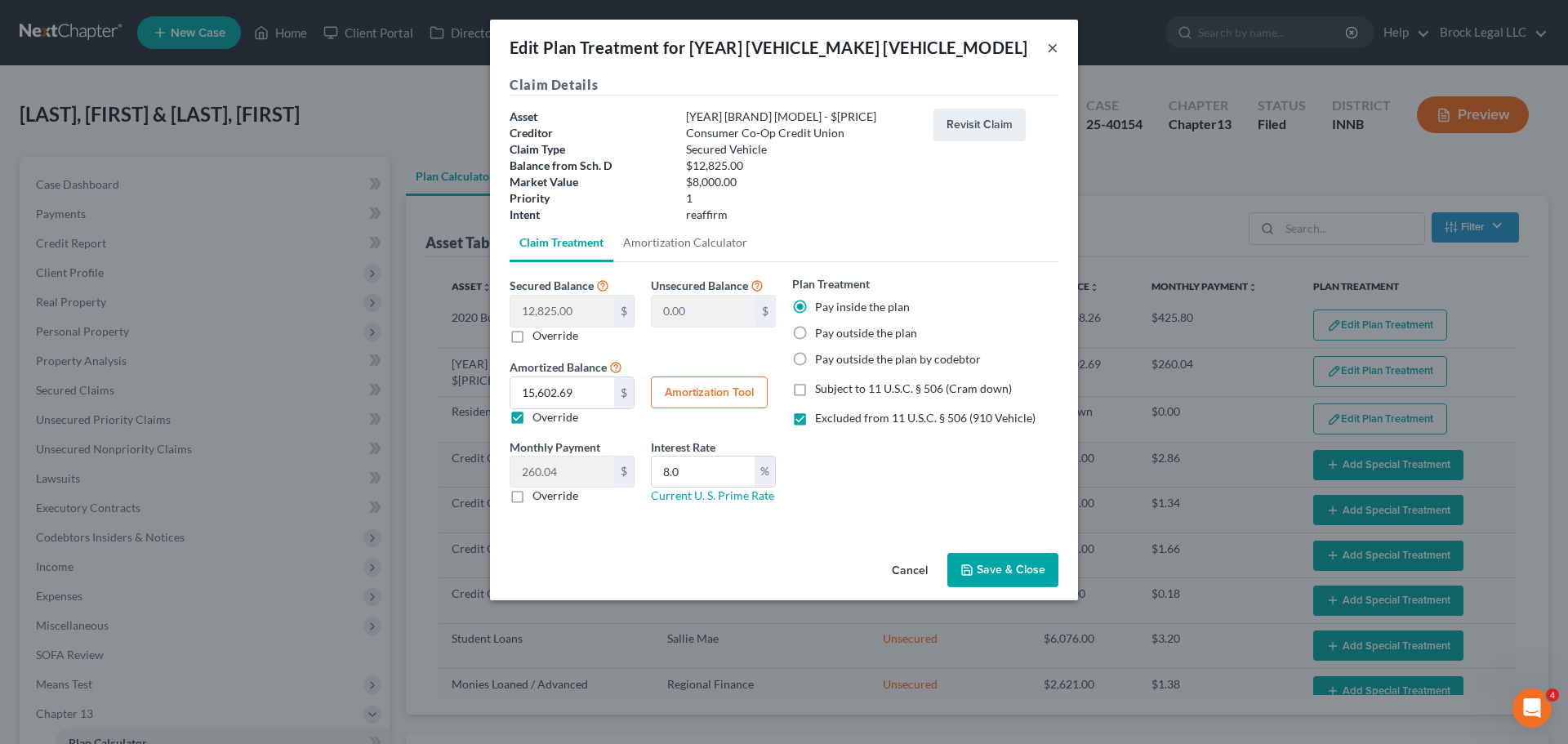 click on "×" at bounding box center [1053, 47] 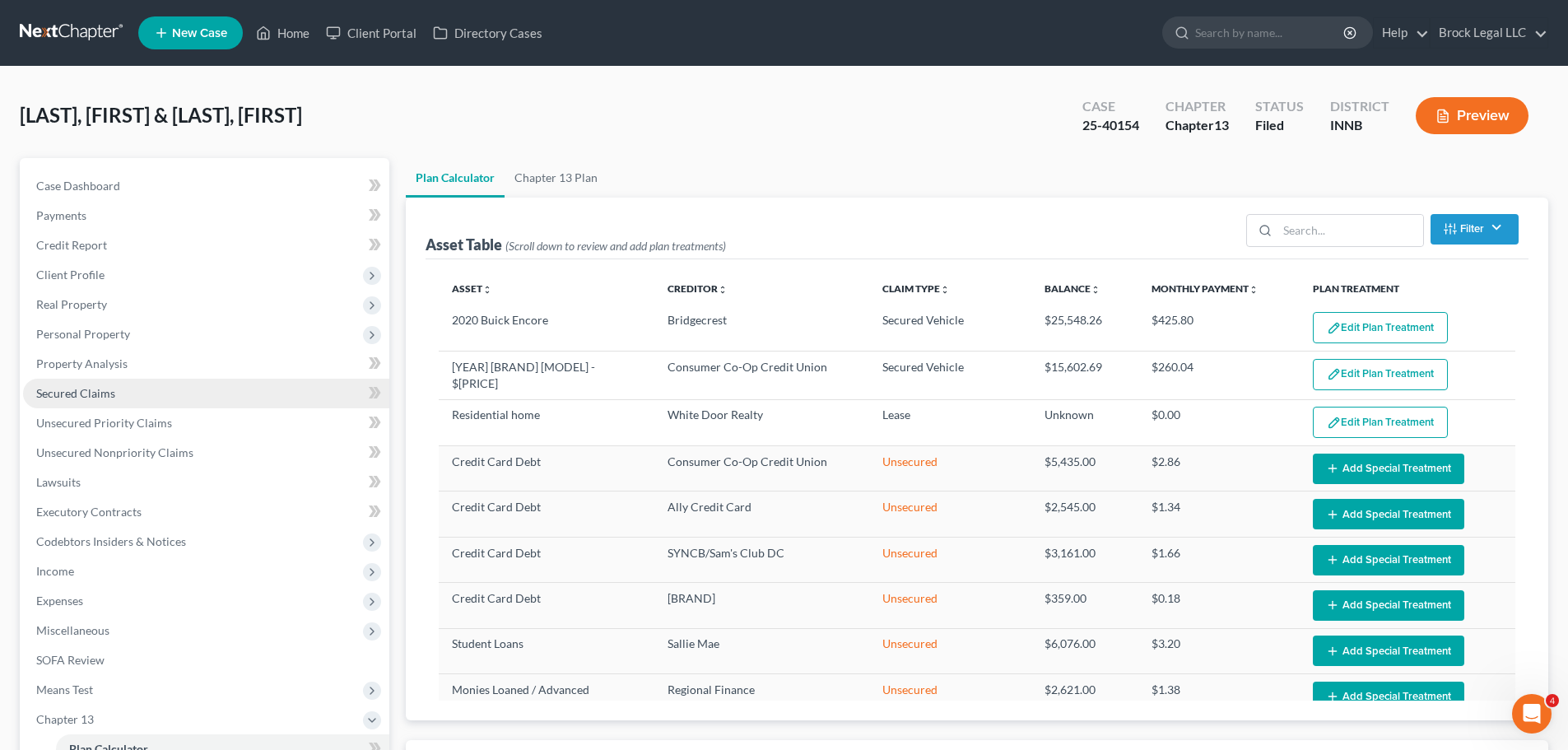click on "Secured Claims" at bounding box center (76, 393) 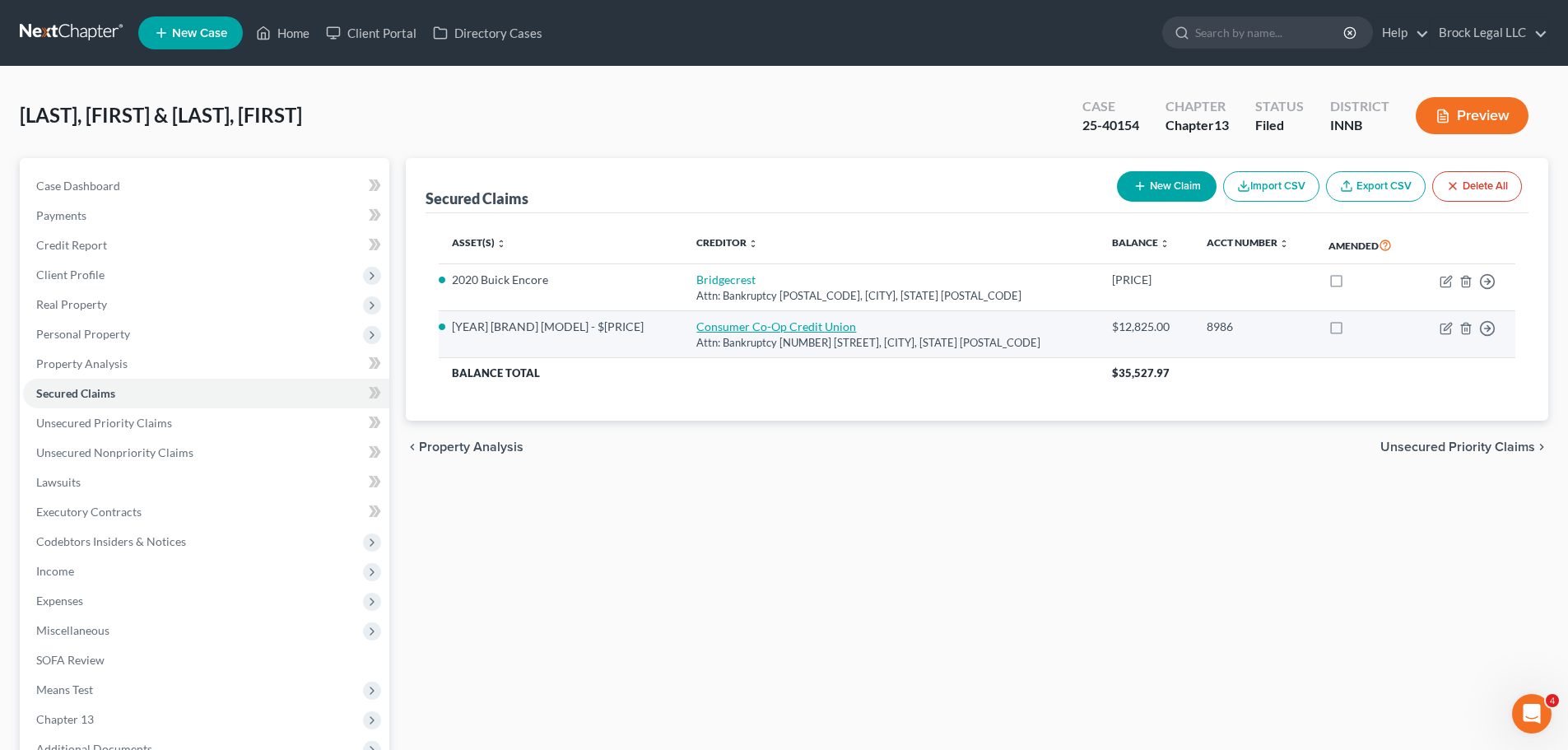click on "Consumer Co-Op Credit Union" at bounding box center (776, 326) 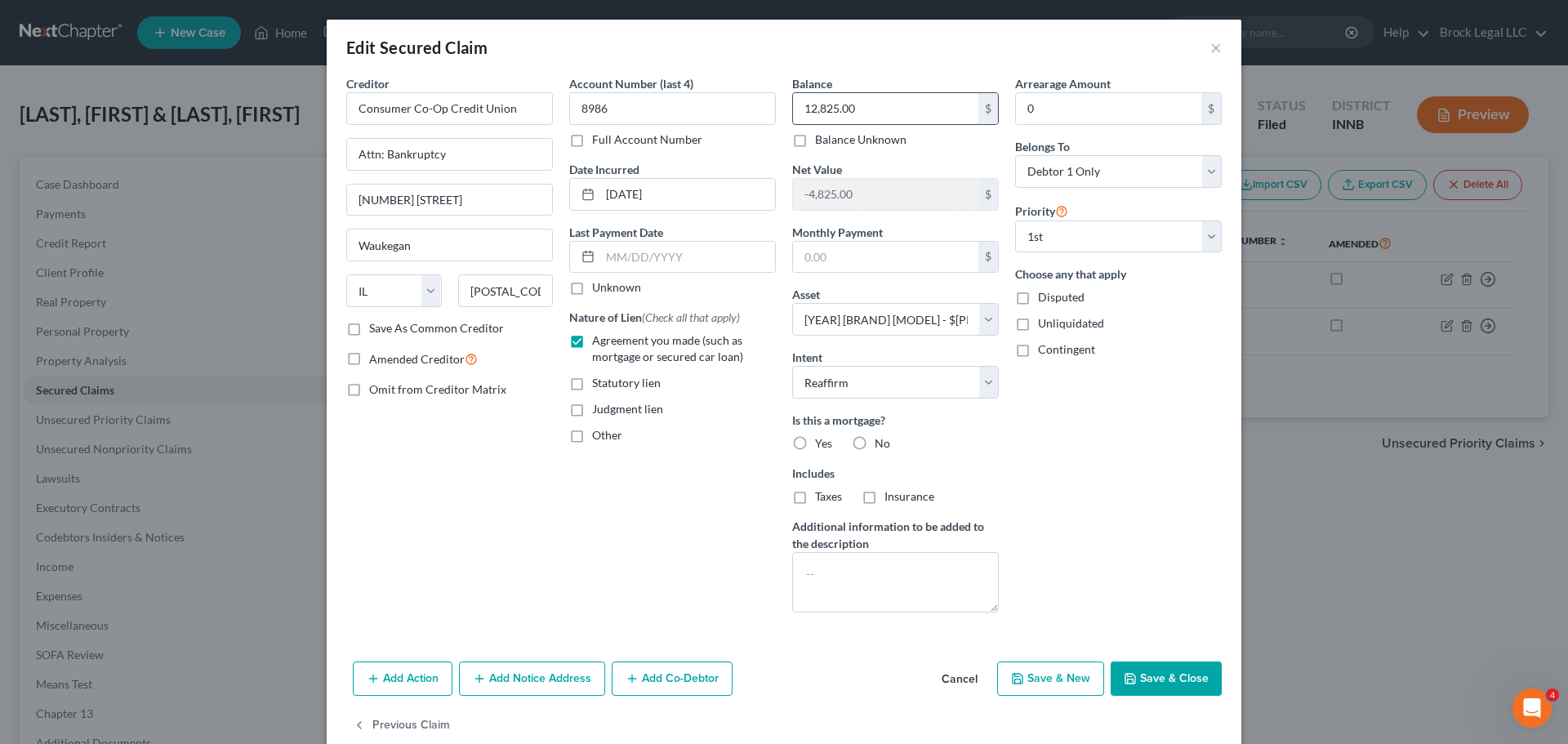 click on "12,825.00" at bounding box center [885, 109] 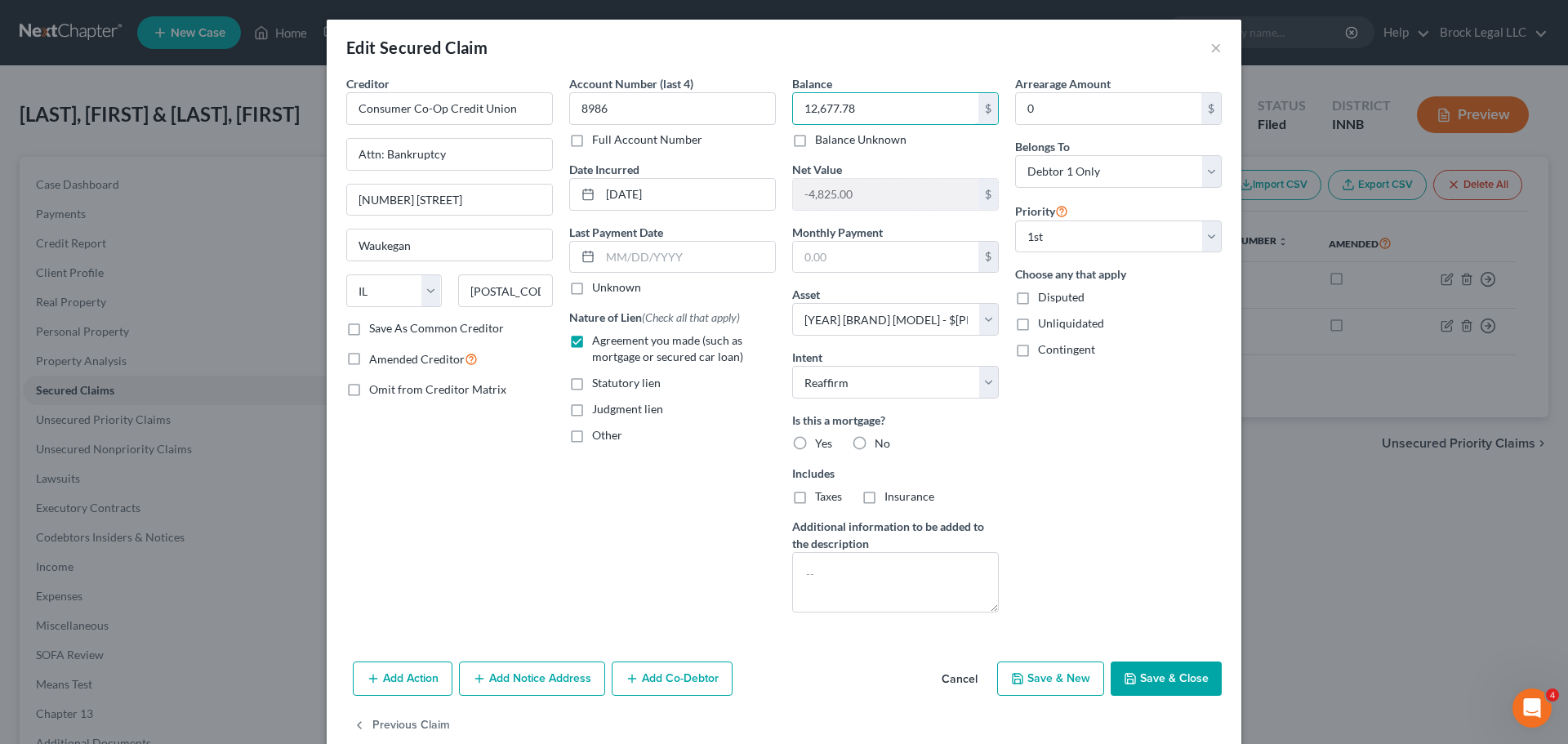 type on "12,677.78" 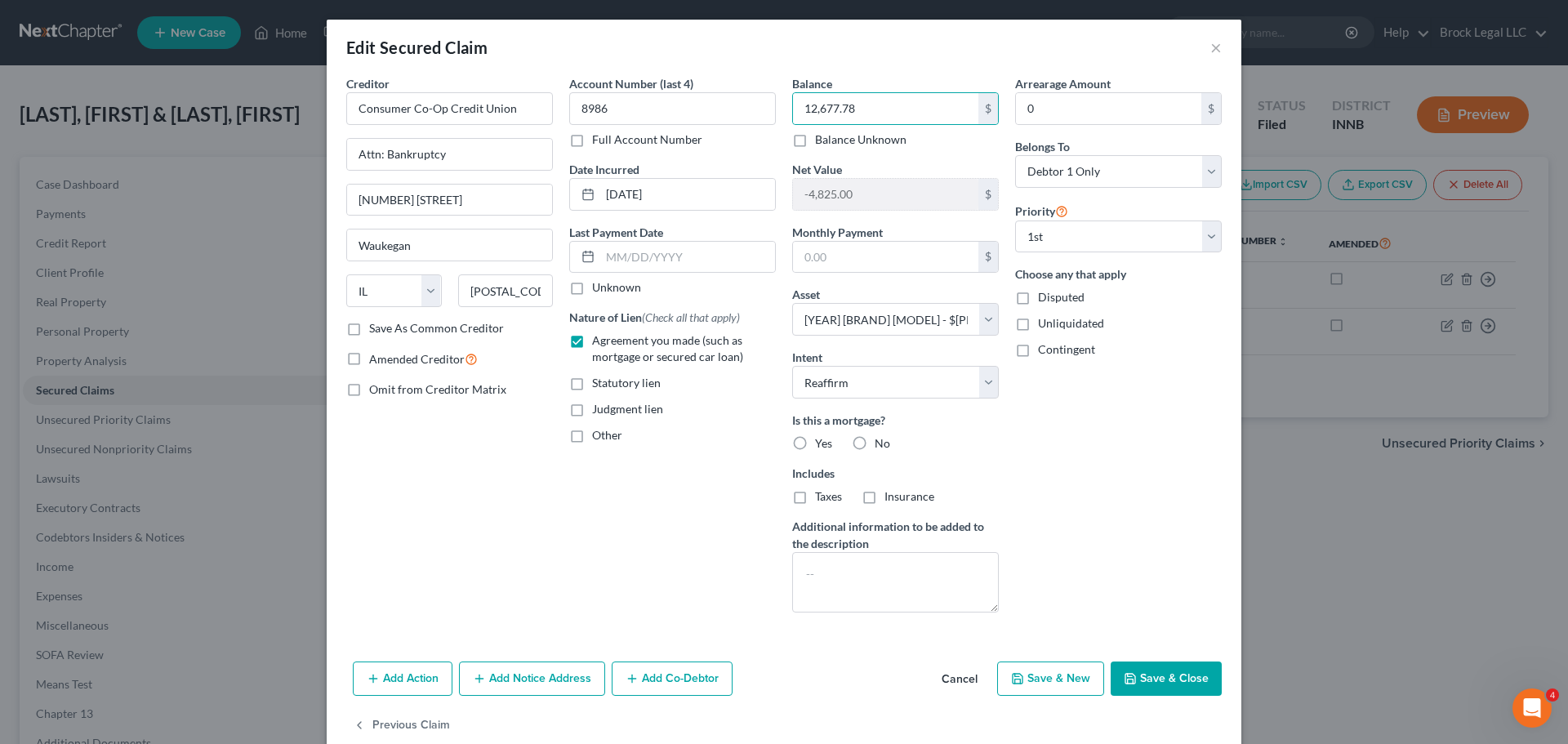 click on "Save & Close" at bounding box center (1166, 679) 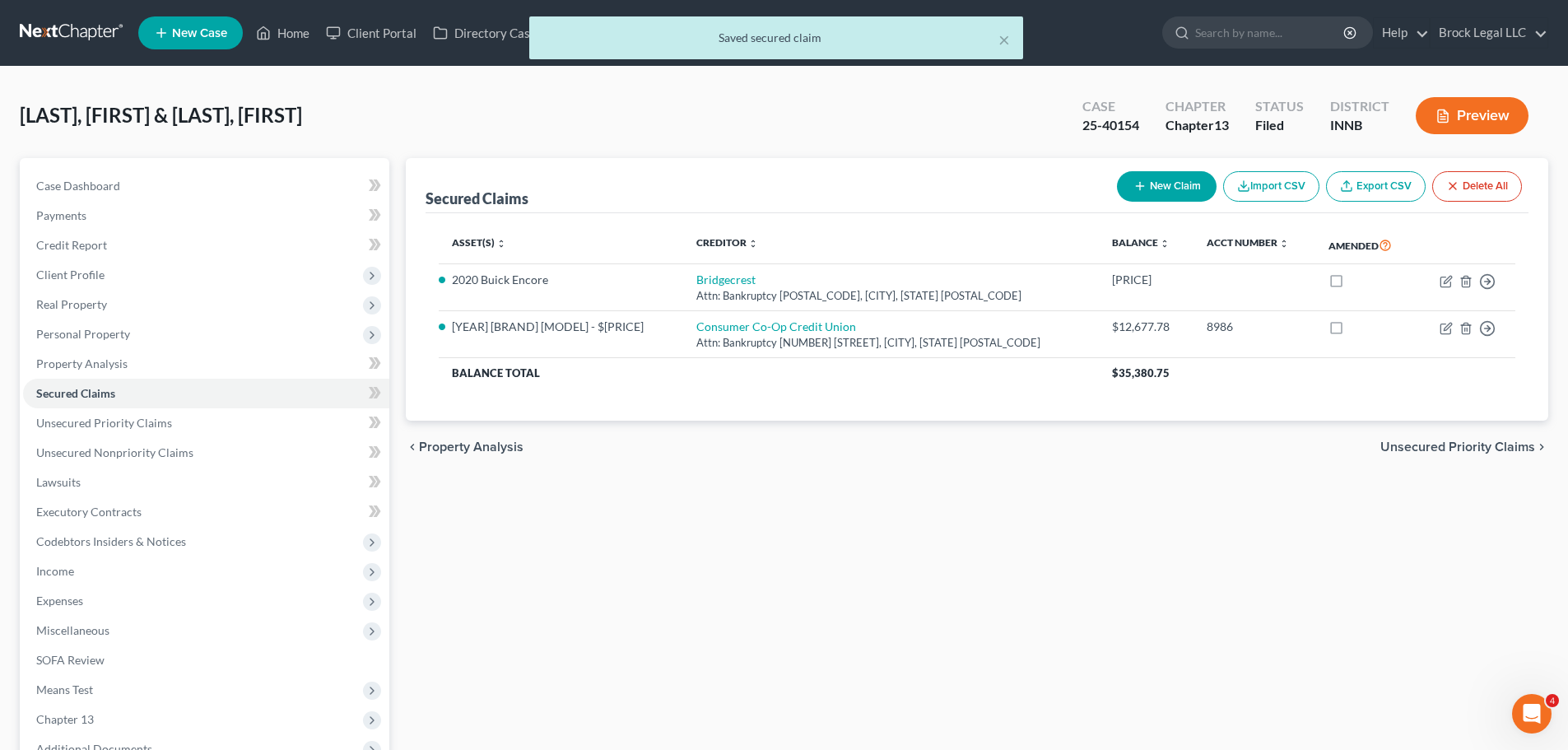 click on "Secured Claims New Claim Import CSV Export CSV Delete All Asset(s) expand_more expand_less unfold_more Creditor expand_more expand_less unfold_more Balance expand_more expand_less unfold_more Acct Number expand_more expand_less unfold_more [YEAR] [BRAND] [MODEL] [BRAND] Attn: Bankruptcy [ACCOUNT_NUMBER], [CITY], [STATE] [ZIP] [PRICE] Move to E Move to F Move to G Move to Notice Only [YEAR] [BRAND] [MODEL] [COMPANY] Attn: Bankruptcy [NUMBER] [STREET], [CITY], [STATE] [ZIP] [PRICE] [NUMBER] Move to E Move to F Move to G Move to Notice Only Balance Total $[PRICE] Previous 1 Next chevron_left Property Analysis Unsecured Priority Claims chevron_right" at bounding box center (977, 515) 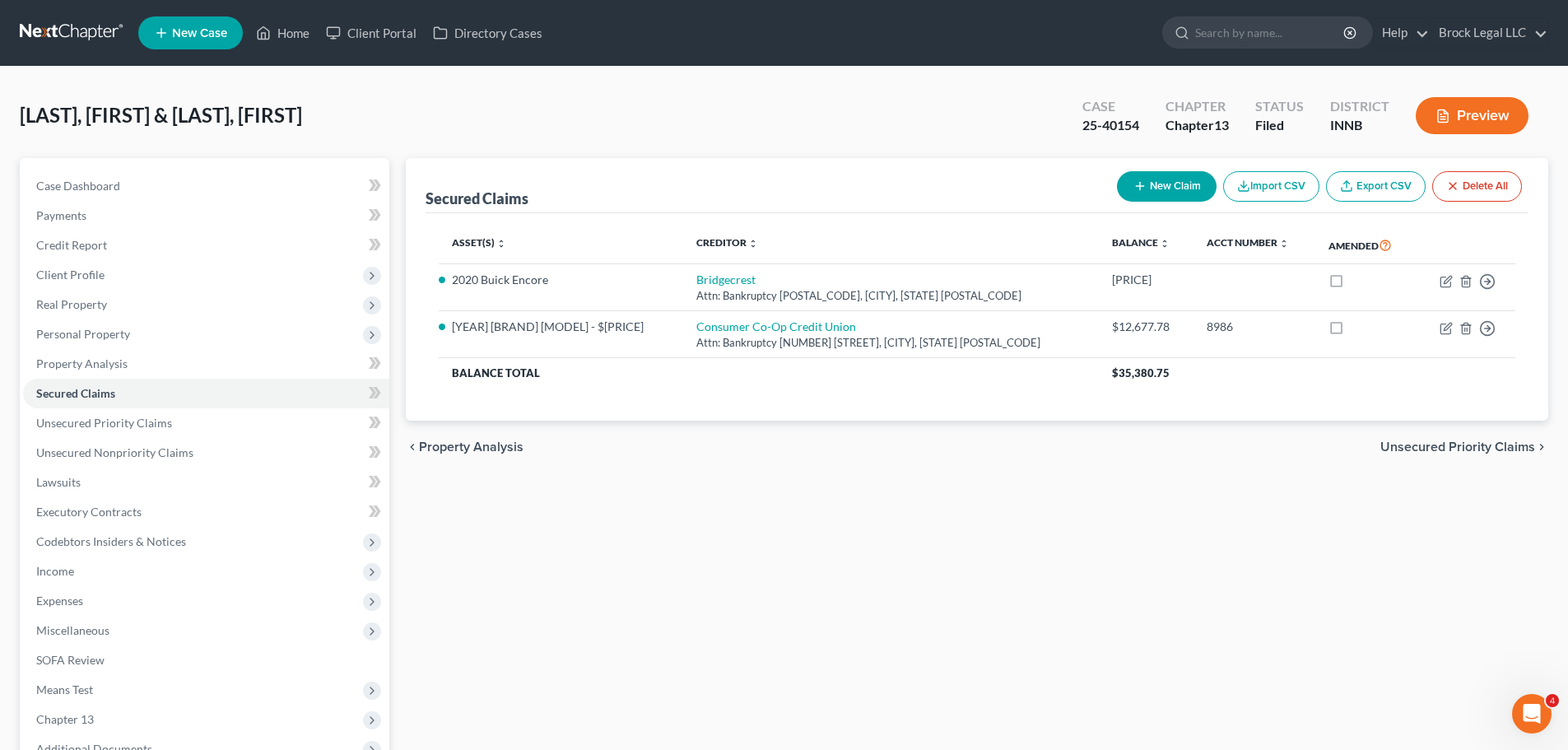 click on "Secured Claims New Claim Import CSV Export CSV Delete All Asset(s) expand_more expand_less unfold_more Creditor expand_more expand_less unfold_more Balance expand_more expand_less unfold_more Acct Number expand_more expand_less unfold_more [YEAR] [BRAND] [MODEL] [BRAND] Attn: Bankruptcy [ACCOUNT_NUMBER], [CITY], [STATE] [ZIP] [PRICE] Move to E Move to F Move to G Move to Notice Only [YEAR] [BRAND] [MODEL] [COMPANY] Attn: Bankruptcy [NUMBER] [STREET], [CITY], [STATE] [ZIP] [PRICE] [NUMBER] Move to E Move to F Move to G Move to Notice Only Balance Total $[PRICE] Previous 1 Next chevron_left Property Analysis Unsecured Priority Claims chevron_right" at bounding box center (977, 515) 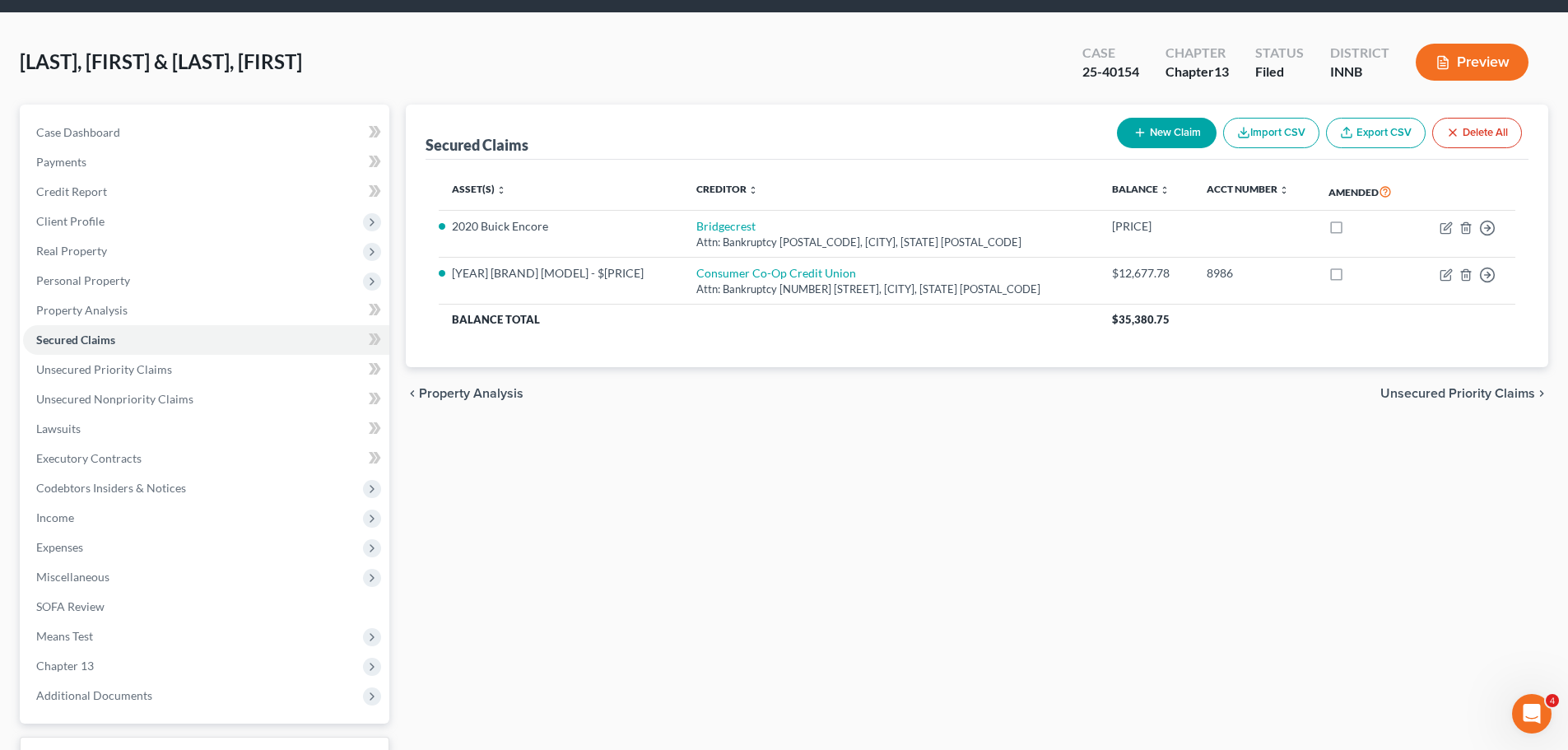 scroll, scrollTop: 82, scrollLeft: 0, axis: vertical 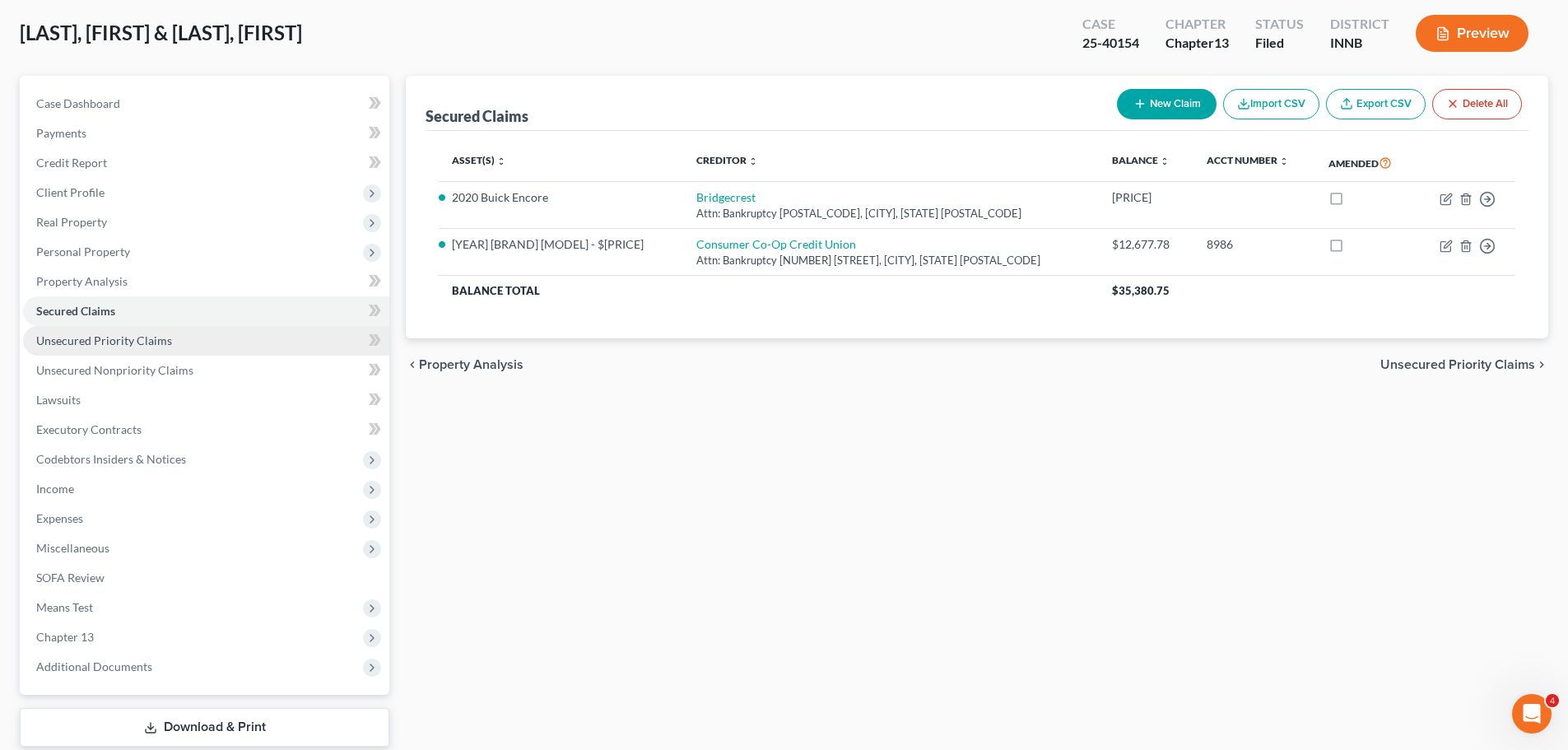 click on "Unsecured Priority Claims" at bounding box center [104, 340] 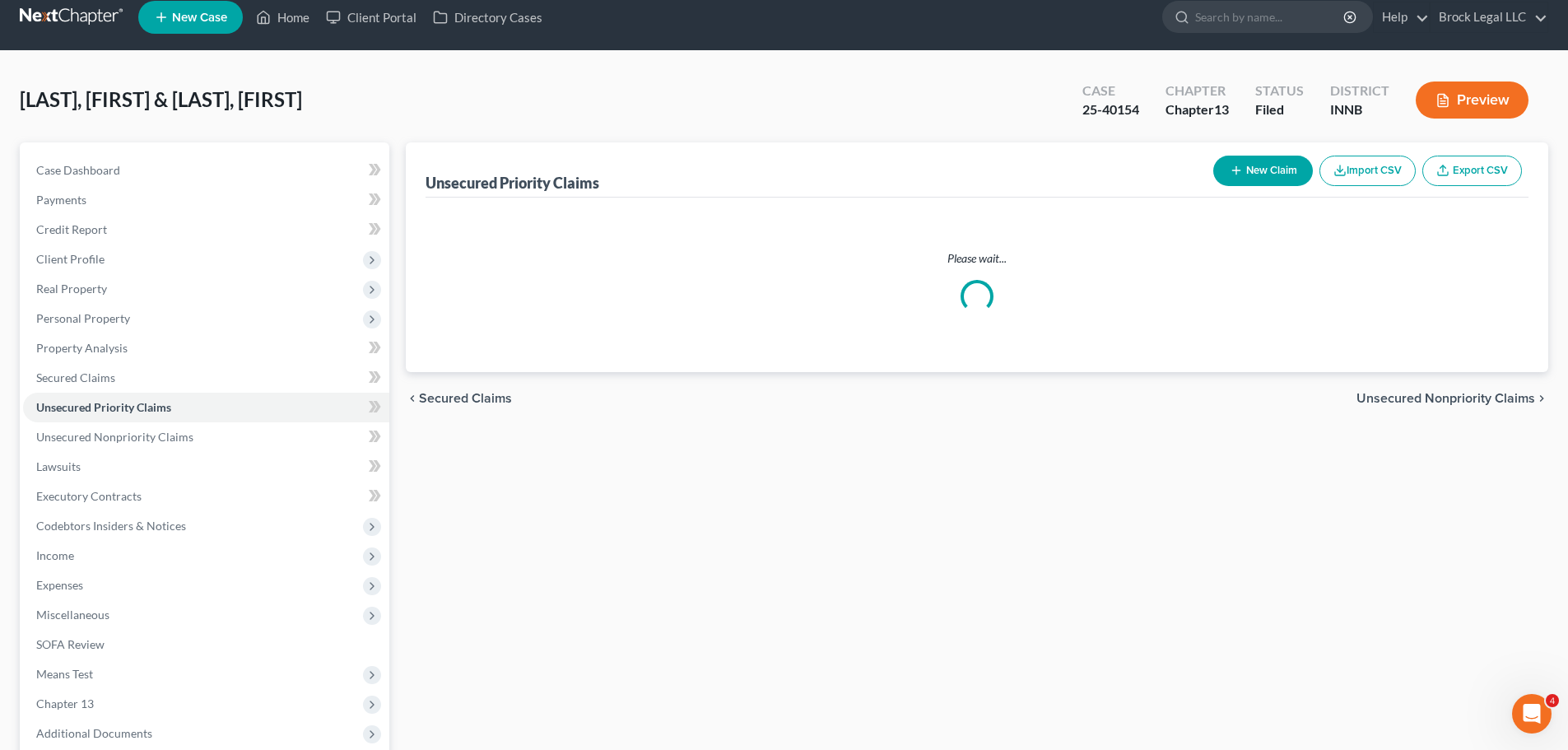 scroll, scrollTop: 0, scrollLeft: 0, axis: both 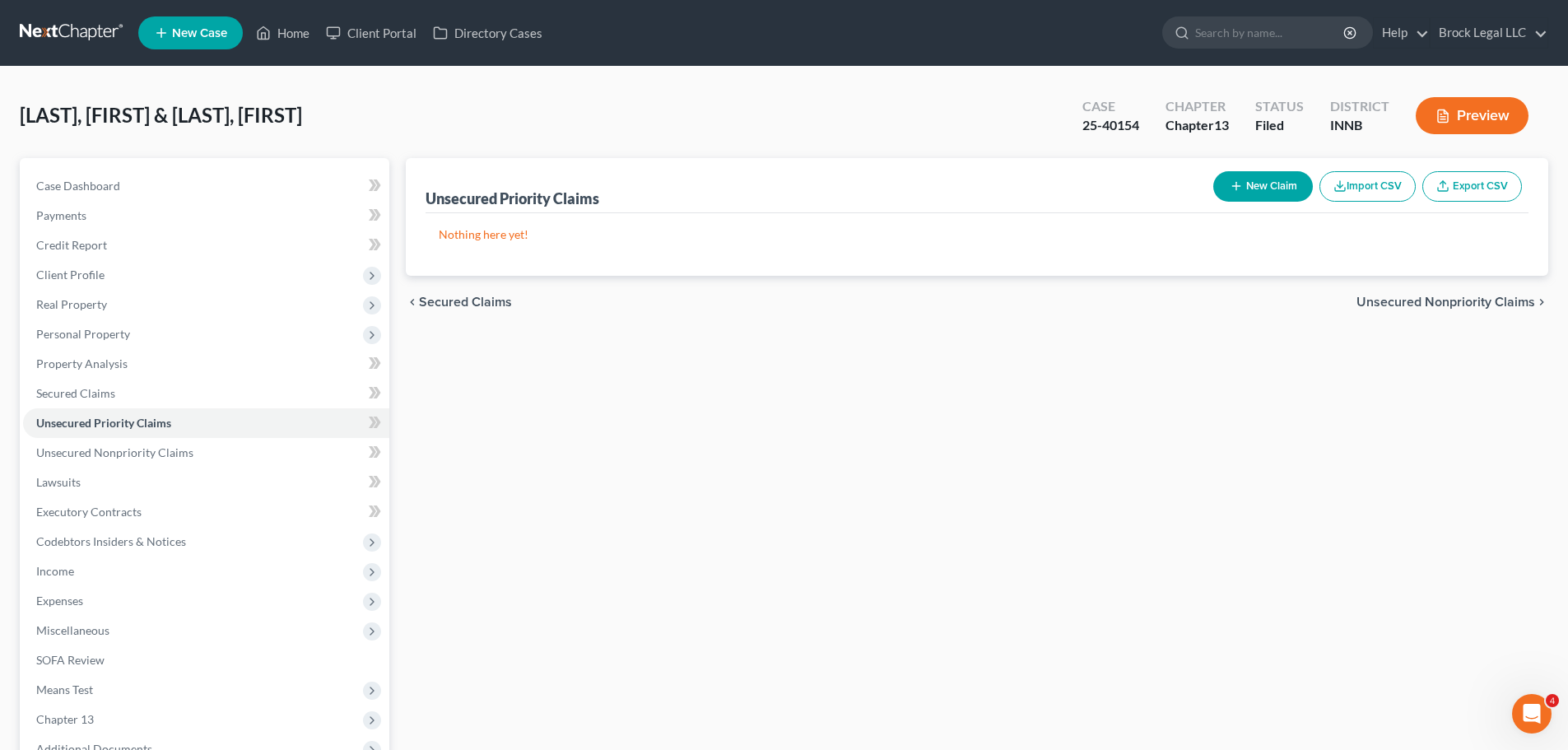 click on "New Claim" at bounding box center (1263, 186) 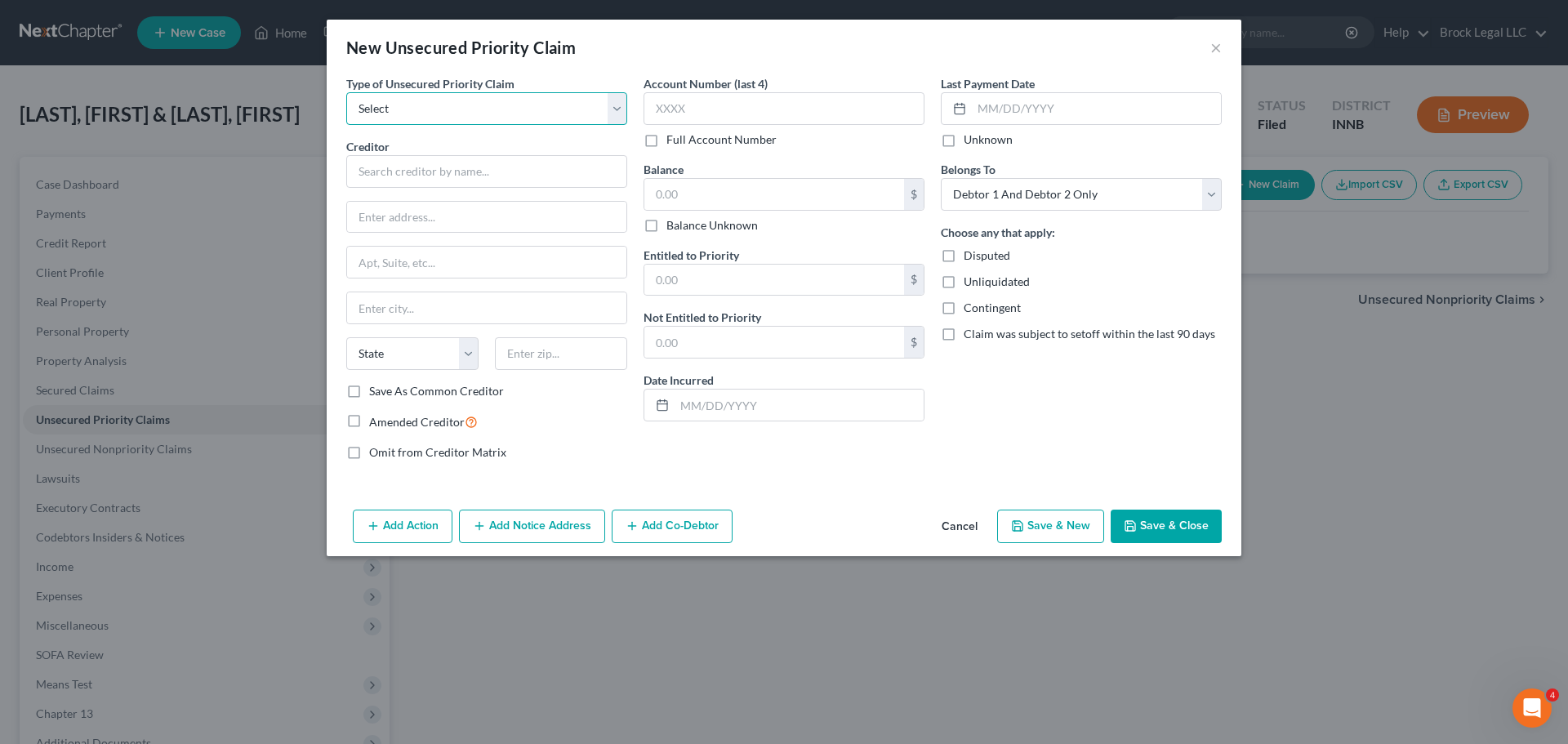 click on "Select Taxes & Other Government Units Domestic Support Obligations Extensions of credit in an involuntary case Wages, Salaries, Commissions Contributions to employee benefits Certain farmers and fisherman Deposits by individuals Commitments to maintain capitals Claims for death or injury while intoxicated Other" at bounding box center (487, 109) 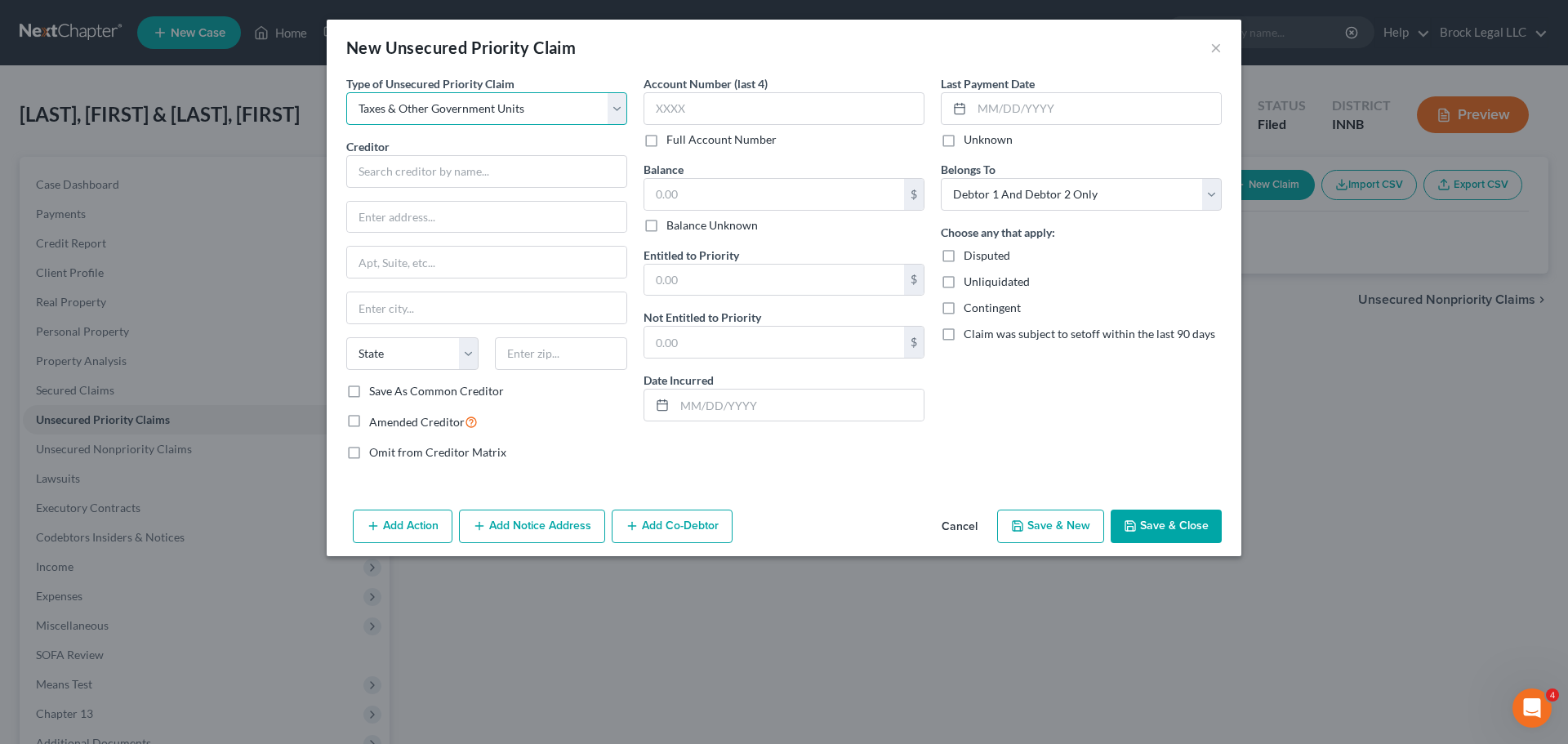 click on "Select Taxes & Other Government Units Domestic Support Obligations Extensions of credit in an involuntary case Wages, Salaries, Commissions Contributions to employee benefits Certain farmers and fisherman Deposits by individuals Commitments to maintain capitals Claims for death or injury while intoxicated Other" at bounding box center [487, 109] 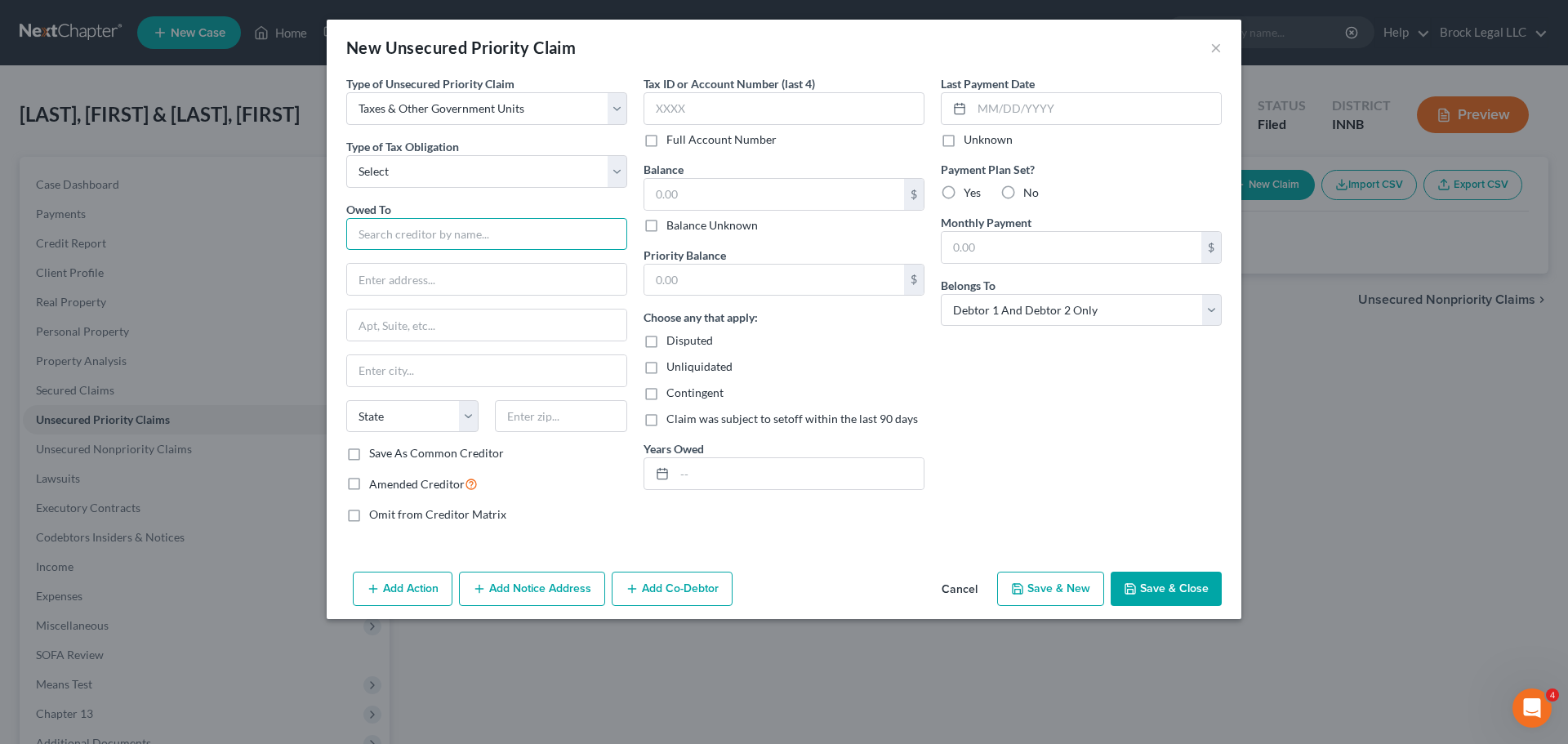 click at bounding box center (487, 234) 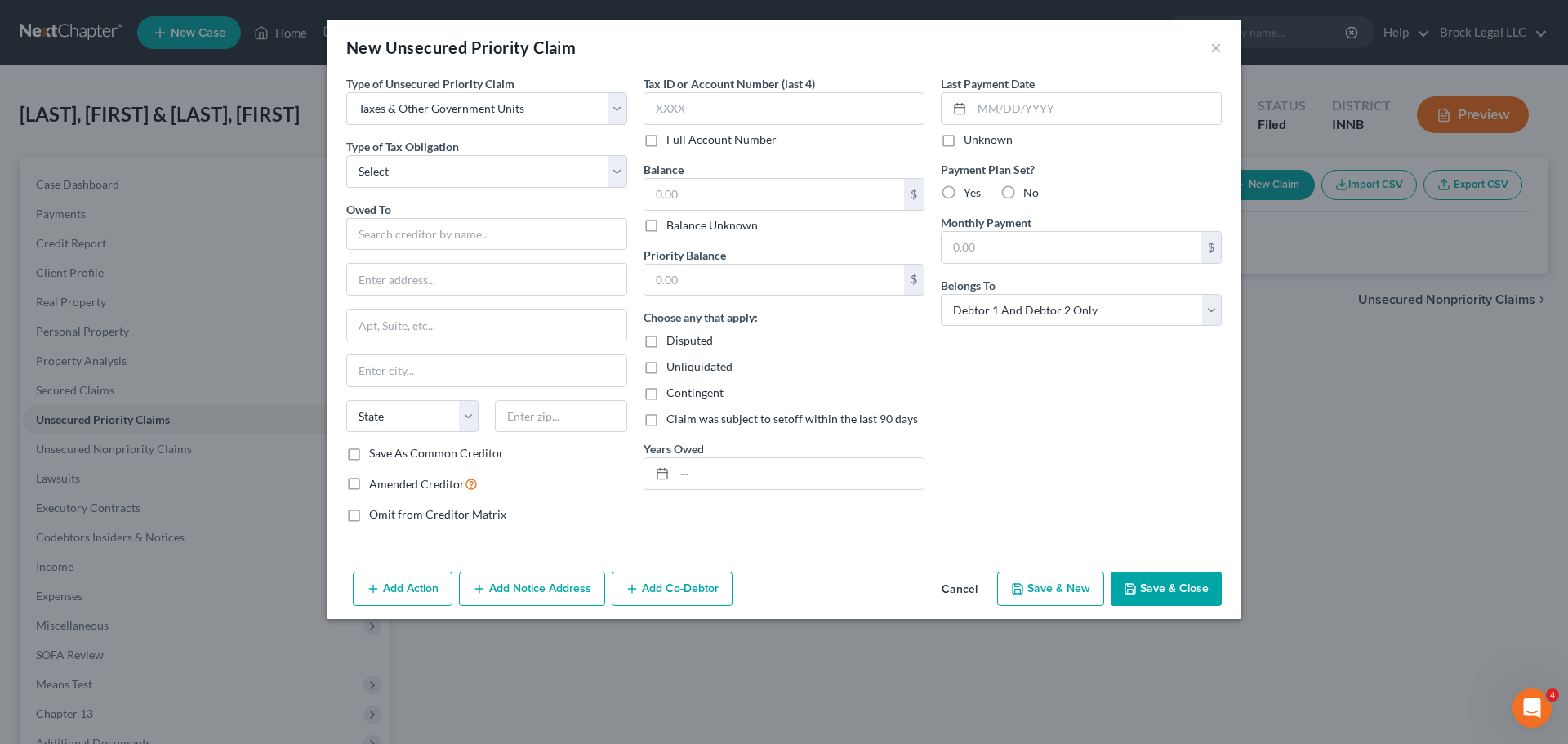 click on "Type of Unsecured Priority Claim
*
Select Taxes & Other Government Units Domestic Support Obligations Extensions of credit in an involuntary case Wages, Salaries, Commissions Contributions to employee benefits Certain farmers and fisherman Deposits by individuals Commitments to maintain capitals Claims for death or injury while intoxicated Other
Type of Tax Obligation
*
Select Federal City State Franchise Tax Board Other Owed To *                         State AL AK AR AZ CA CO CT DE DC FL GA GU HI ID IL IN IA KS KY LA ME MD MA MI MN MS MO MT NC ND NE NV NH NJ NM NY OH OK OR PA PR RI SC SD TN TX UT VI VA VT WA WV WI WY Save As Common Creditor Amended Creditor  Omit from Creditor Matrix" at bounding box center (487, 305) 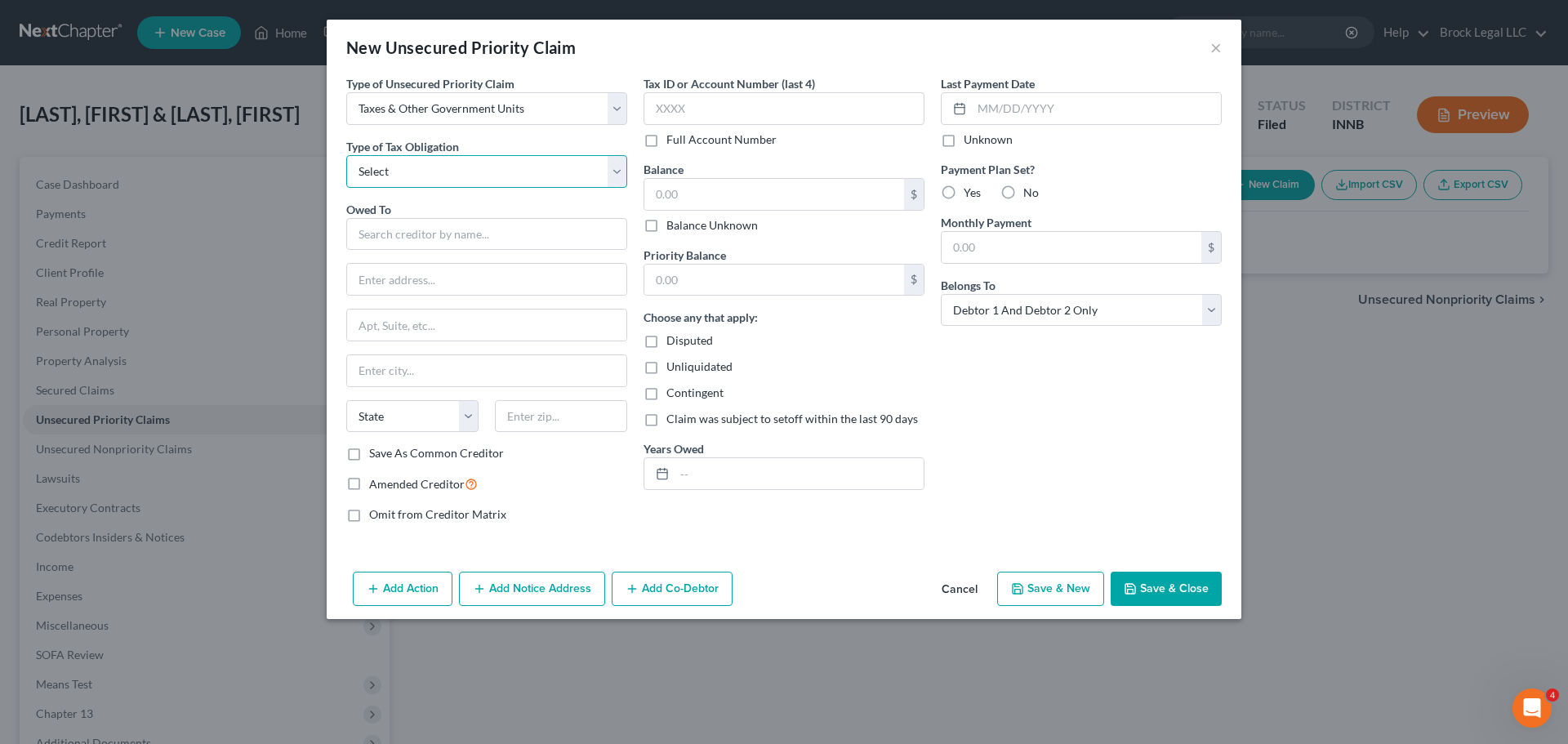 drag, startPoint x: 479, startPoint y: 173, endPoint x: 472, endPoint y: 185, distance: 13.892444 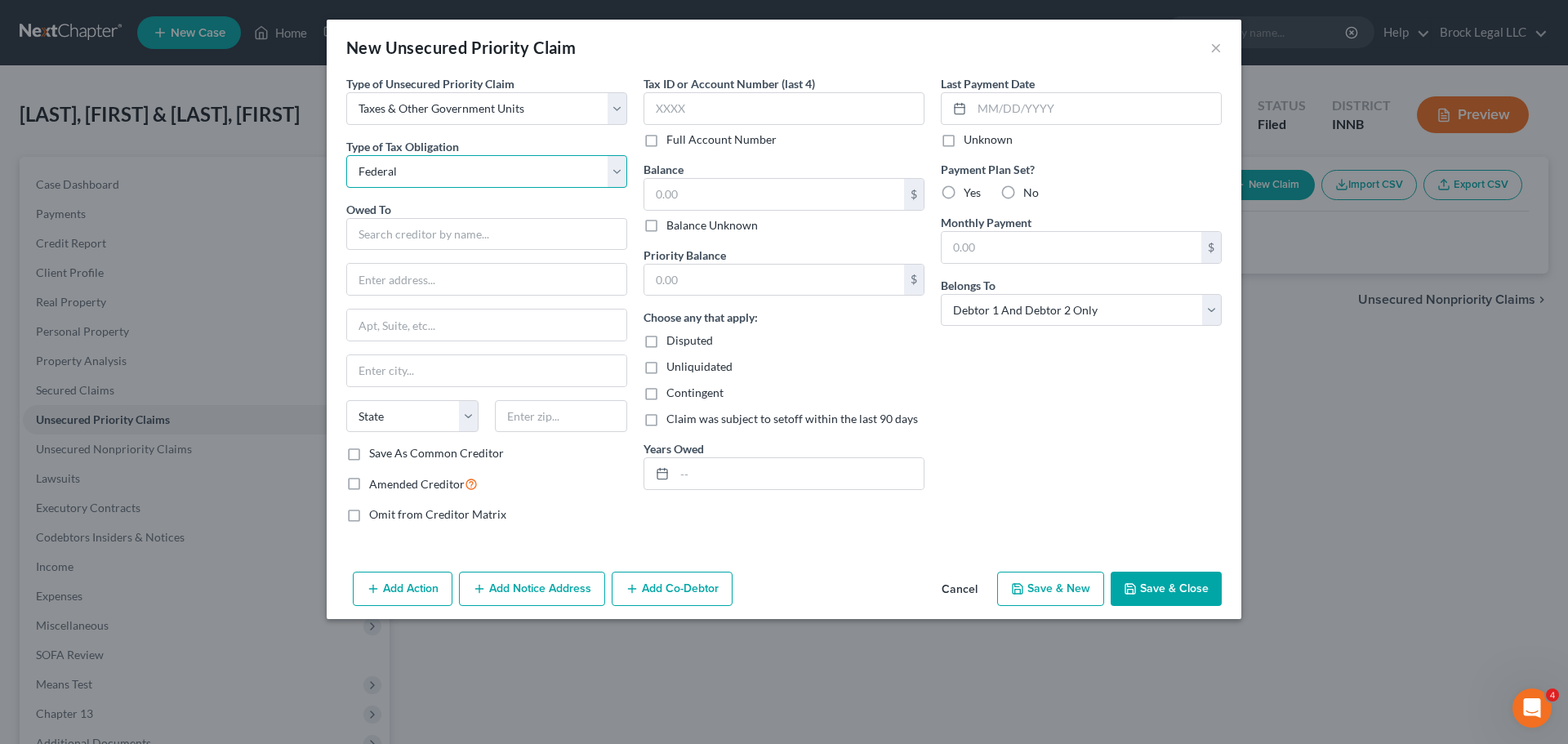 click on "Select Federal City State Franchise Tax Board Other" at bounding box center (487, 172) 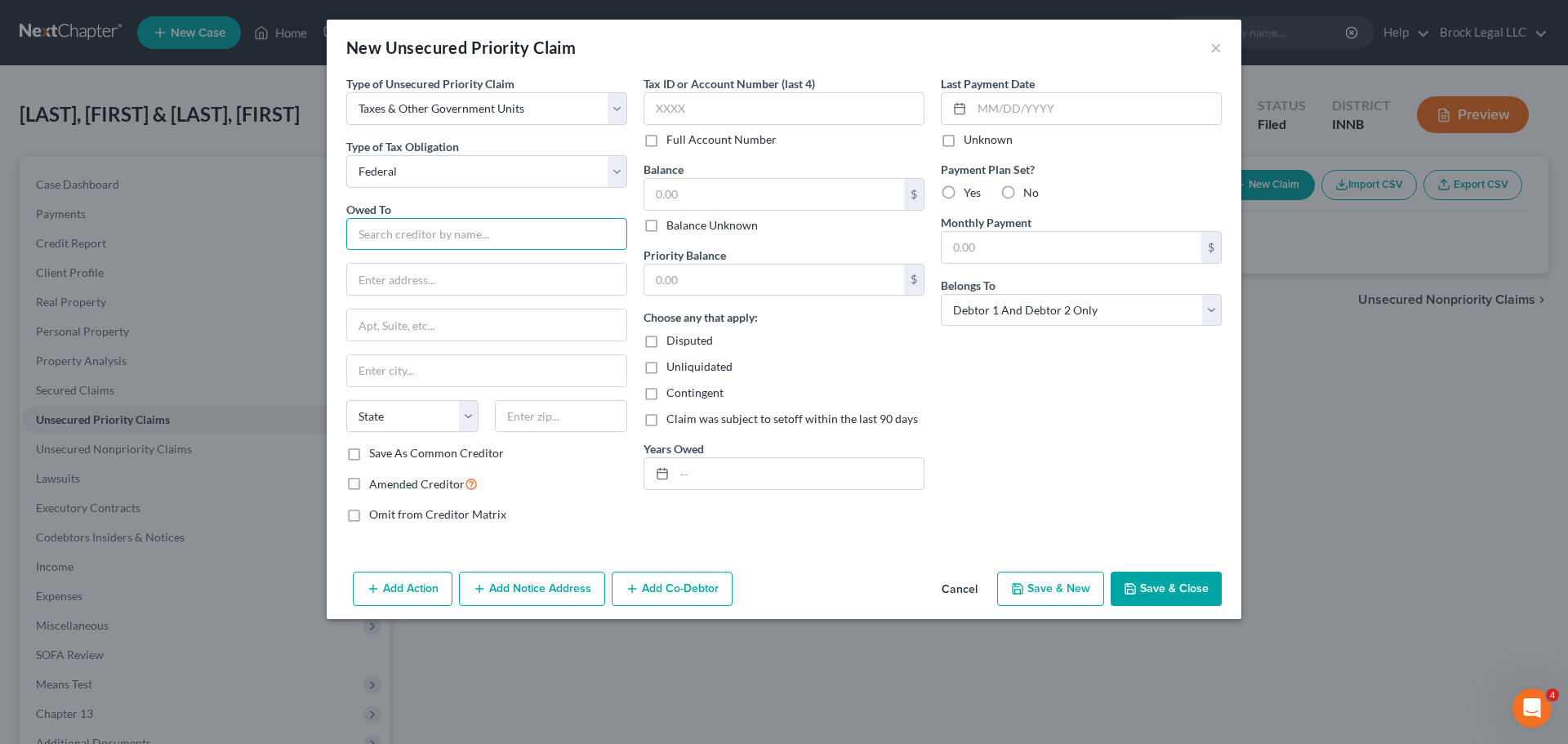 click at bounding box center (487, 234) 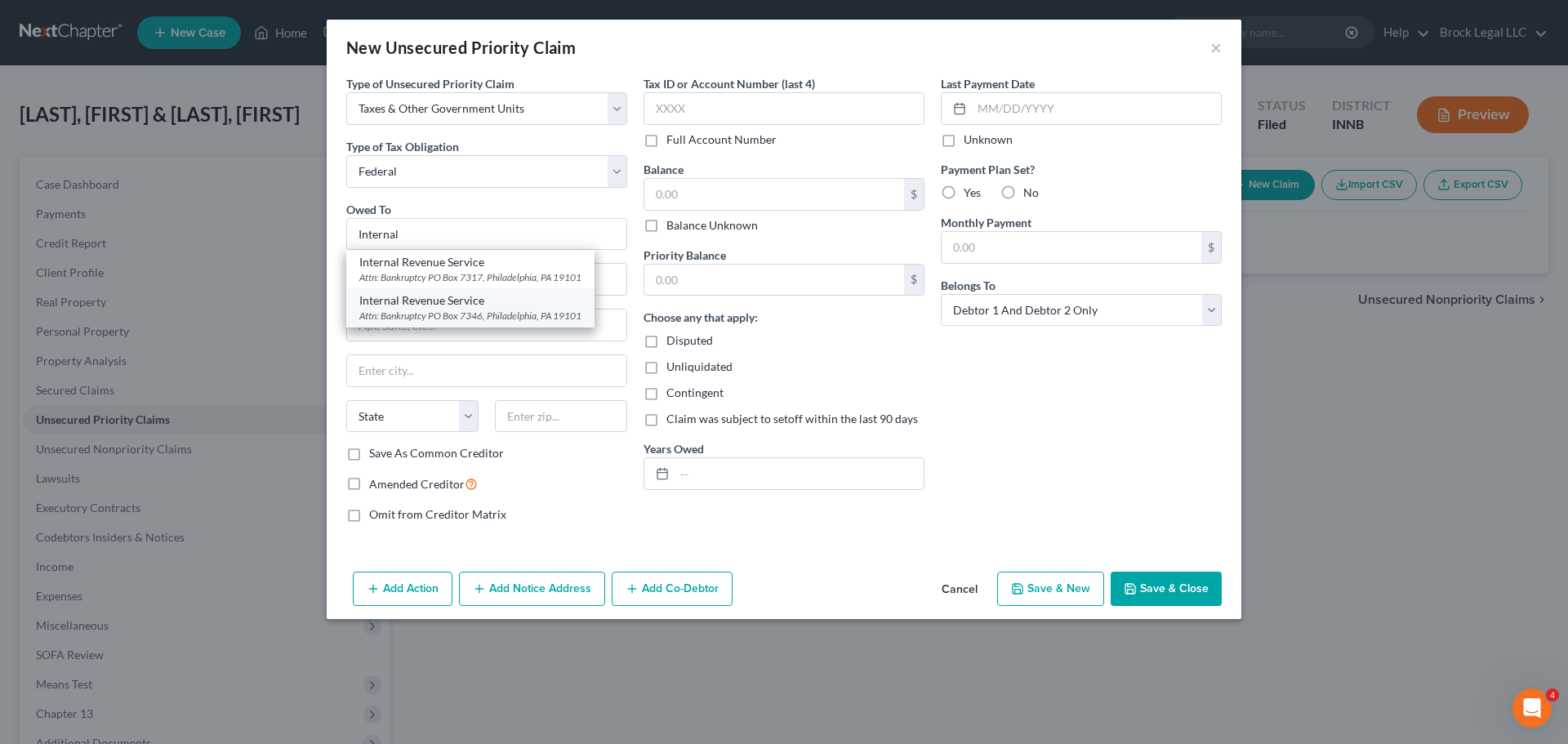 click on "Attn: Bankruptcy PO Box 7346, Philadelphia, PA 19101" at bounding box center [470, 315] 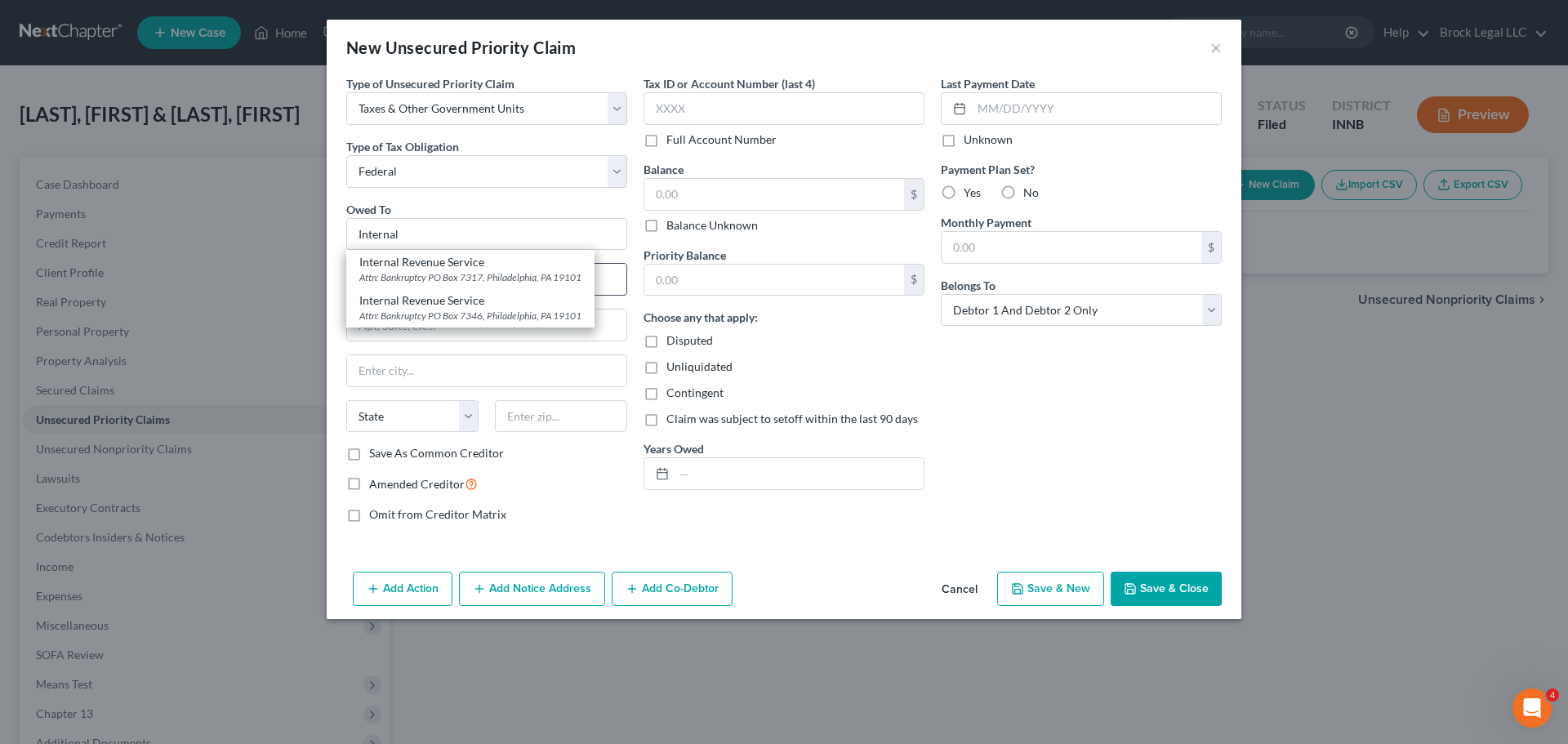type on "Internal Revenue Service" 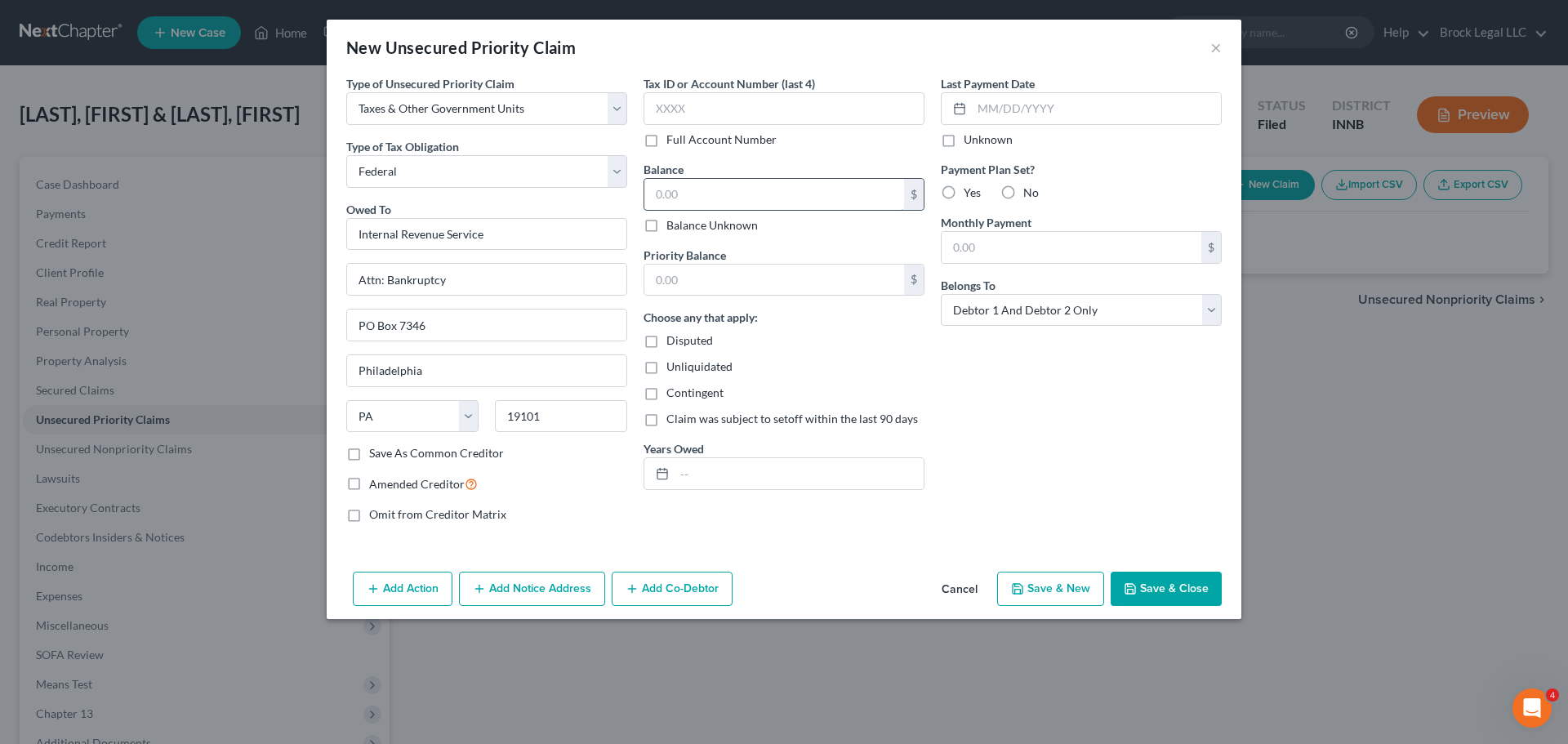 click at bounding box center (774, 194) 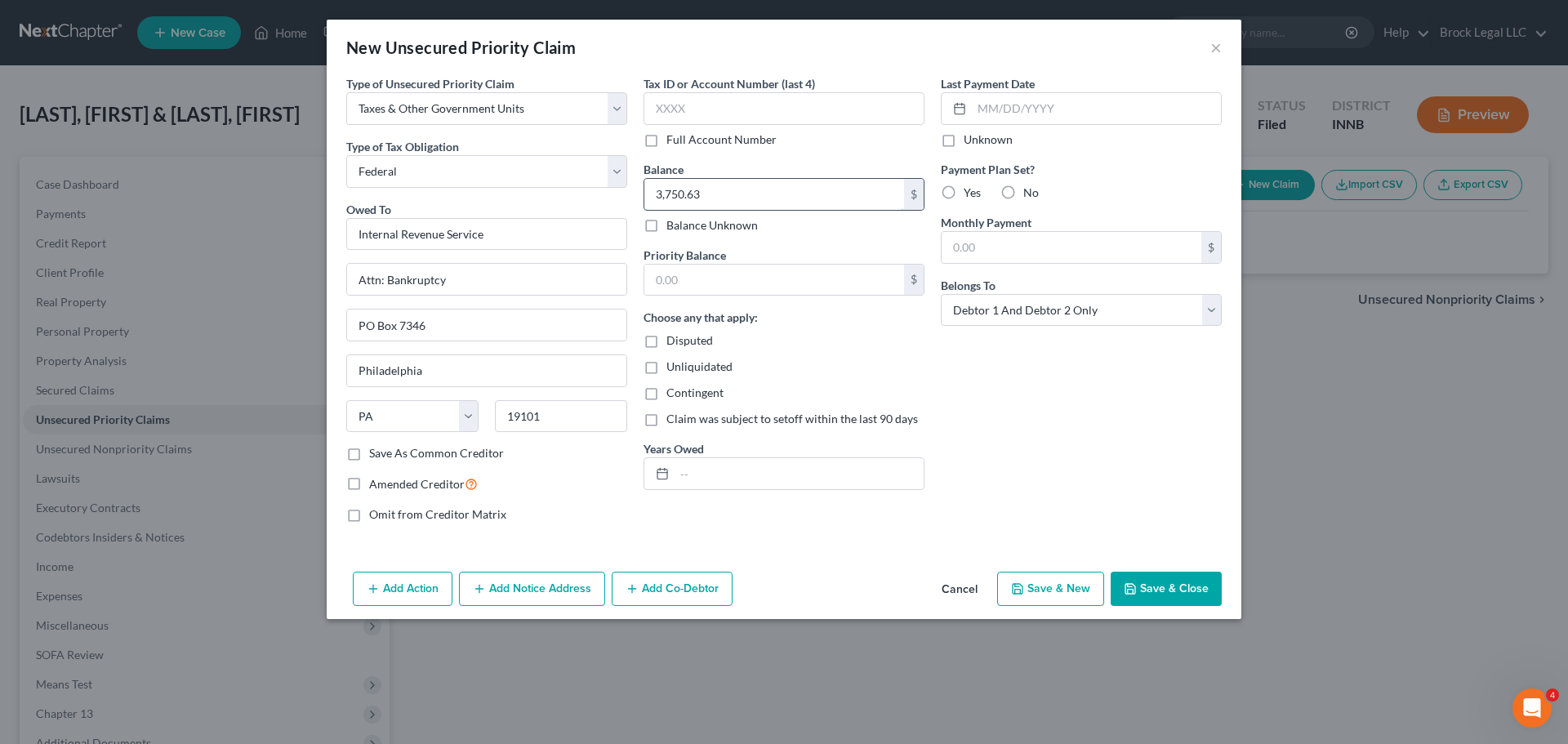 type on "3,750.63" 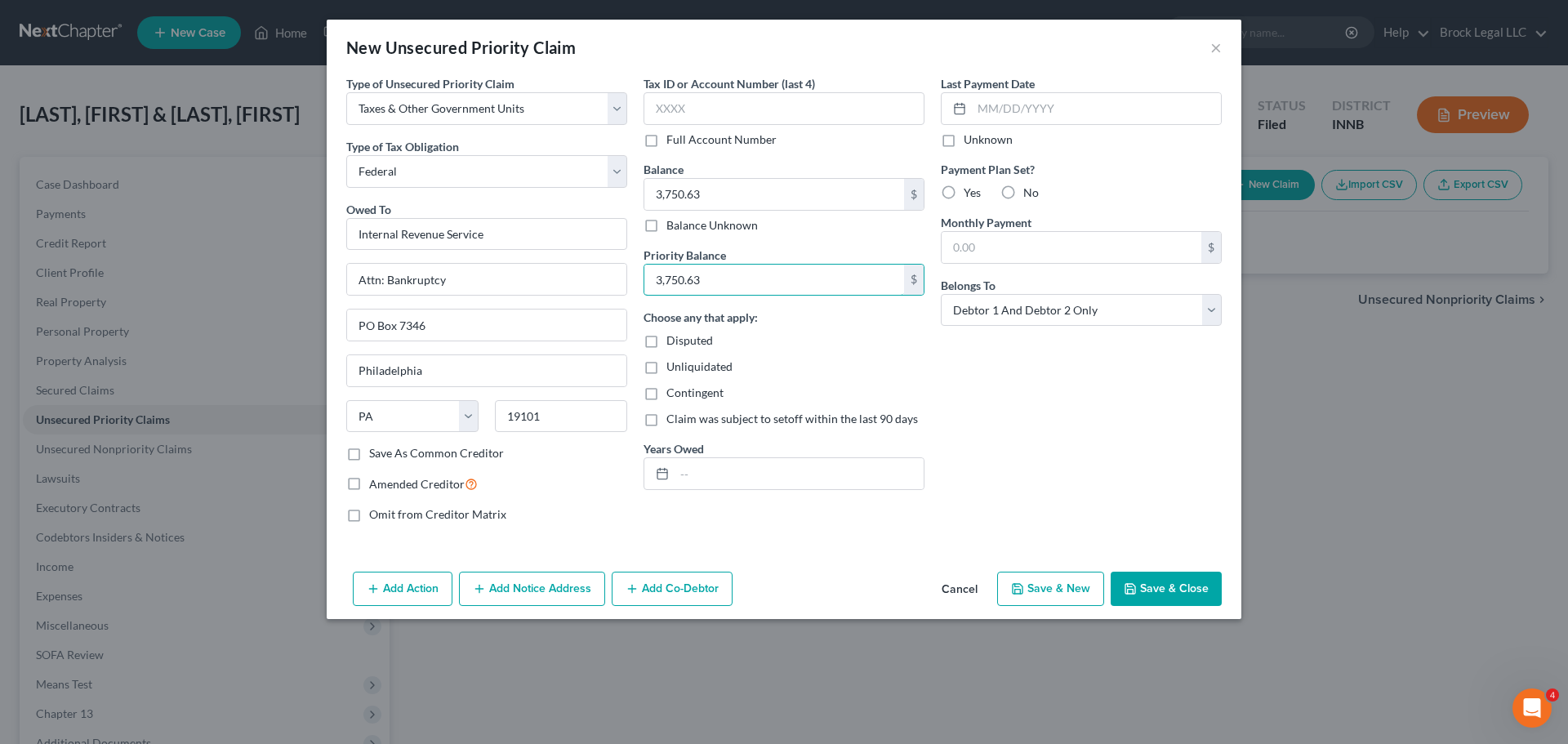 type on "3,750.63" 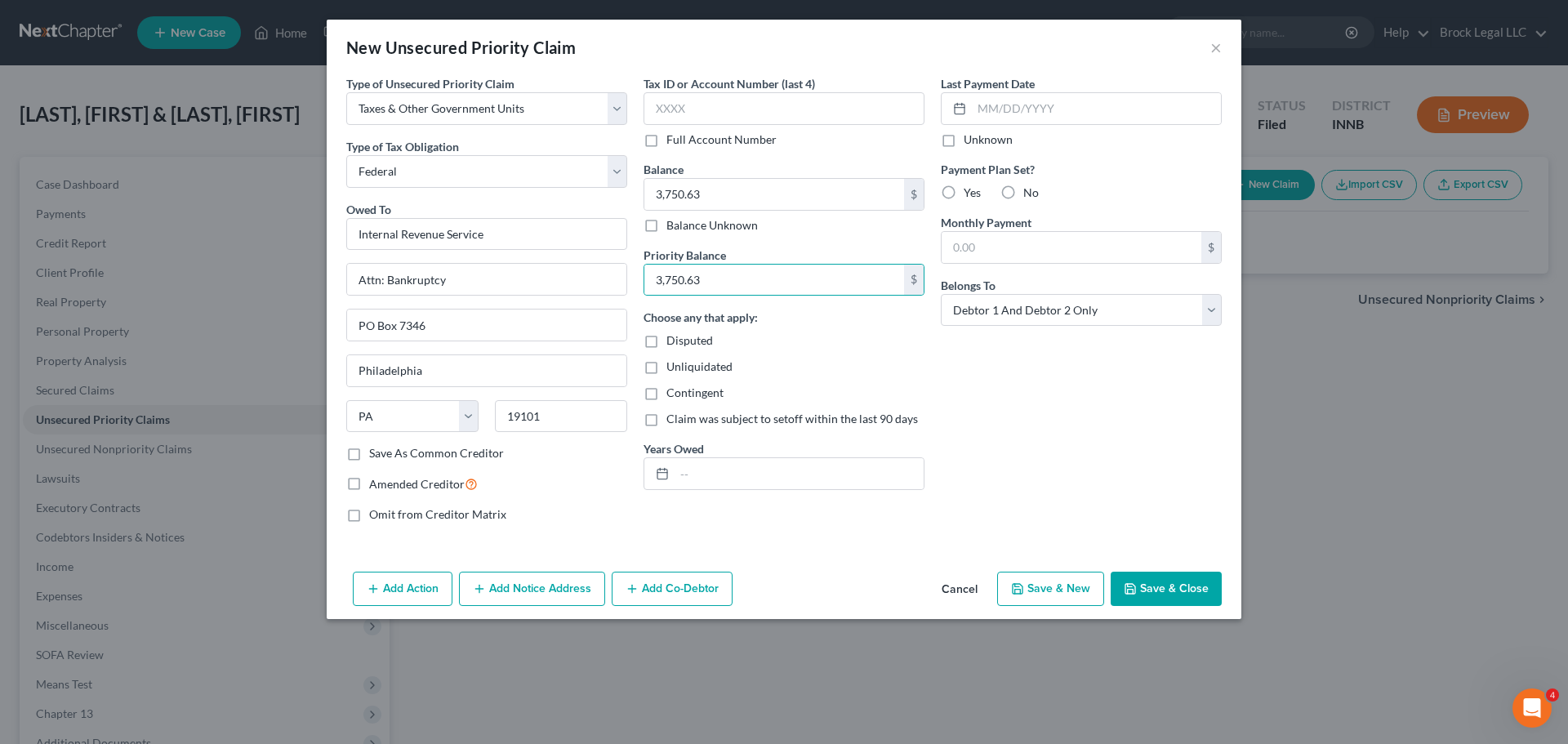 click on "Save & Close" at bounding box center [1166, 589] 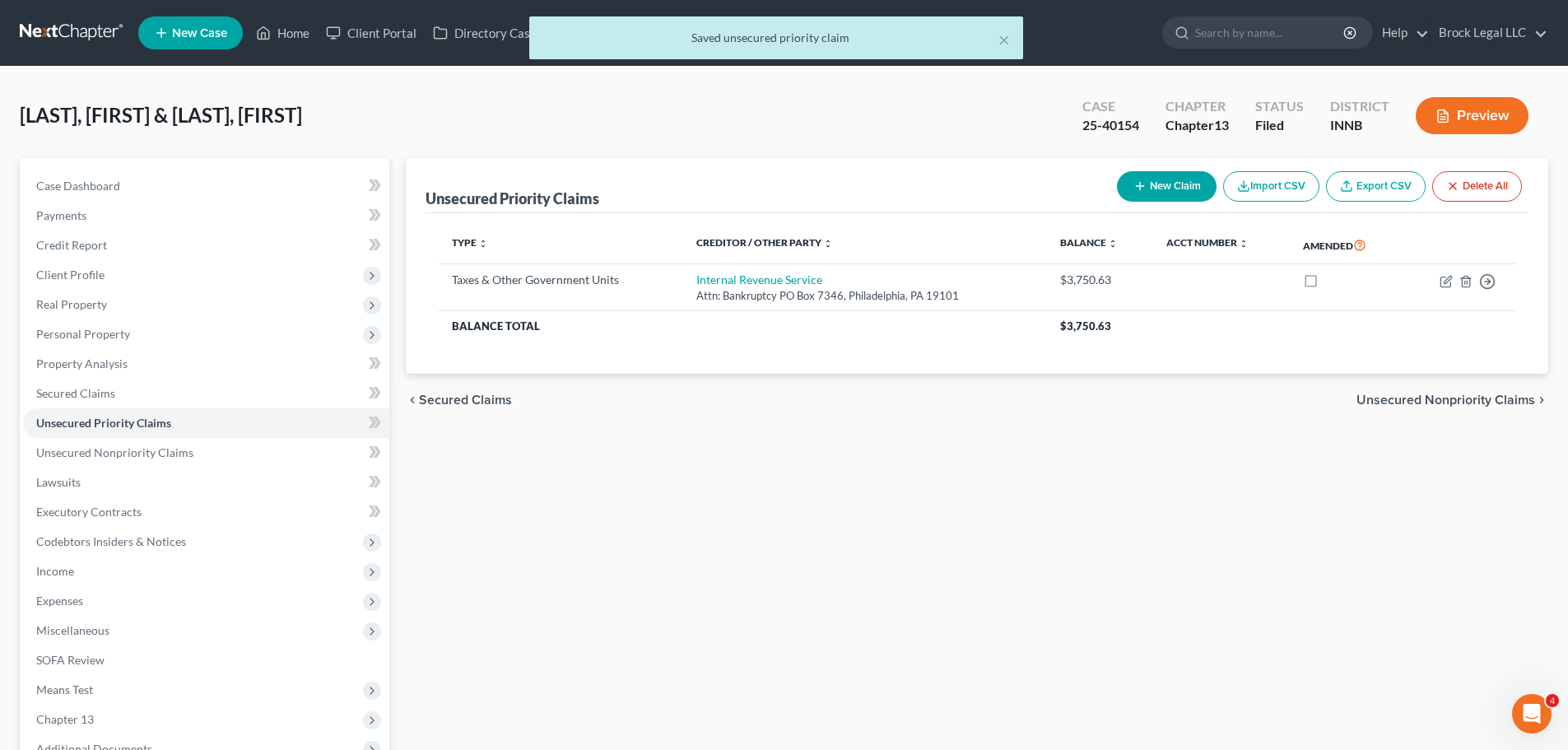 click on "Unsecured Priority Claims New Claim
Import CSV
Export CSV Delete All
Type  expand_more   expand_less   unfold_more Creditor / Other Party  expand_more   expand_less   unfold_more Balance  expand_more   expand_less   unfold_more Acct Number  expand_more   expand_less   unfold_more Amended  Taxes & Other Government Units Internal Revenue Service Attn: Bankruptcy PO Box [POSTAL_CODE], [CITY], [STATE] [POSTAL_CODE] [AMOUNT] Move to D Move to F Move to G Move to Notice Only Balance Total [AMOUNT]
Previous
1
Next
chevron_left
Secured Claims
Unsecured Nonpriority Claims
chevron_right" at bounding box center (977, 515) 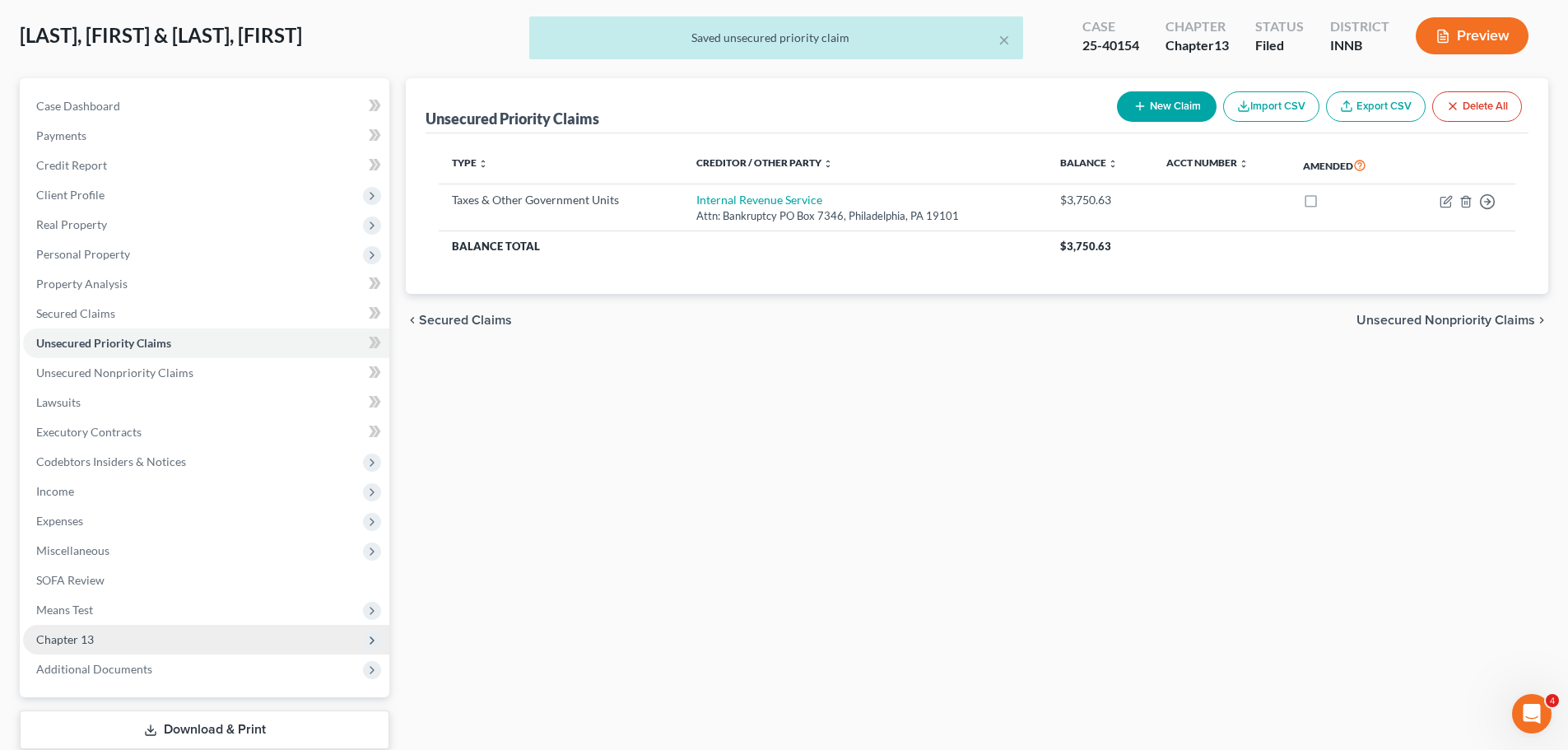 scroll, scrollTop: 184, scrollLeft: 0, axis: vertical 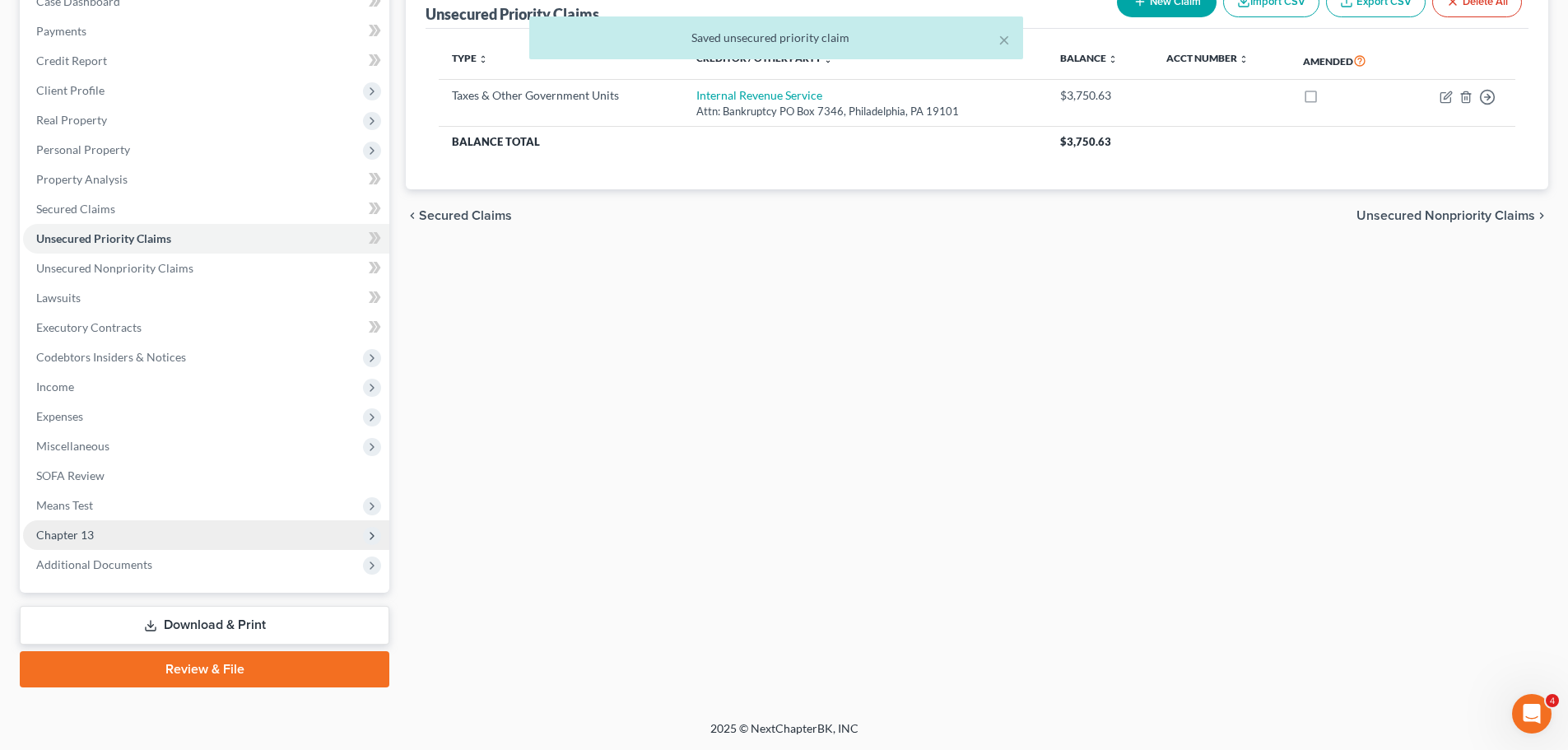 click on "Chapter 13" at bounding box center (65, 534) 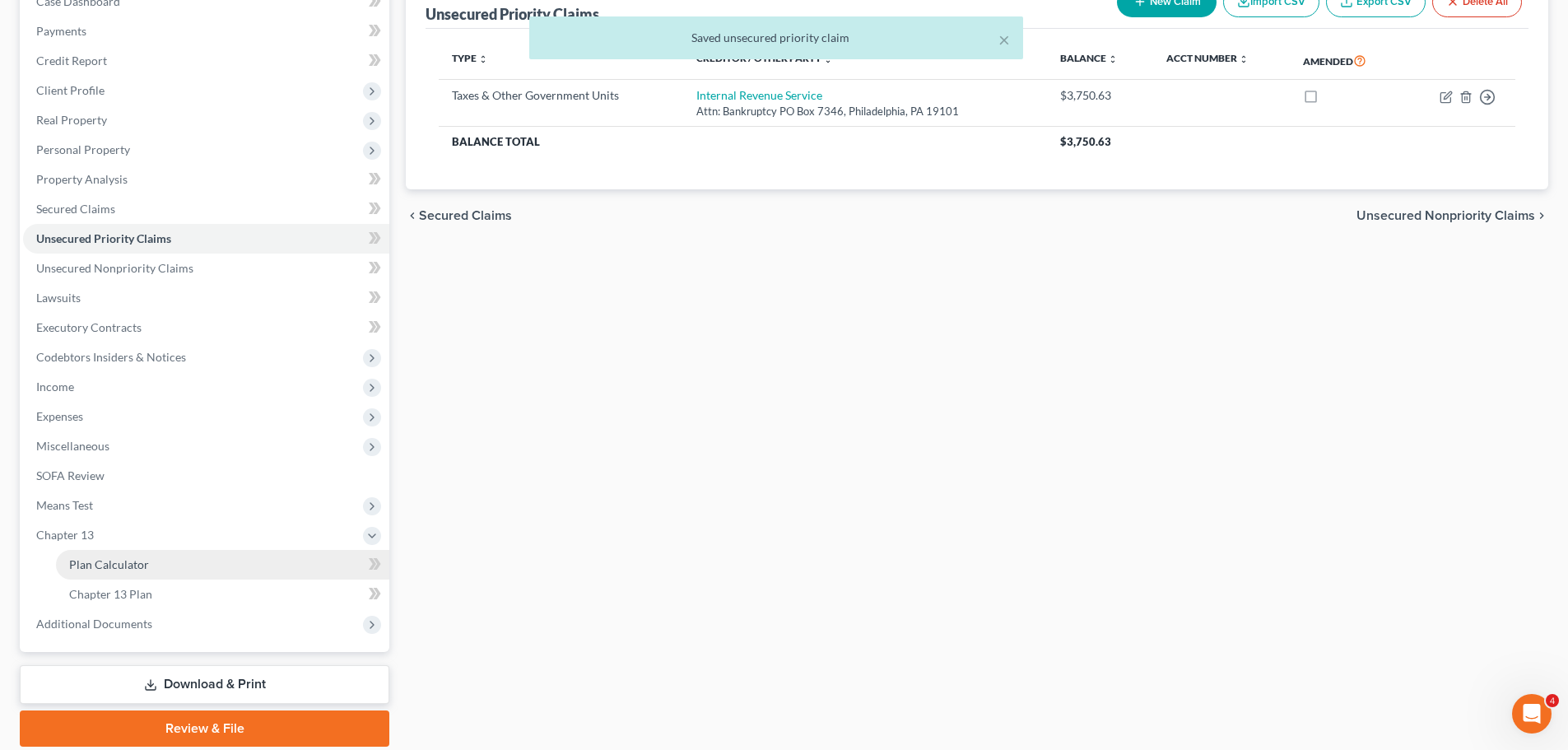click on "Plan Calculator" at bounding box center [109, 564] 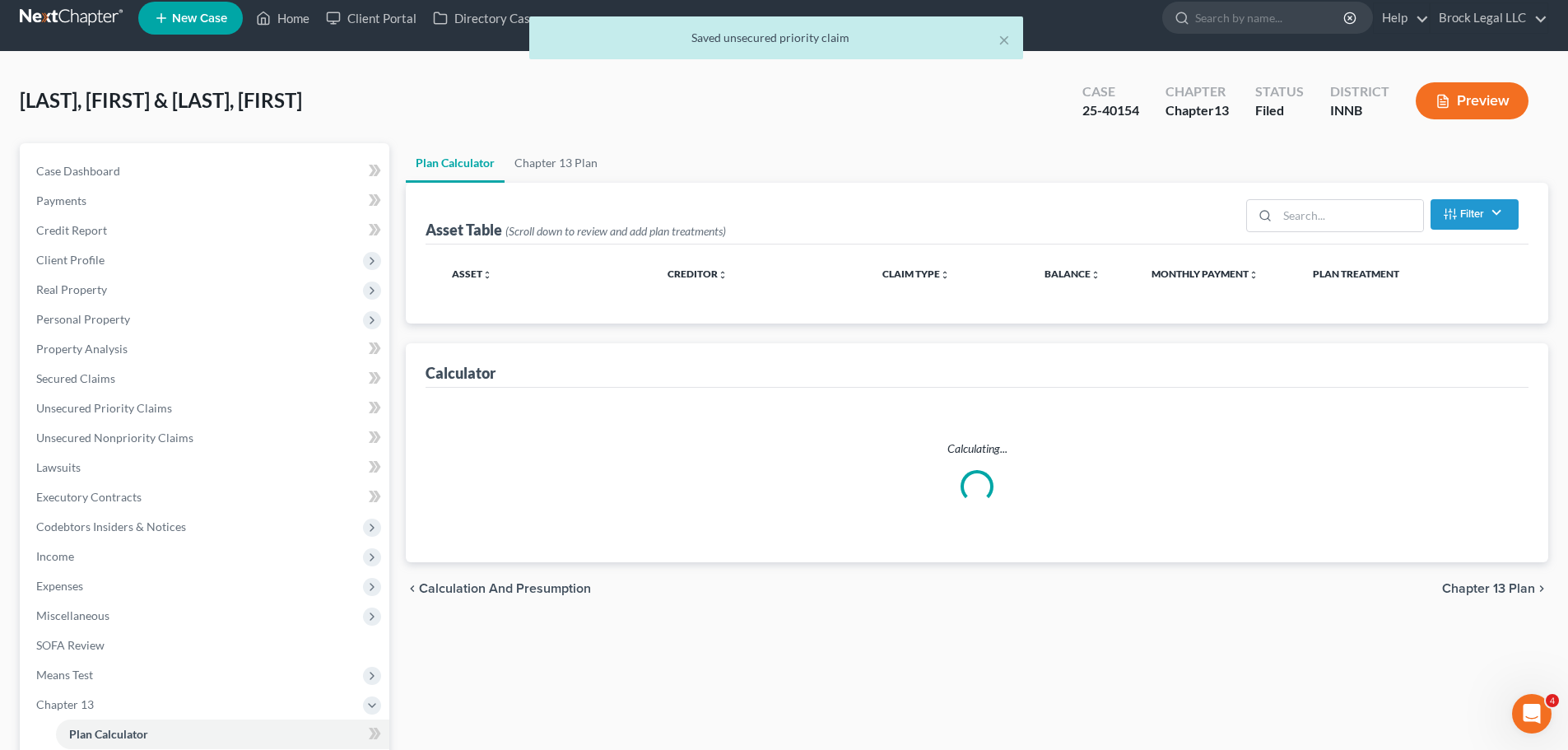 scroll, scrollTop: 0, scrollLeft: 0, axis: both 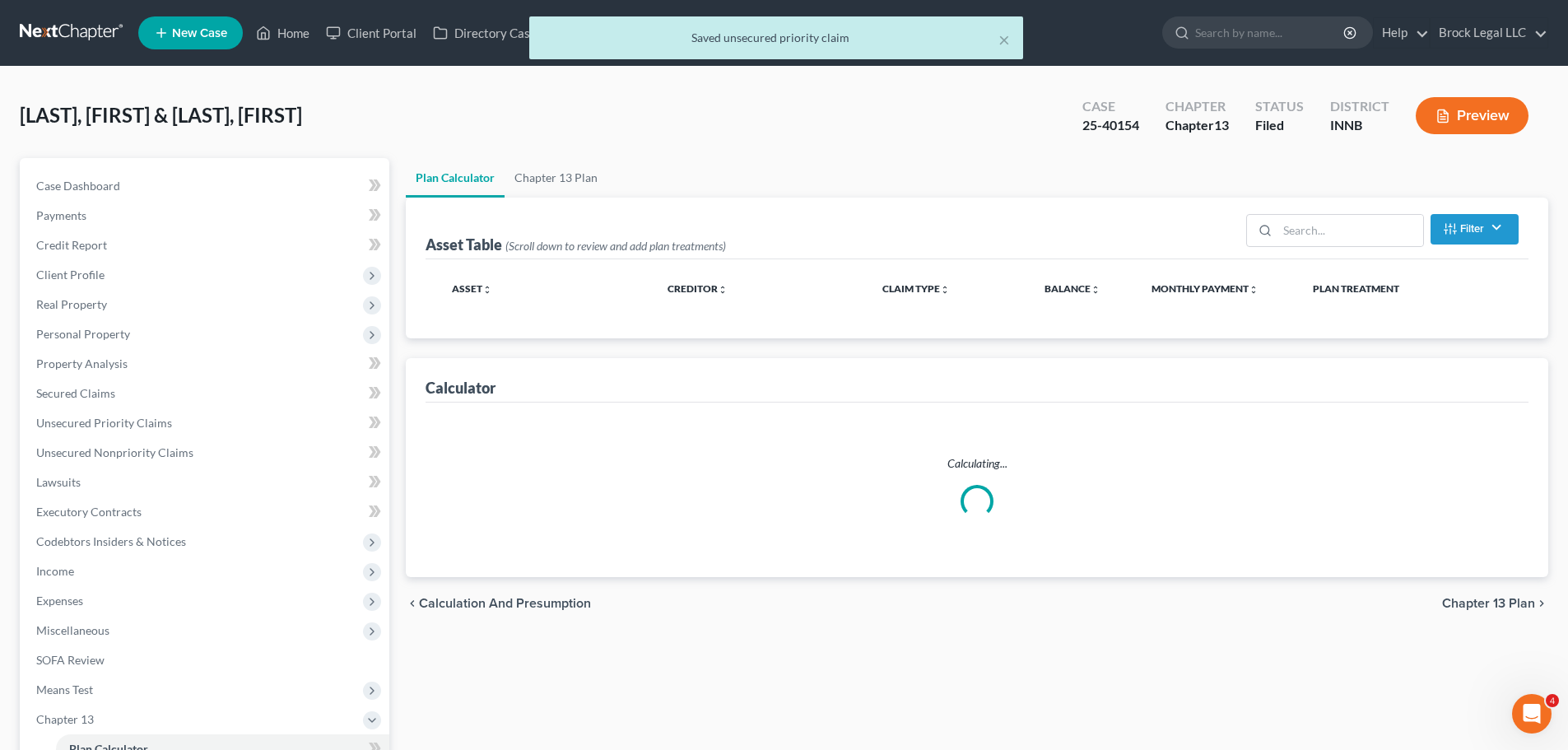 select on "59" 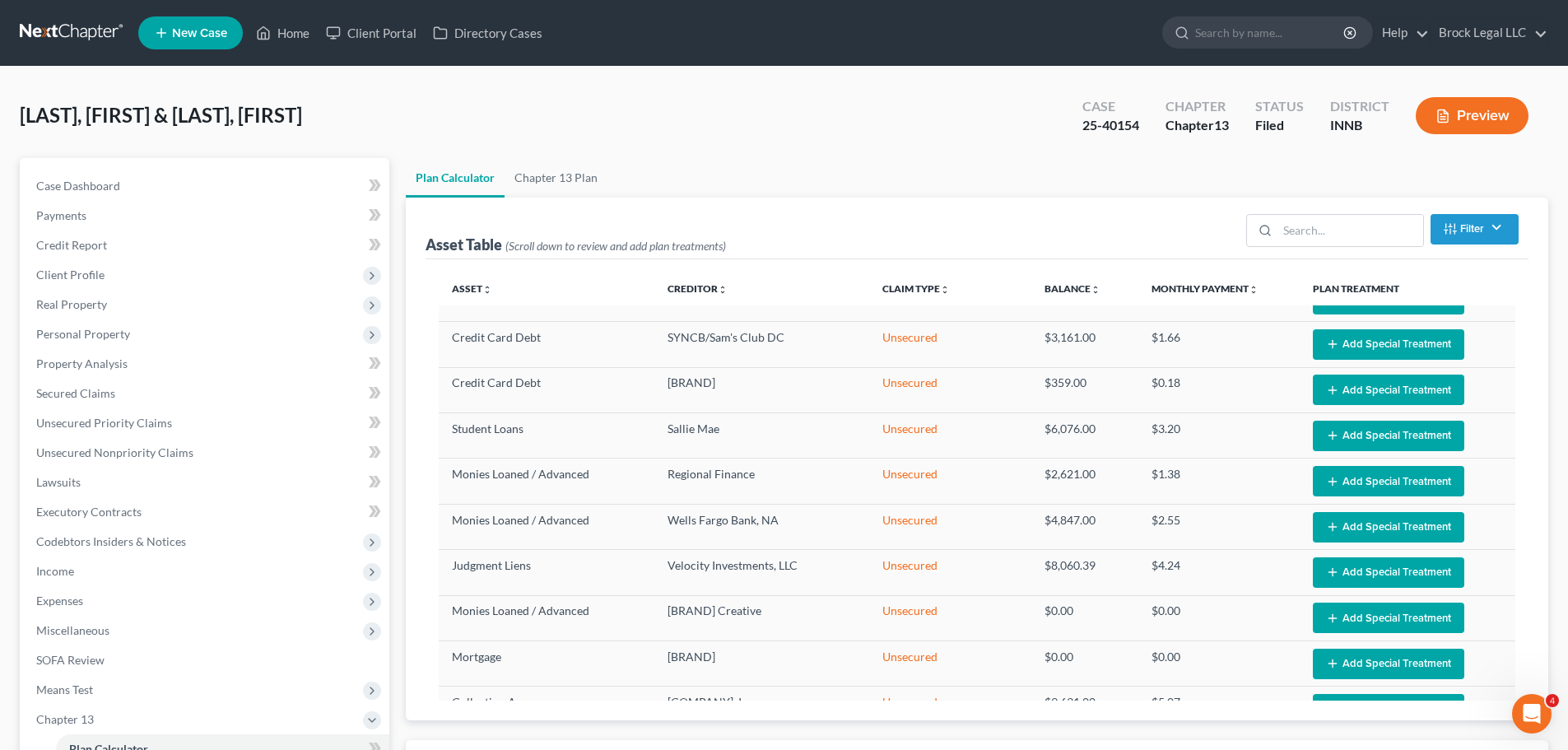 select on "59" 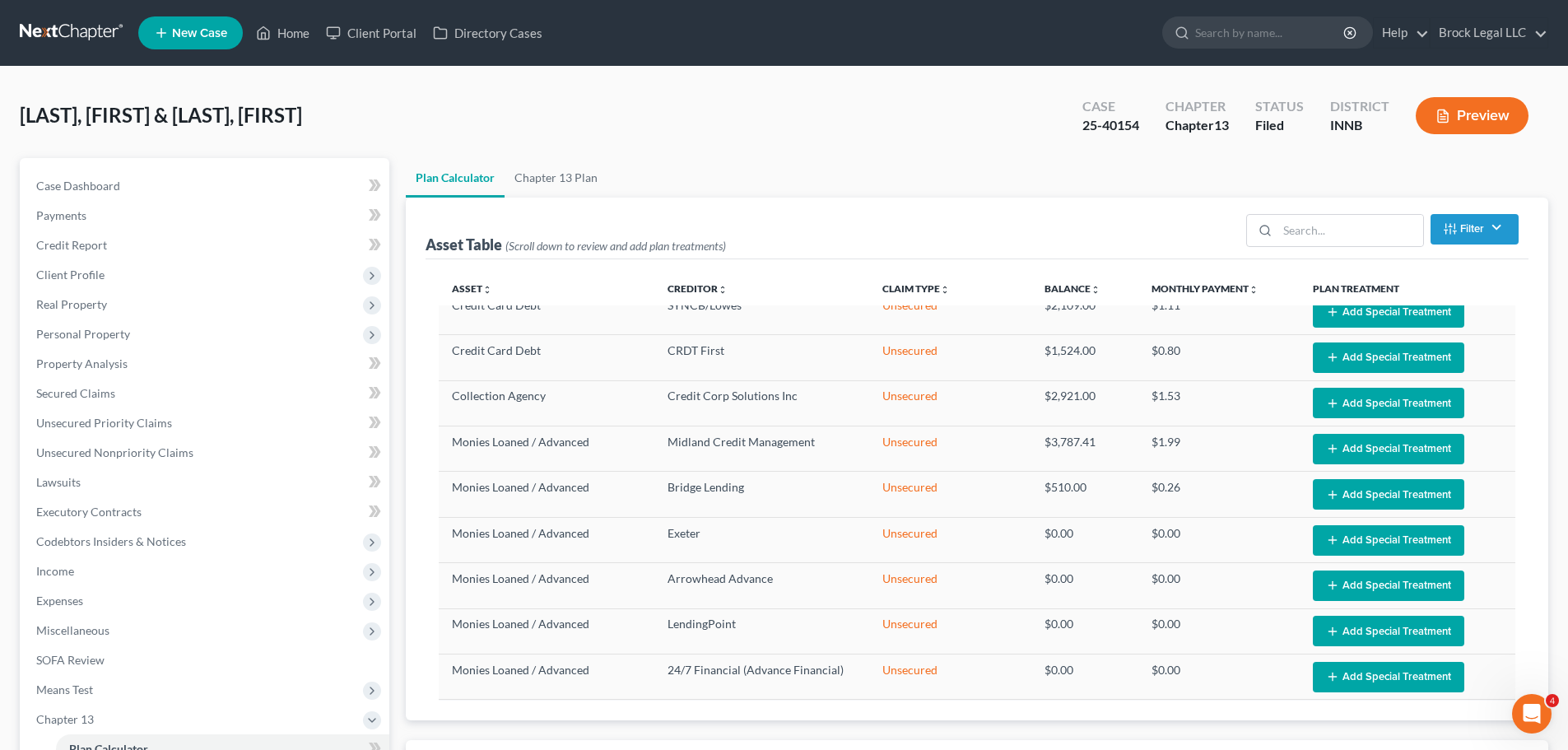 scroll, scrollTop: 1856, scrollLeft: 0, axis: vertical 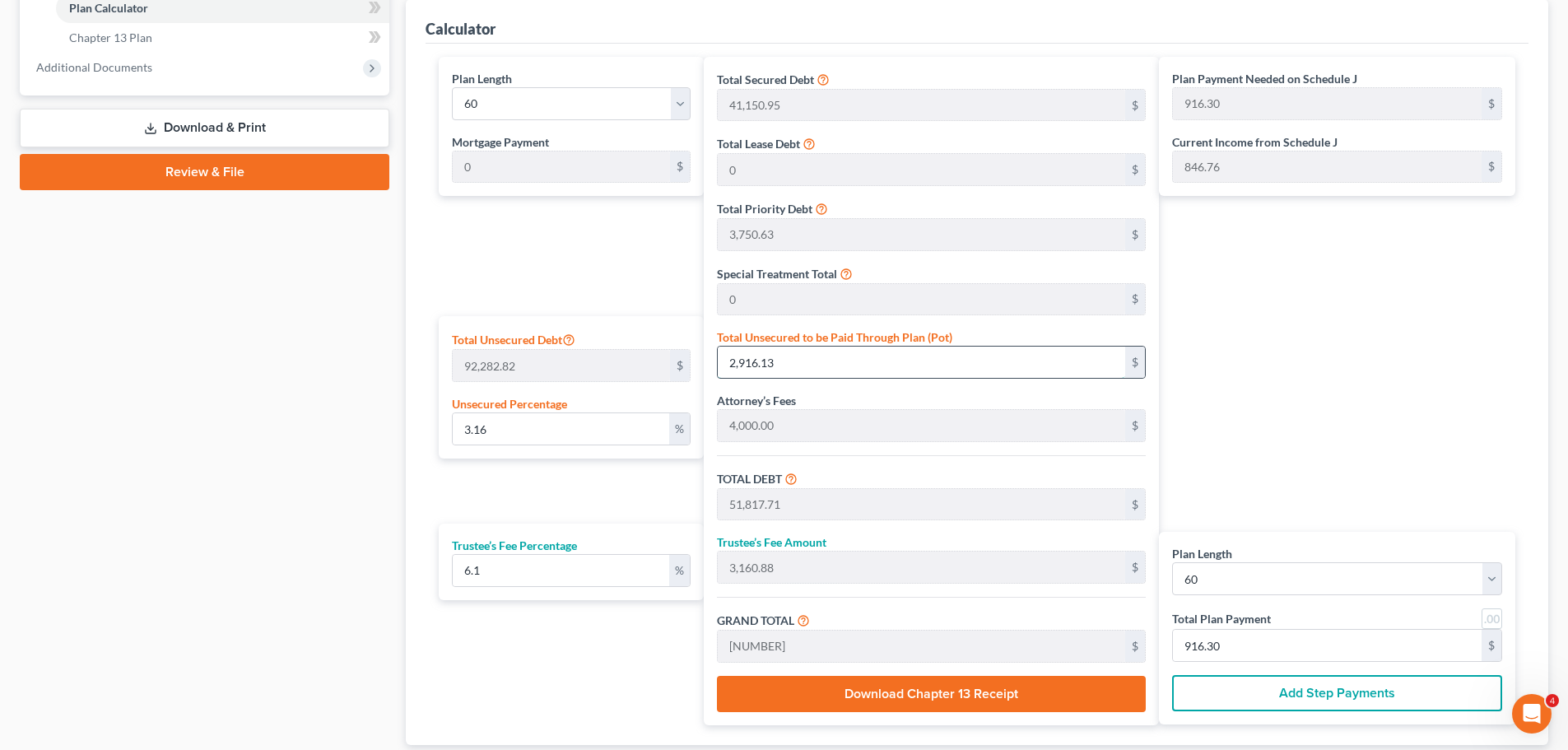 click on "2,916.13" at bounding box center [921, 362] 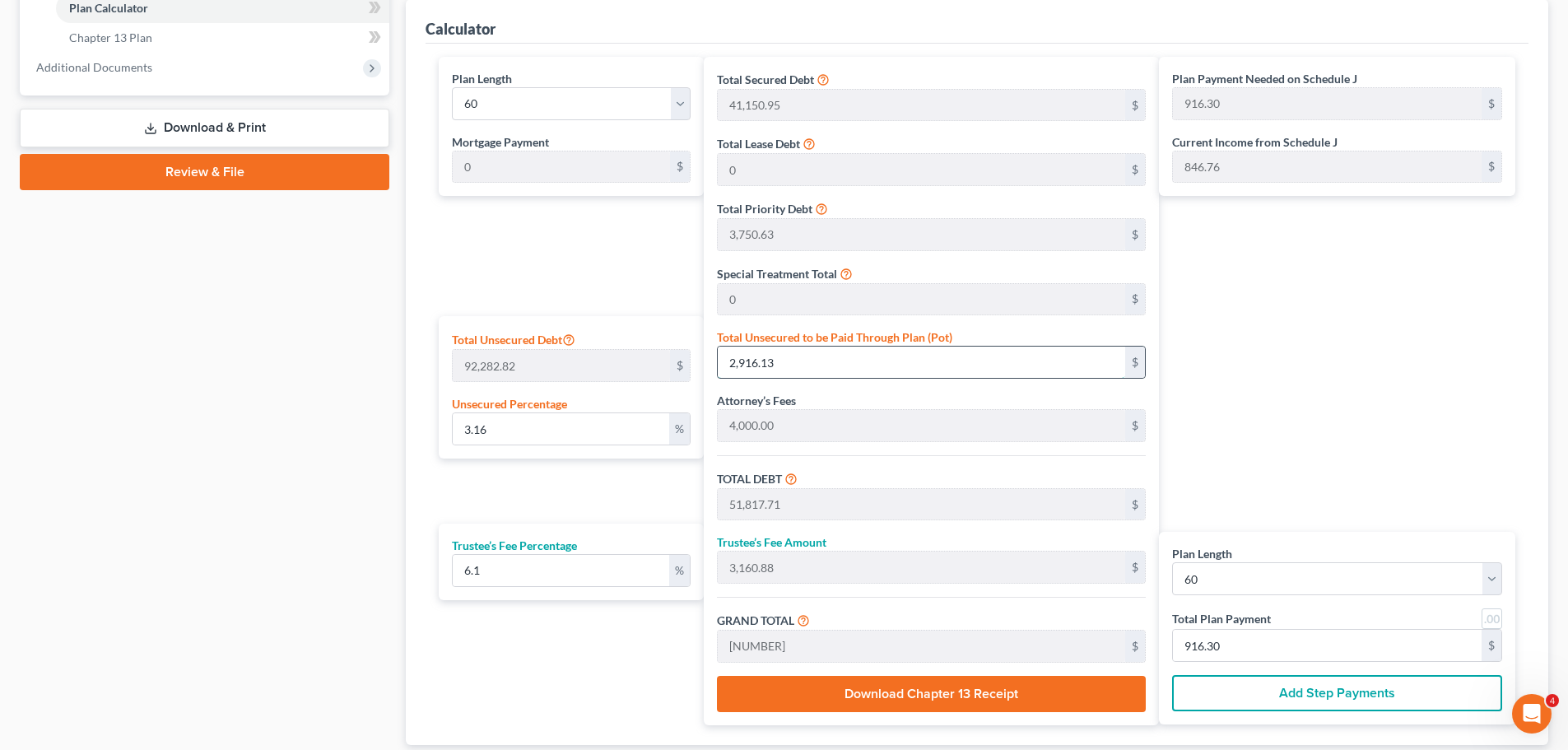 type on "0" 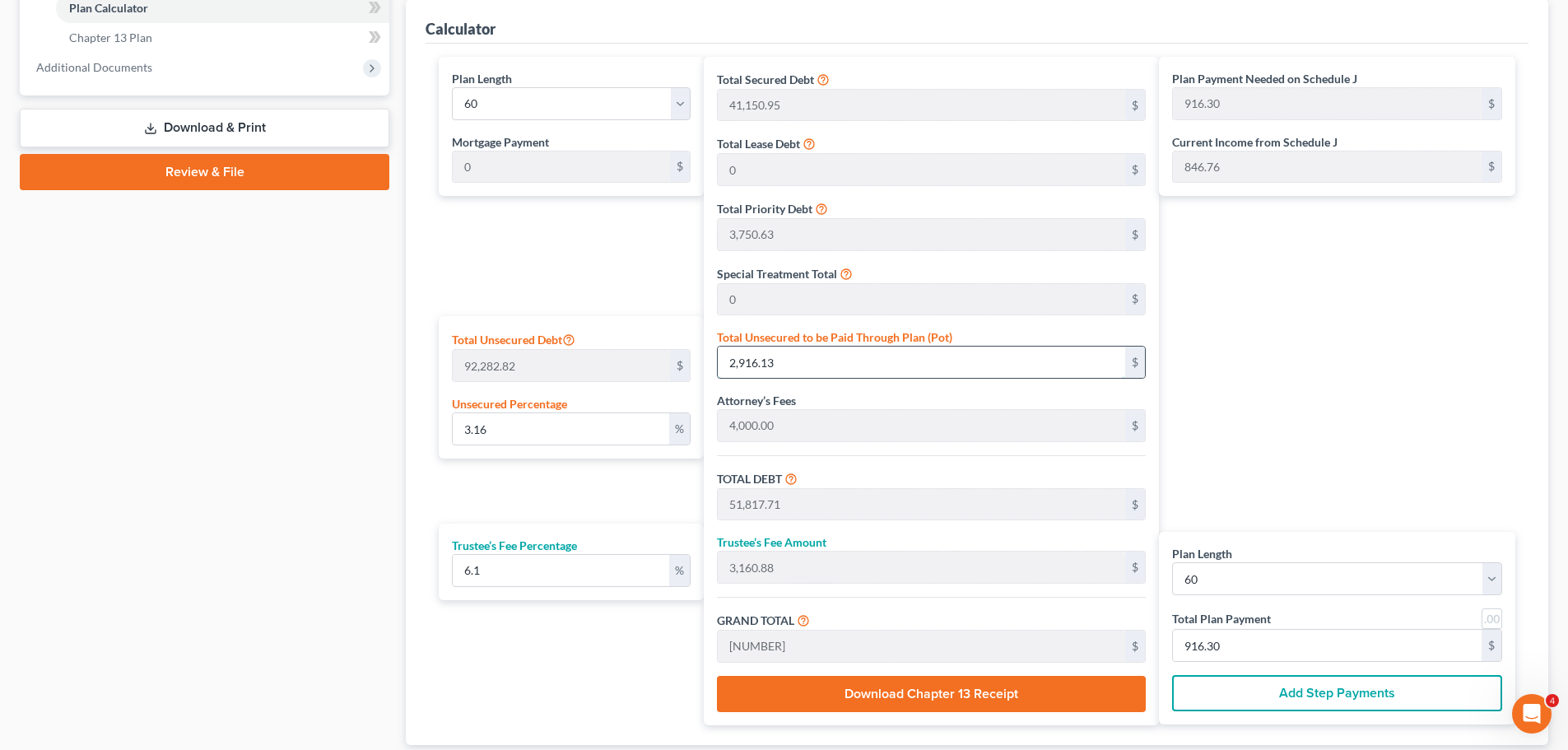type on "0" 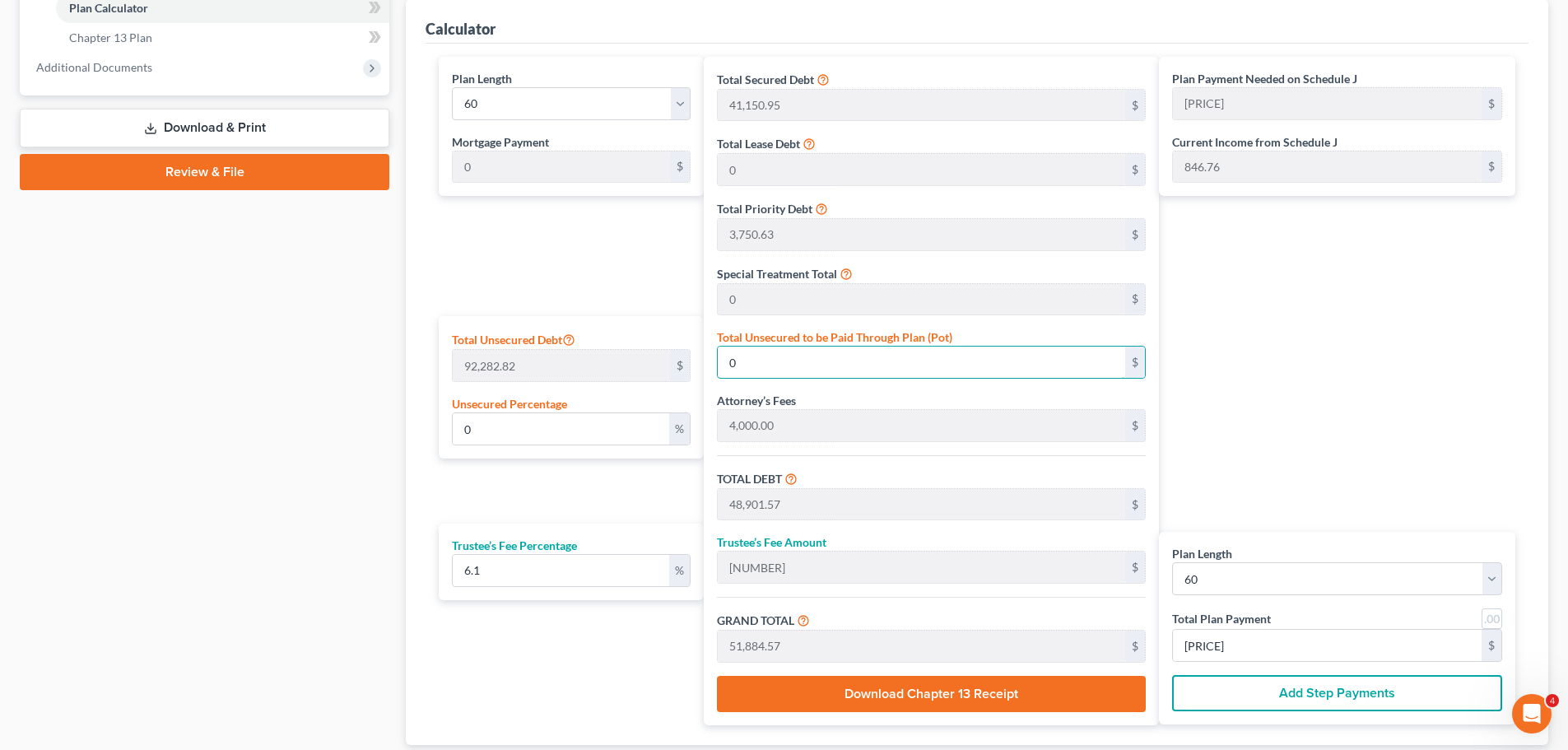 type on "0" 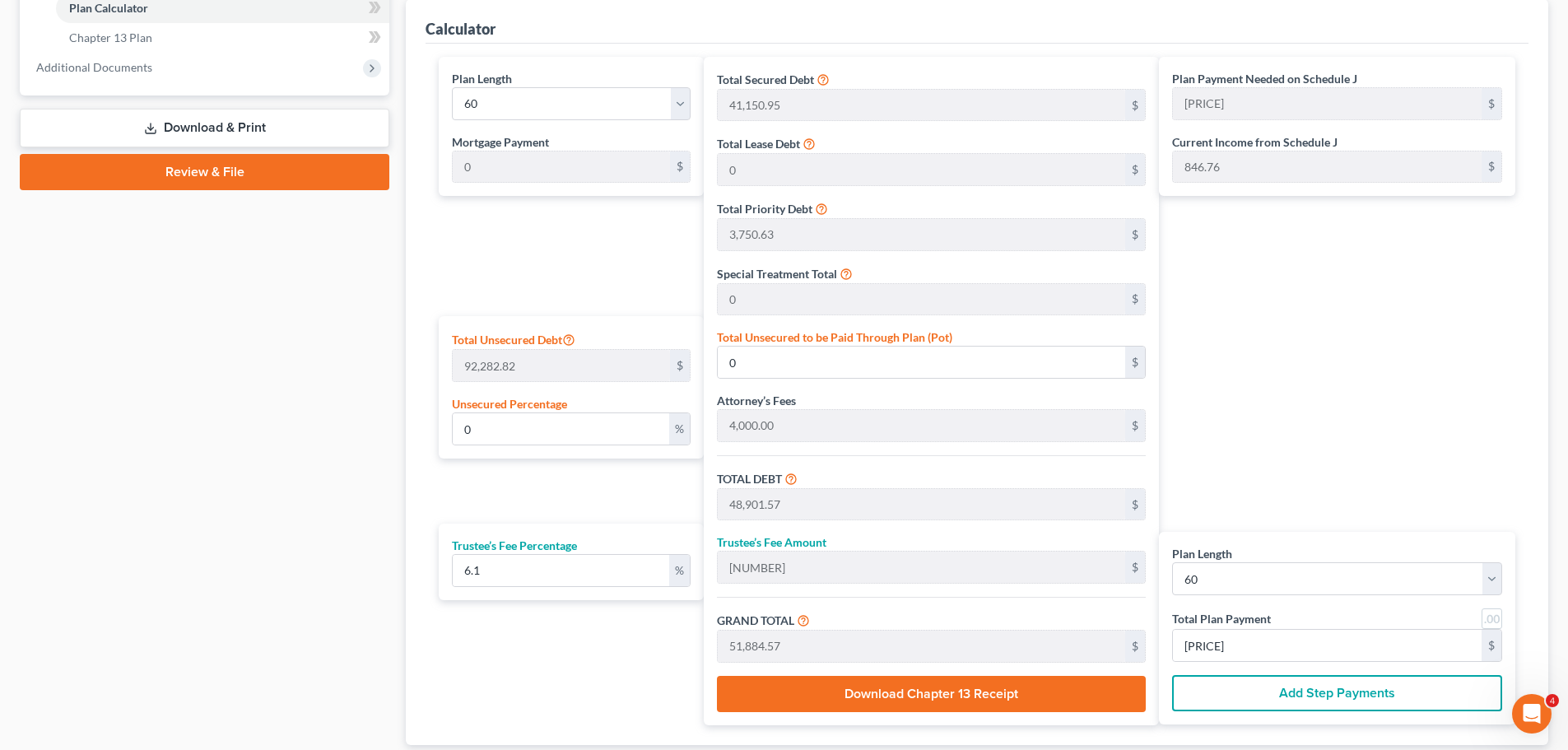 click on "Plan Payment Needed on Schedule J 864.74 $ Current Income from Schedule J 846.76 $ Plan Length  1 2 3 4 5 6 7 8 9 10 11 12 13 14 15 16 17 18 19 20 21 22 23 24 25 26 27 28 29 30 31 32 33 34 35 36 37 38 39 40 41 42 43 44 45 46 47 48 49 50 51 52 53 54 55 56 57 58 59 60 61 62 63 64 65 66 67 68 69 70 71 72 73 74 75 76 77 78 79 80 81 82 83 84 Total Plan Payment 864.74 $ Add Step Payments" at bounding box center (1341, 391) 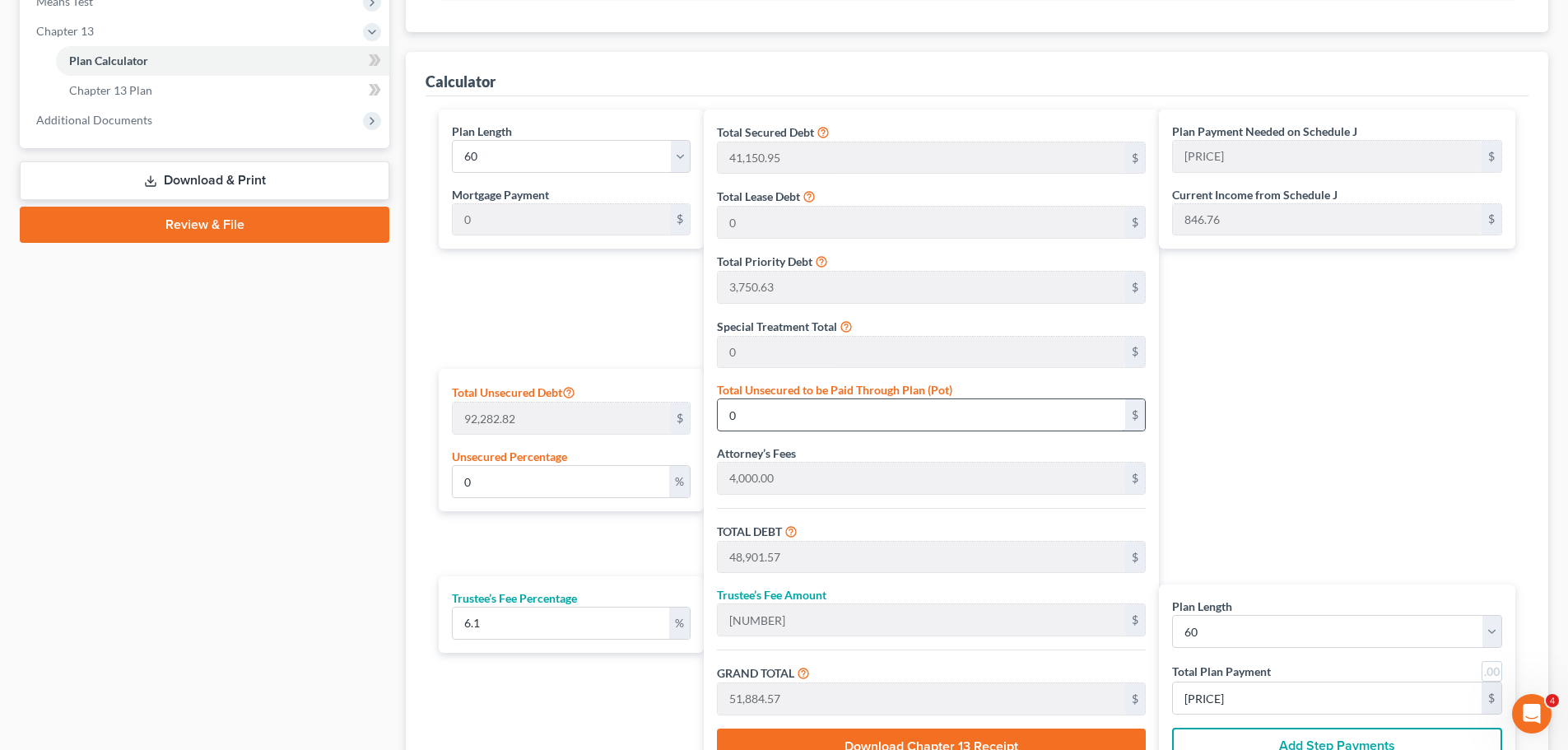 scroll, scrollTop: 659, scrollLeft: 0, axis: vertical 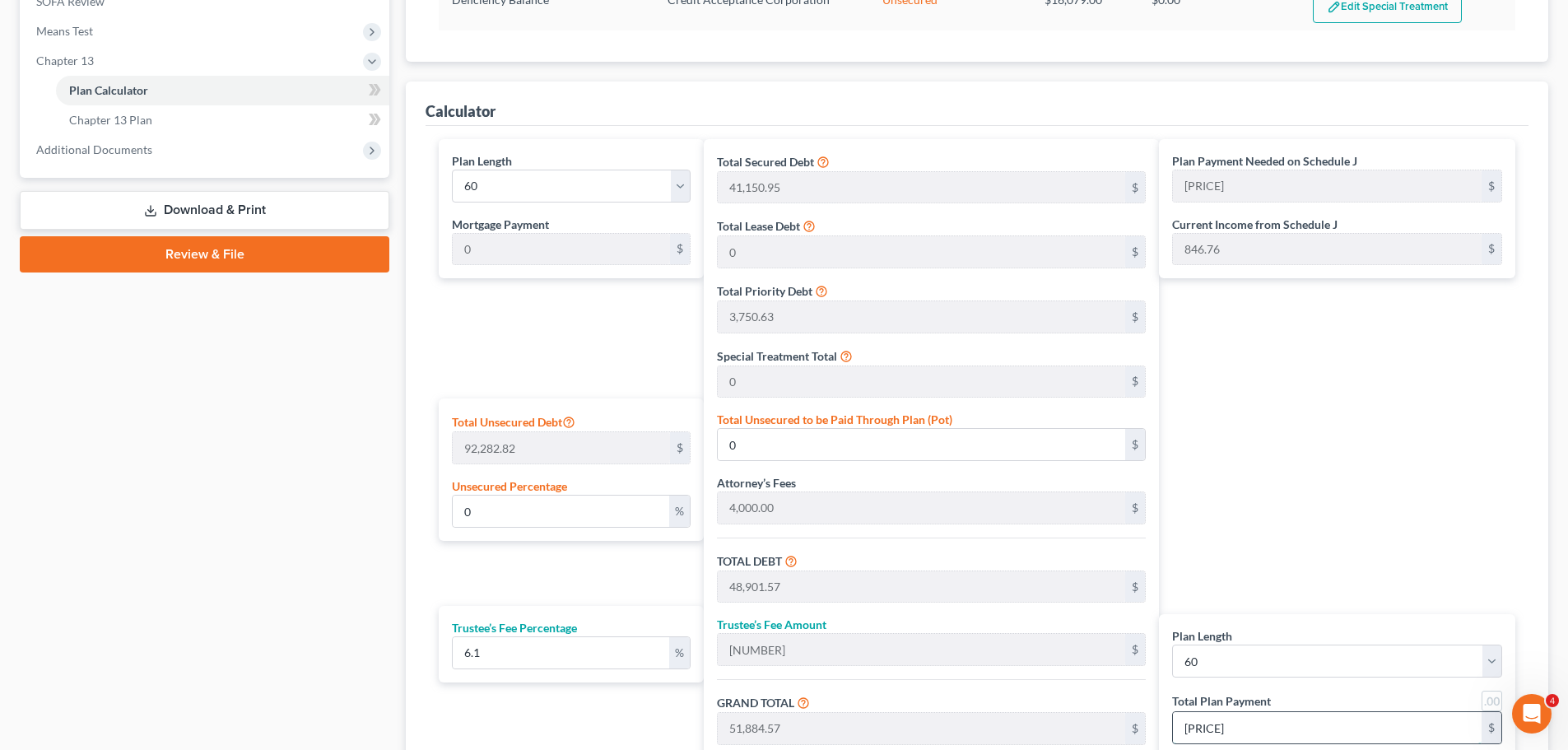 click on "[PRICE]" at bounding box center [1327, 728] 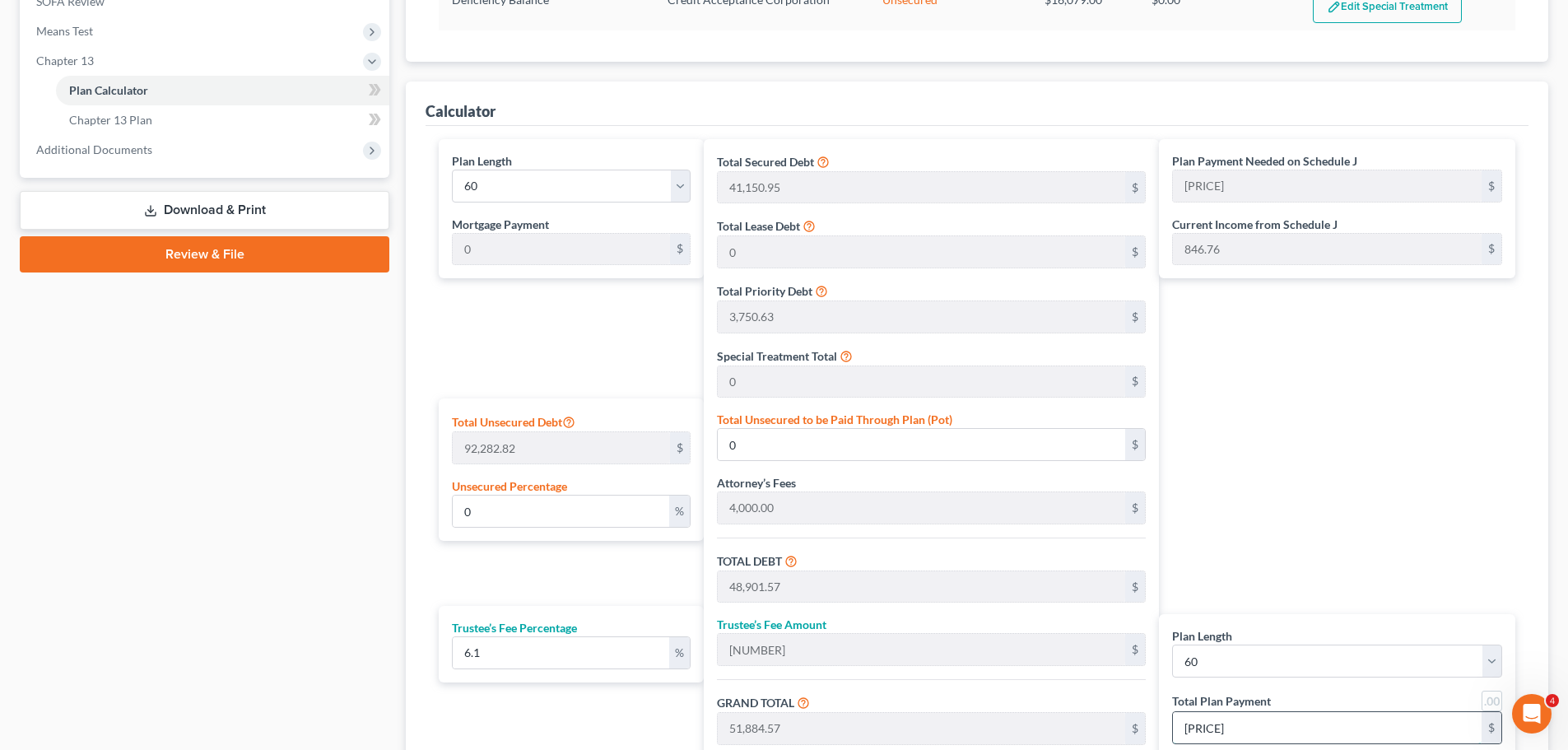 type on "8" 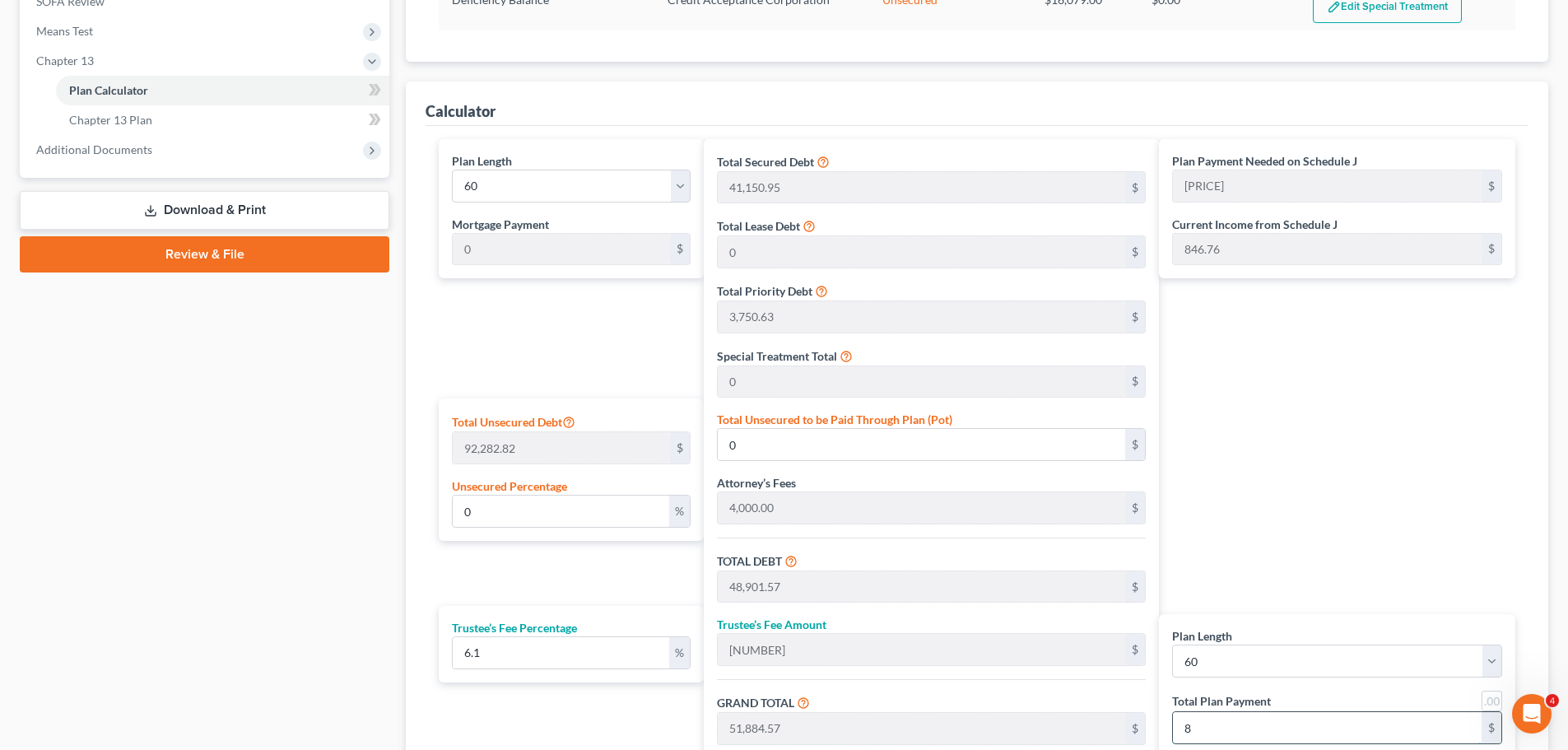 type on "452.40" 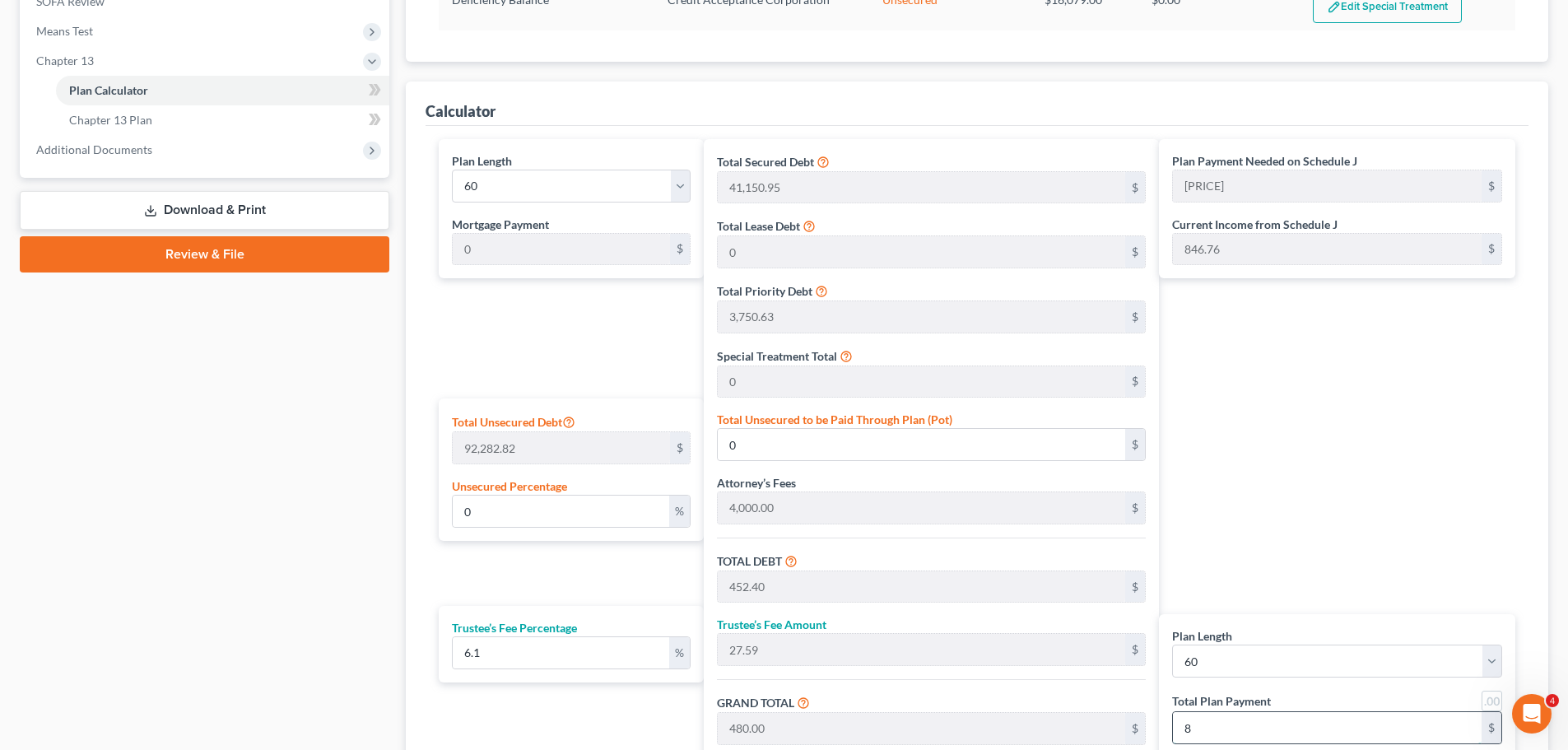 type on "4,863.33" 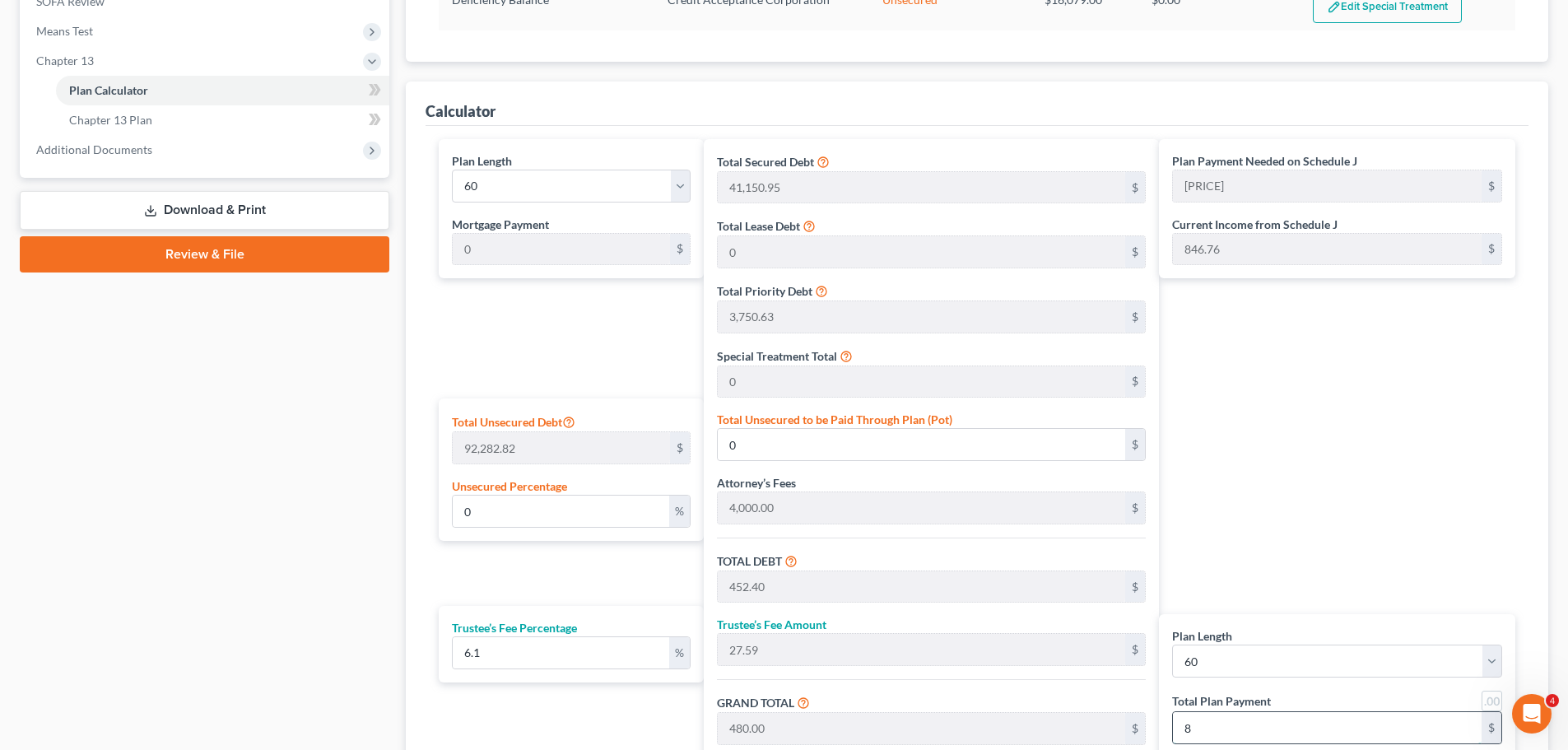 type on "296.66" 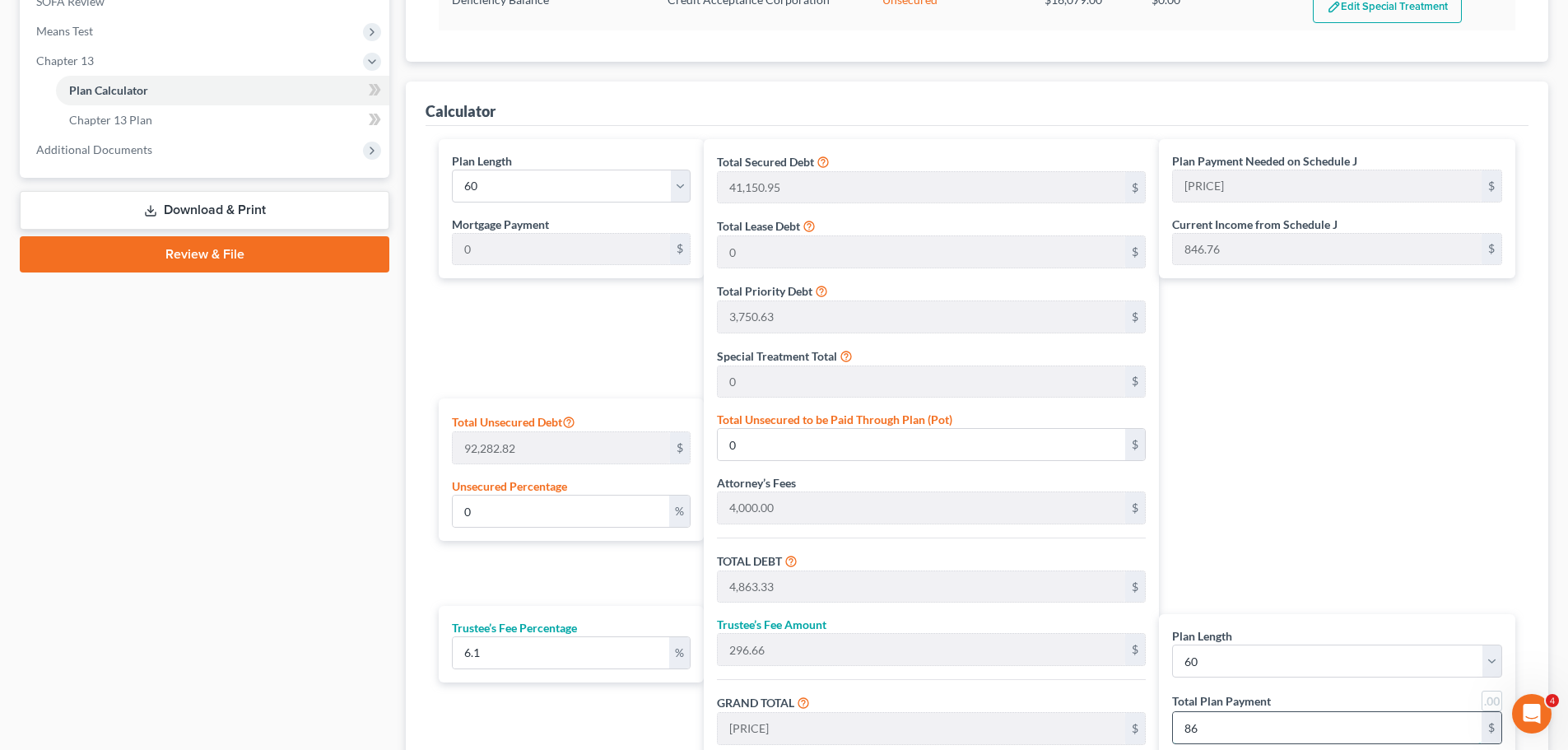 type on "0.02" 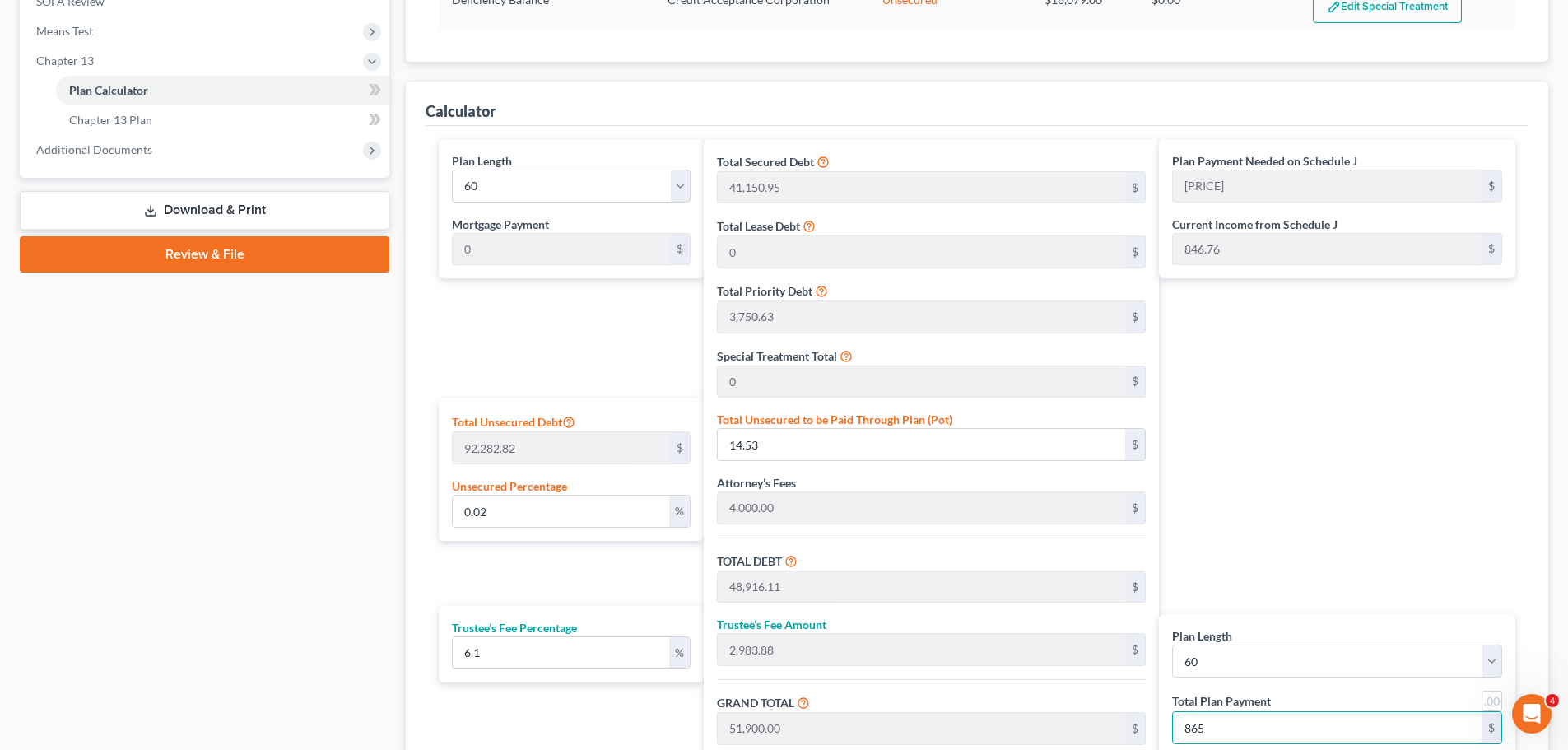 type on "865" 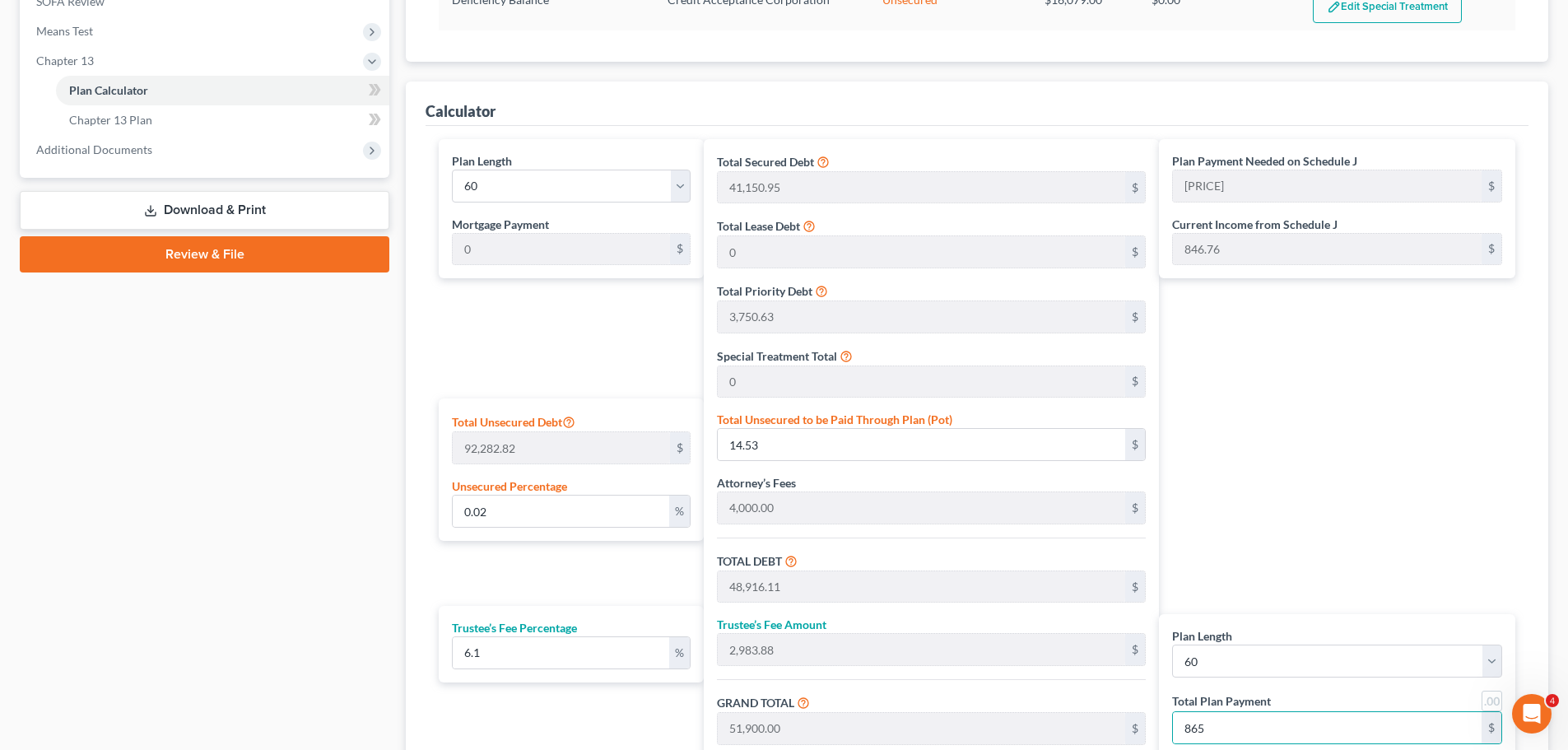 click on "Plan Payment Needed on Schedule J 864.74 $ Current Income from Schedule J 846.76 $ Plan Length  1 2 3 4 5 6 7 8 9 10 11 12 13 14 15 16 17 18 19 20 21 22 23 24 25 26 27 28 29 30 31 32 33 34 35 36 37 38 39 40 41 42 43 44 45 46 47 48 49 50 51 52 53 54 55 56 57 58 59 60 61 62 63 64 65 66 67 68 69 70 71 72 73 74 75 76 77 78 79 80 81 82 83 84 Total Plan Payment 865 $ Add Step Payments" at bounding box center (1341, 473) 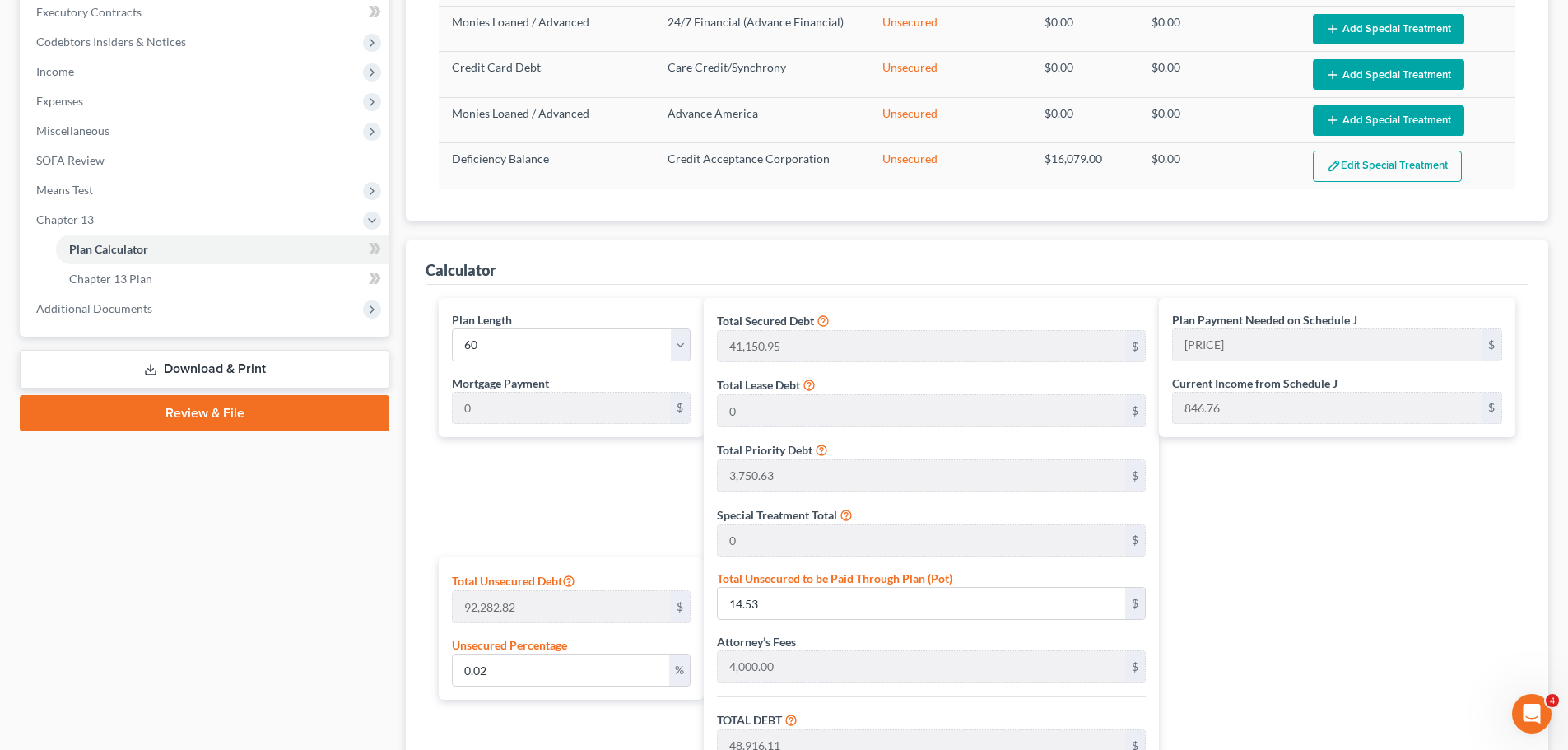 scroll, scrollTop: 329, scrollLeft: 0, axis: vertical 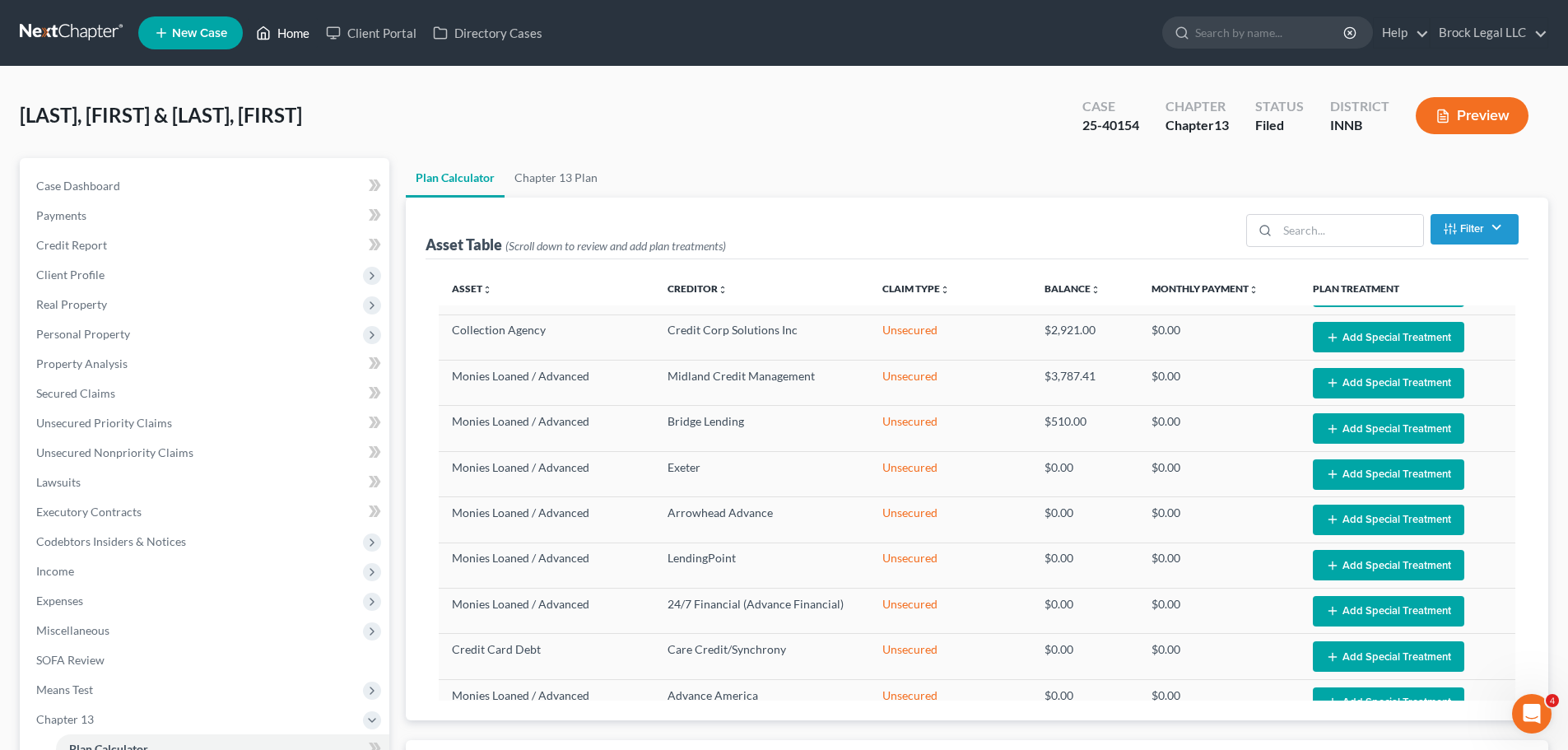 click on "Home" at bounding box center [282, 33] 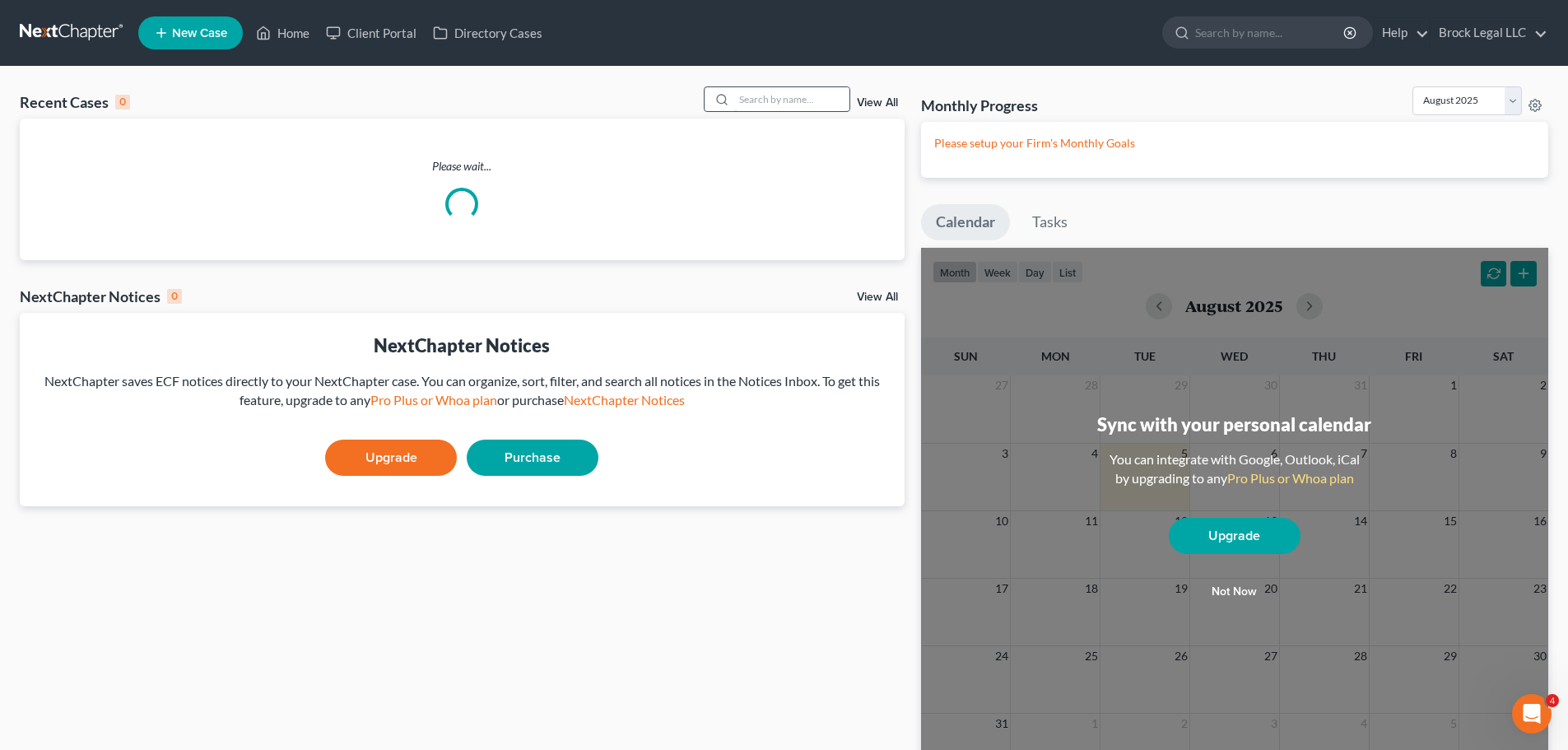 click at bounding box center [792, 99] 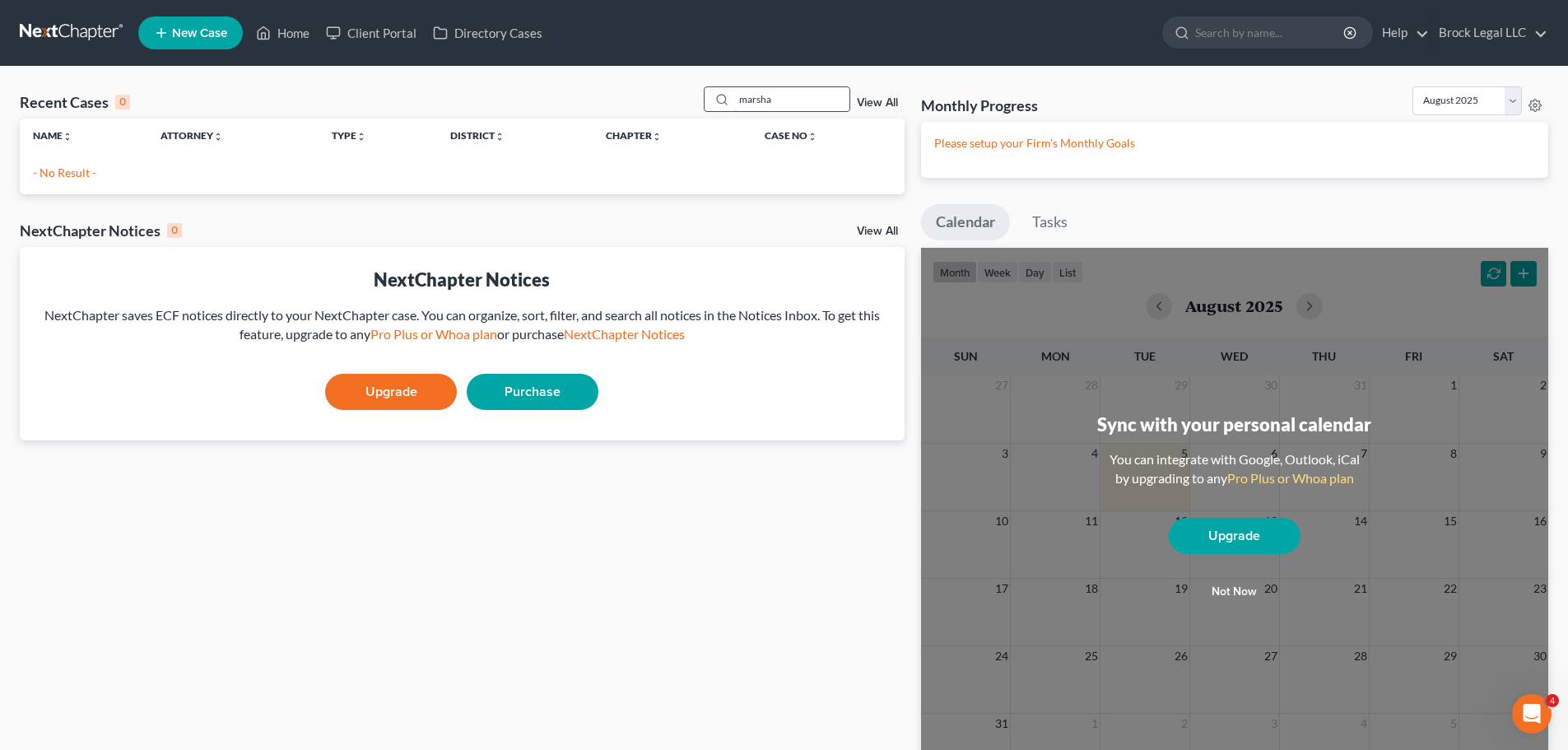 click on "marsha" at bounding box center [792, 99] 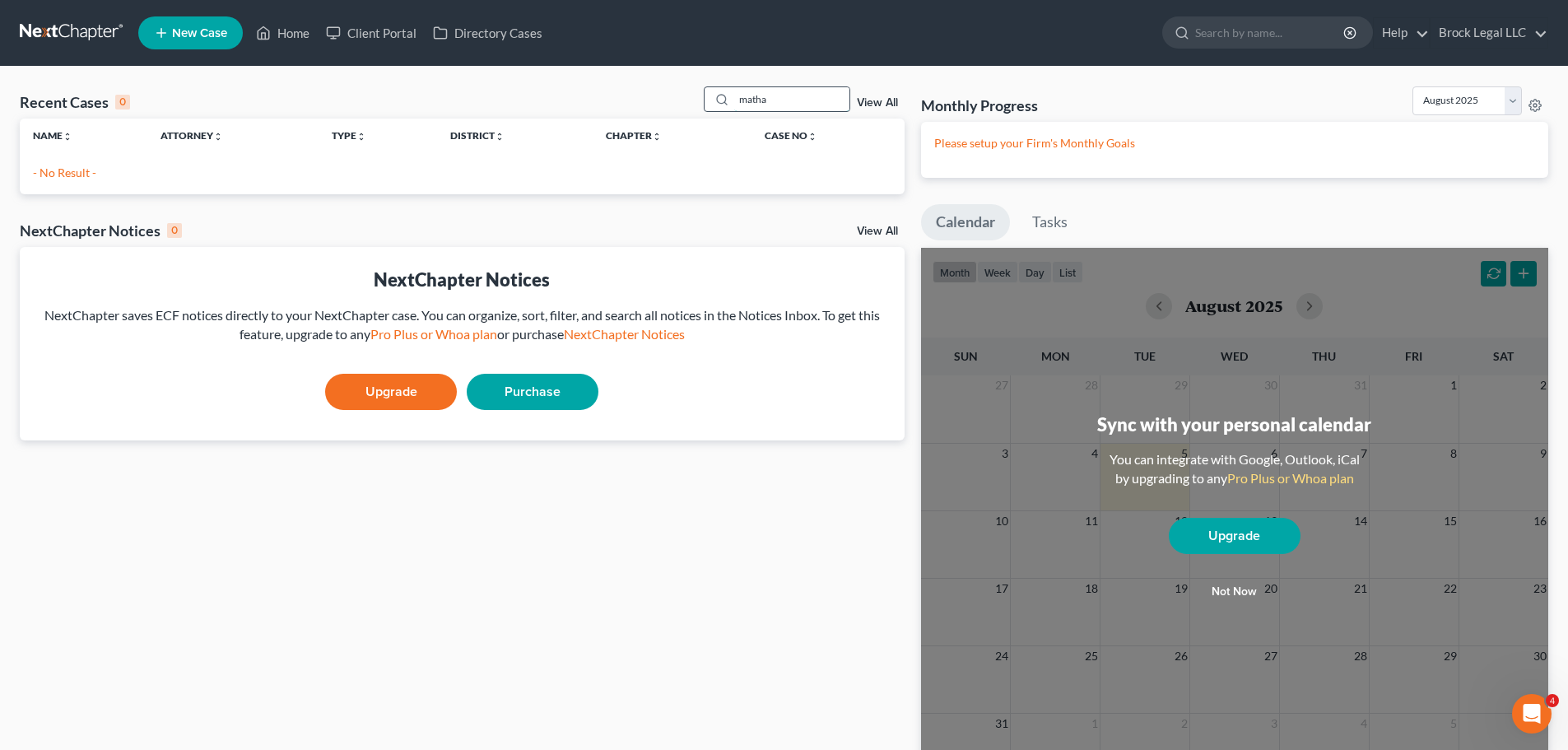 click on "matha" at bounding box center (792, 99) 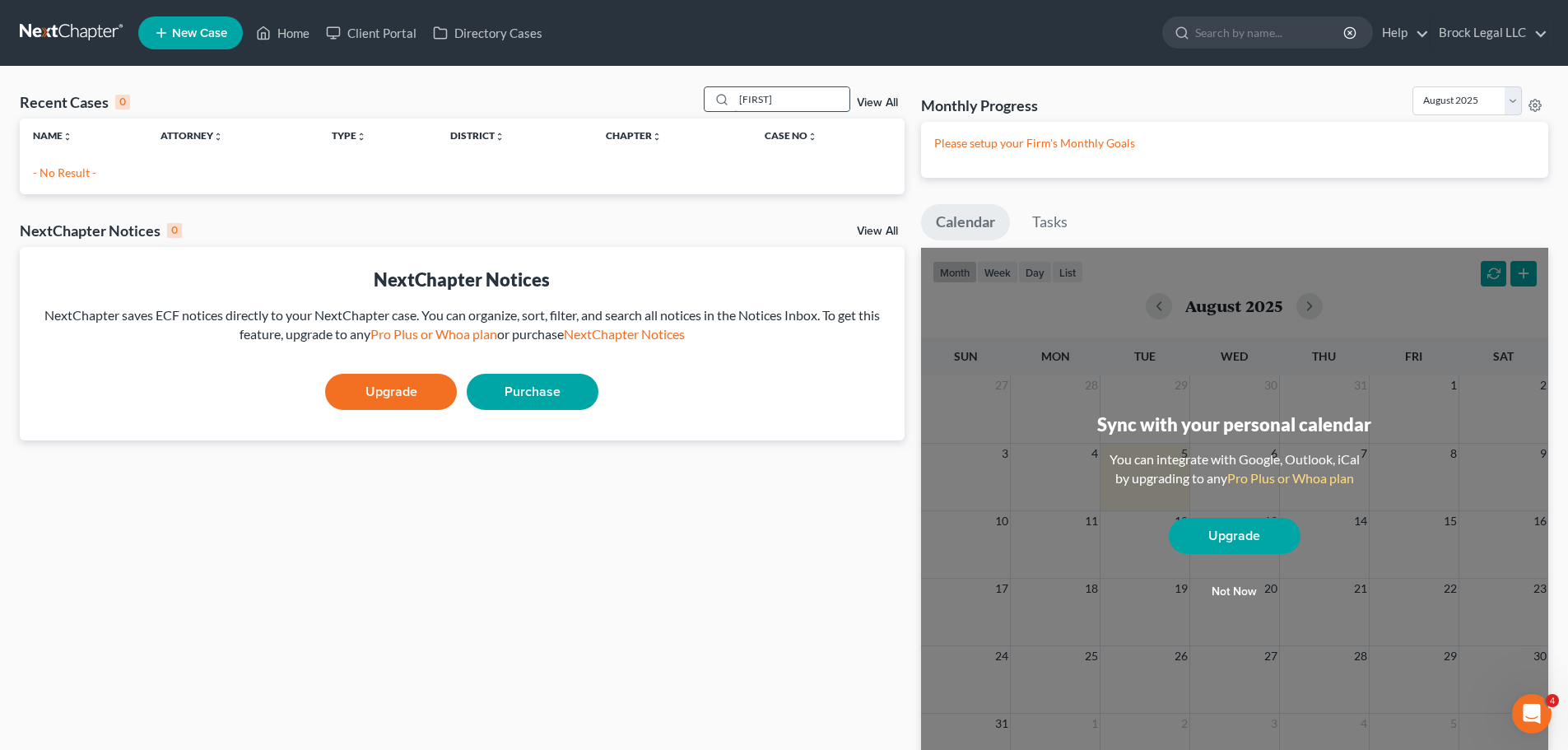 type on "[FIRST]" 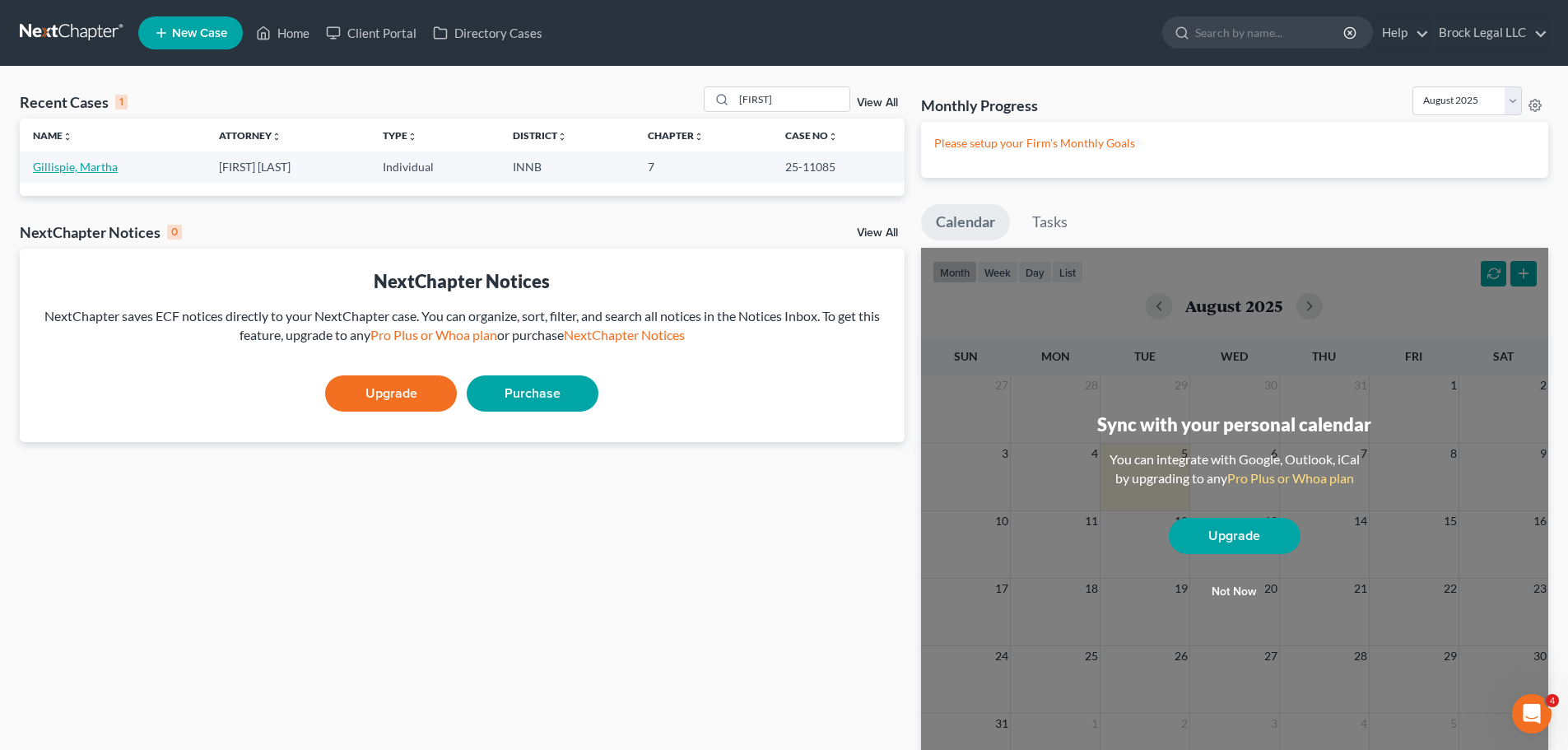 click on "Gillispie, Martha" at bounding box center [75, 166] 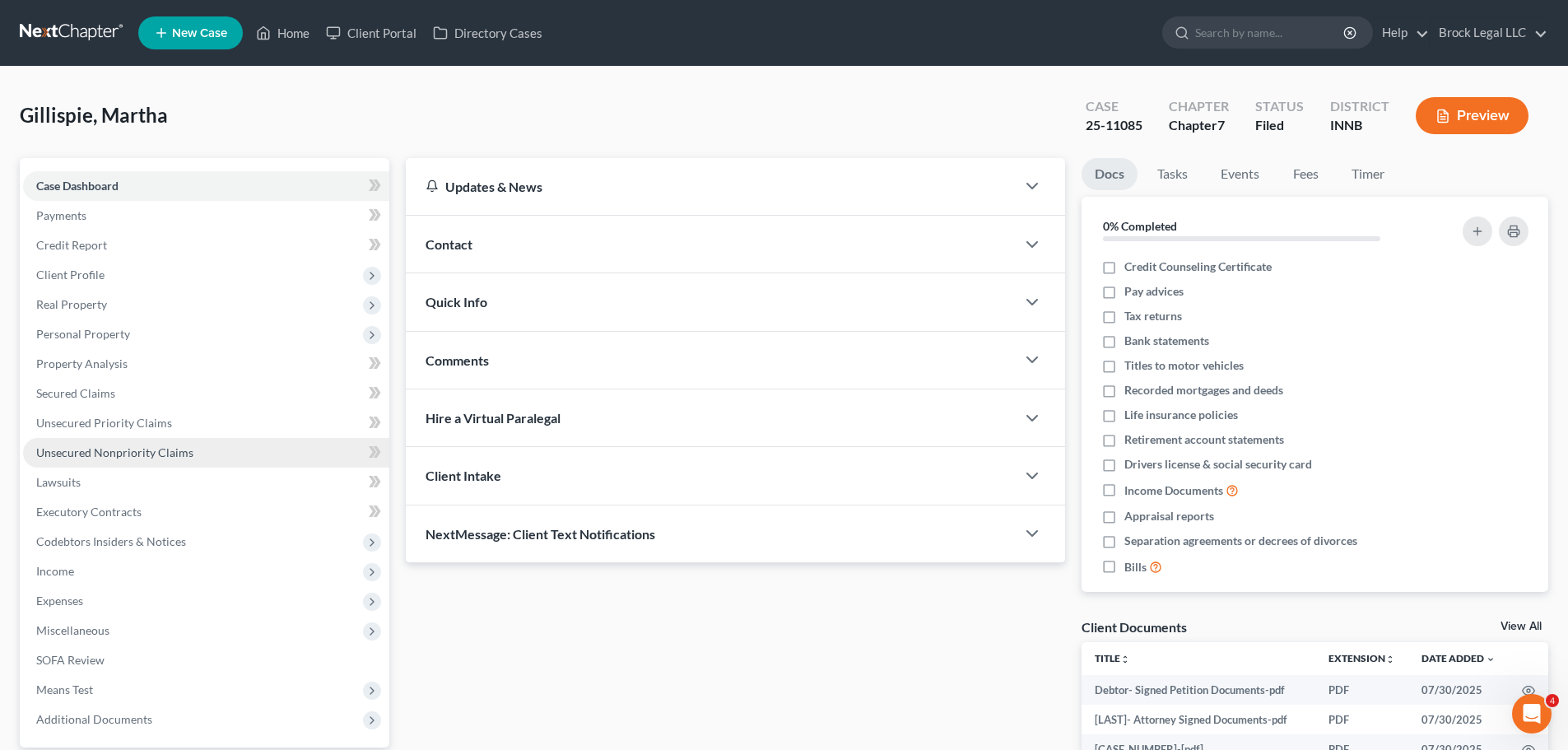click on "Unsecured Nonpriority Claims" at bounding box center [206, 453] 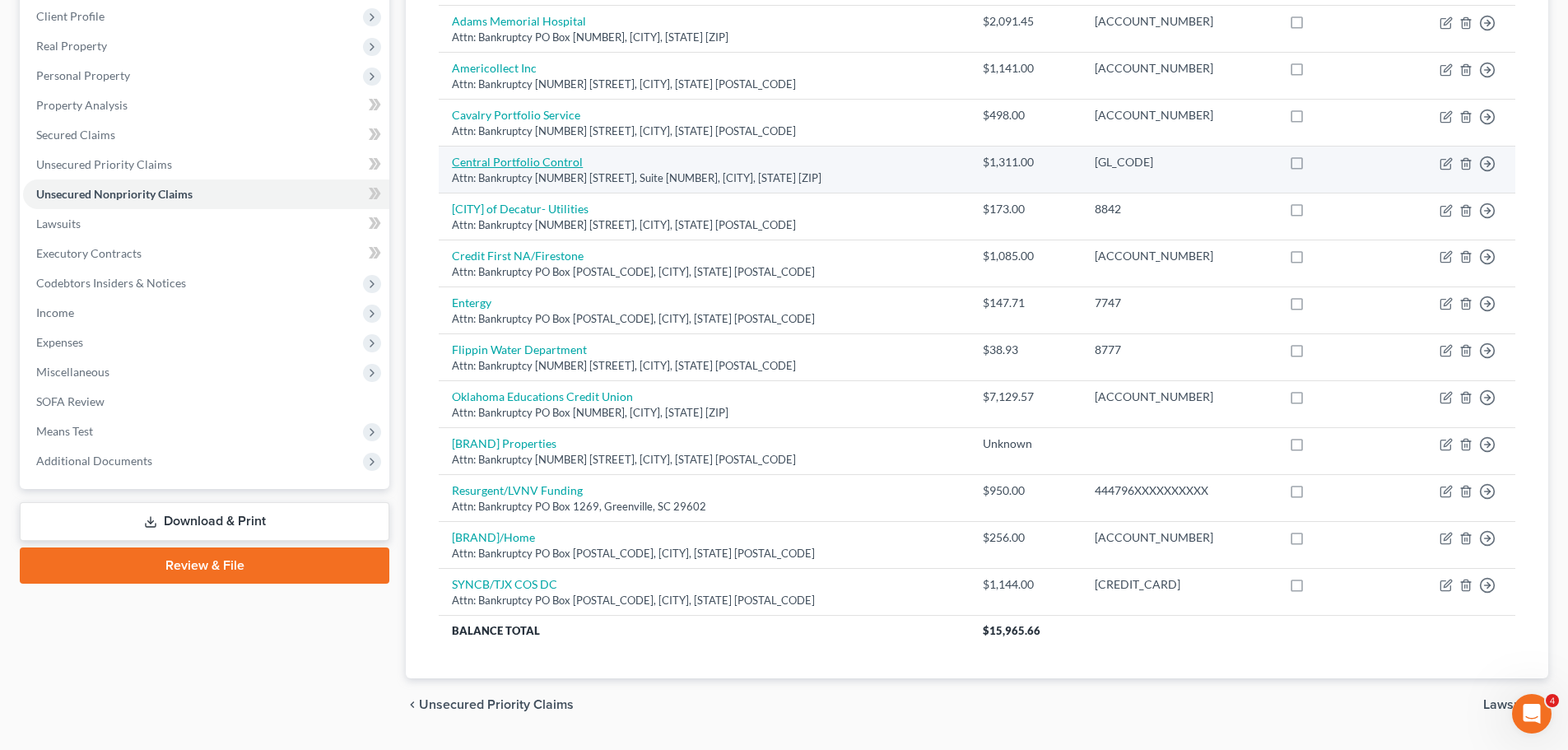 scroll, scrollTop: 220, scrollLeft: 0, axis: vertical 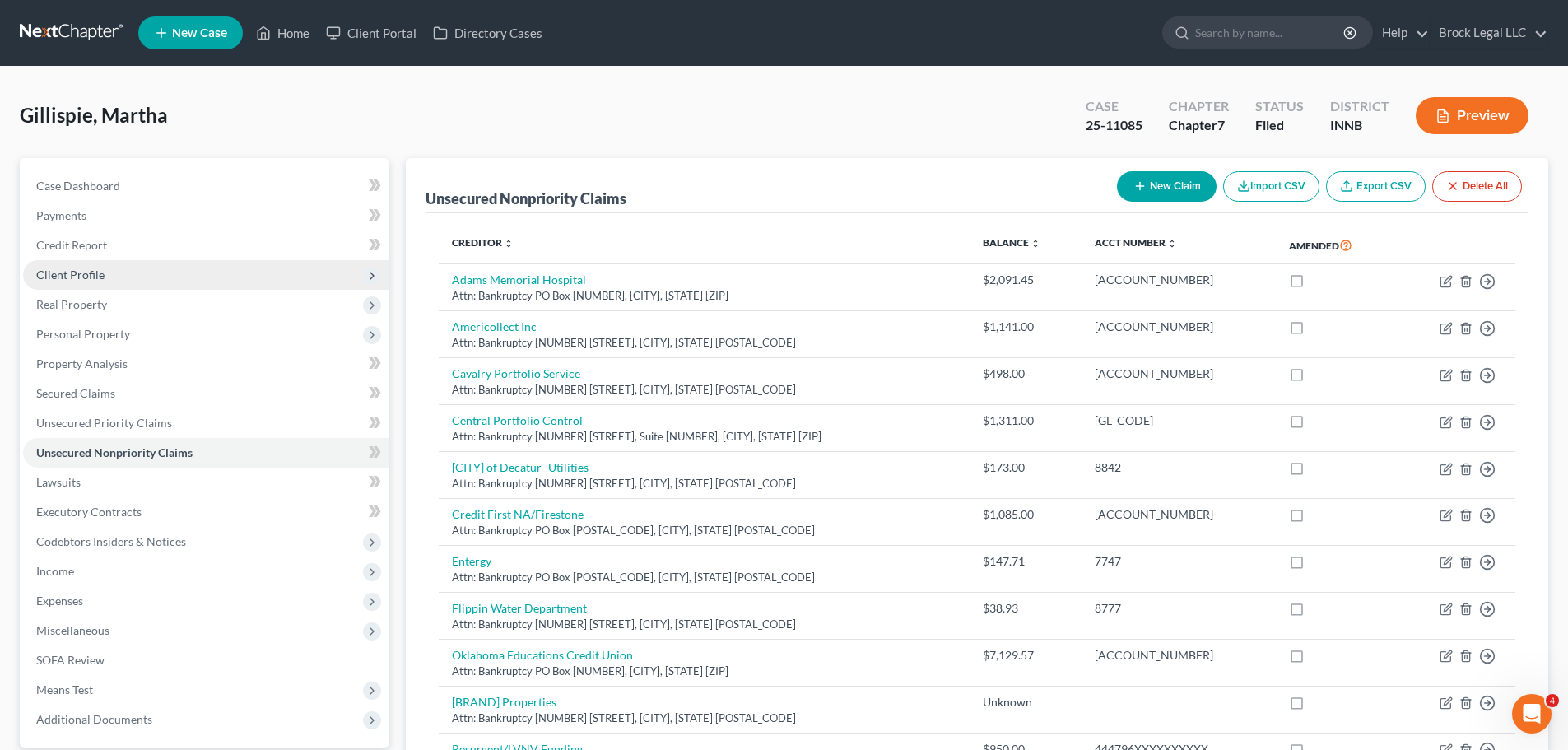 click on "Client Profile" at bounding box center (70, 274) 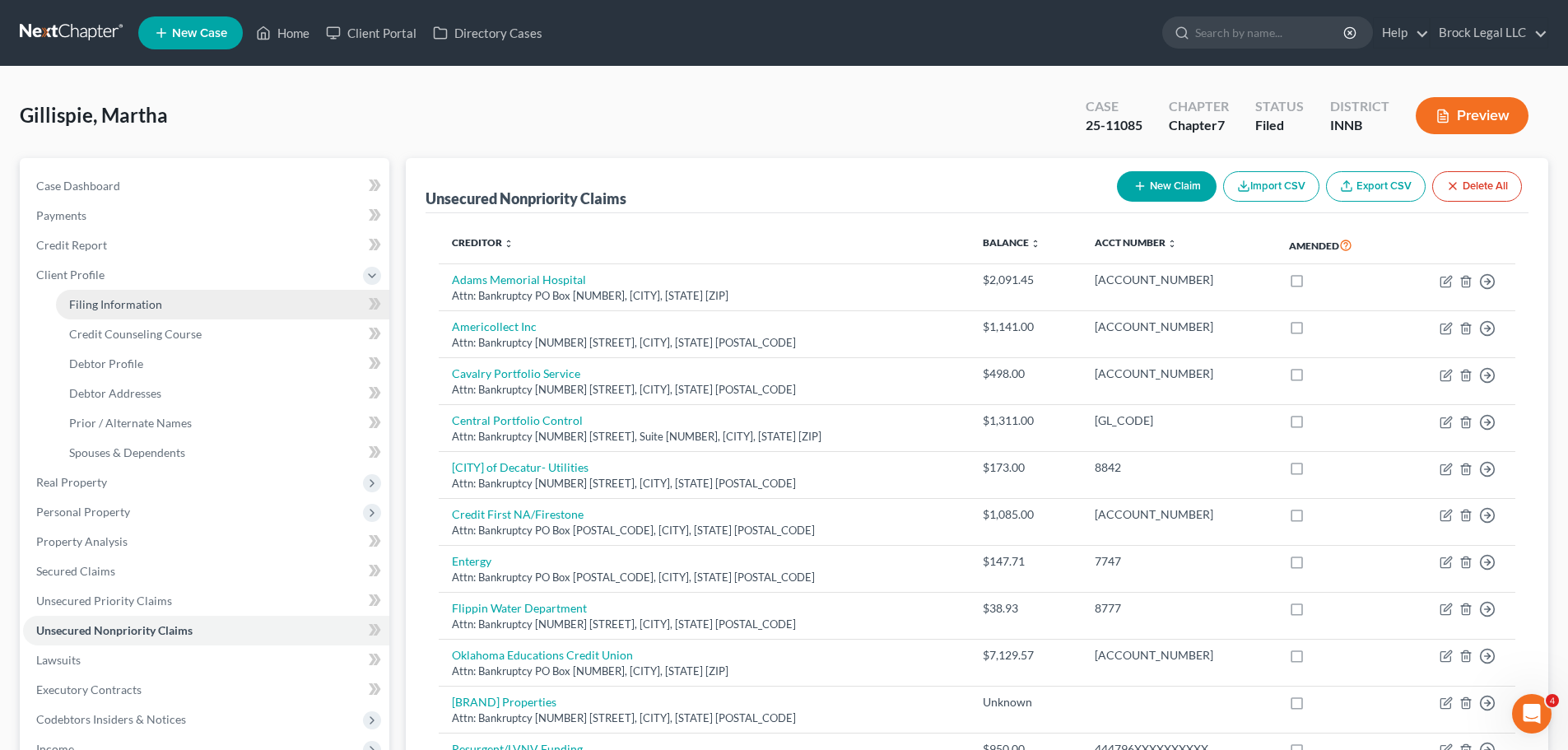 click on "Filing Information" at bounding box center (115, 304) 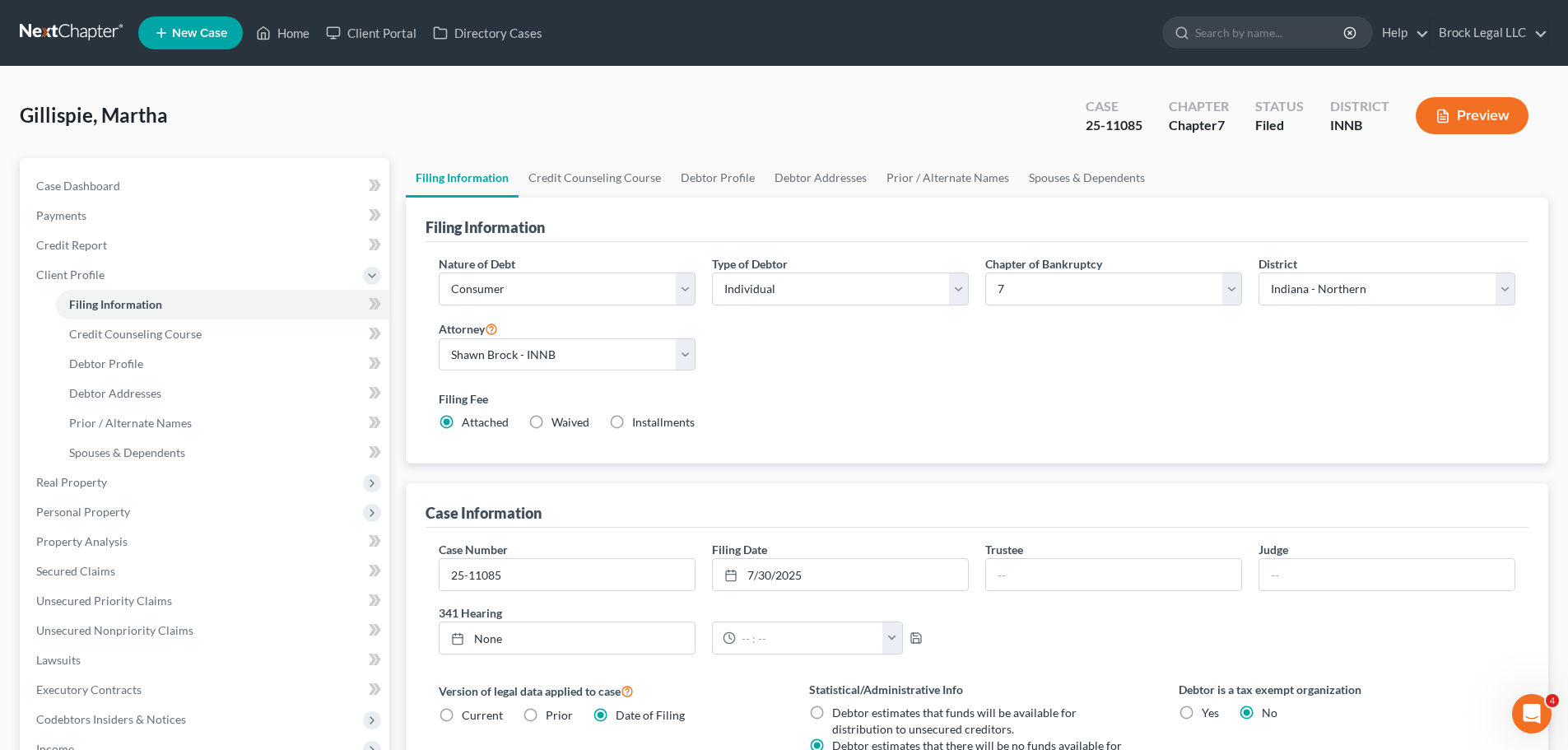 scroll, scrollTop: 165, scrollLeft: 0, axis: vertical 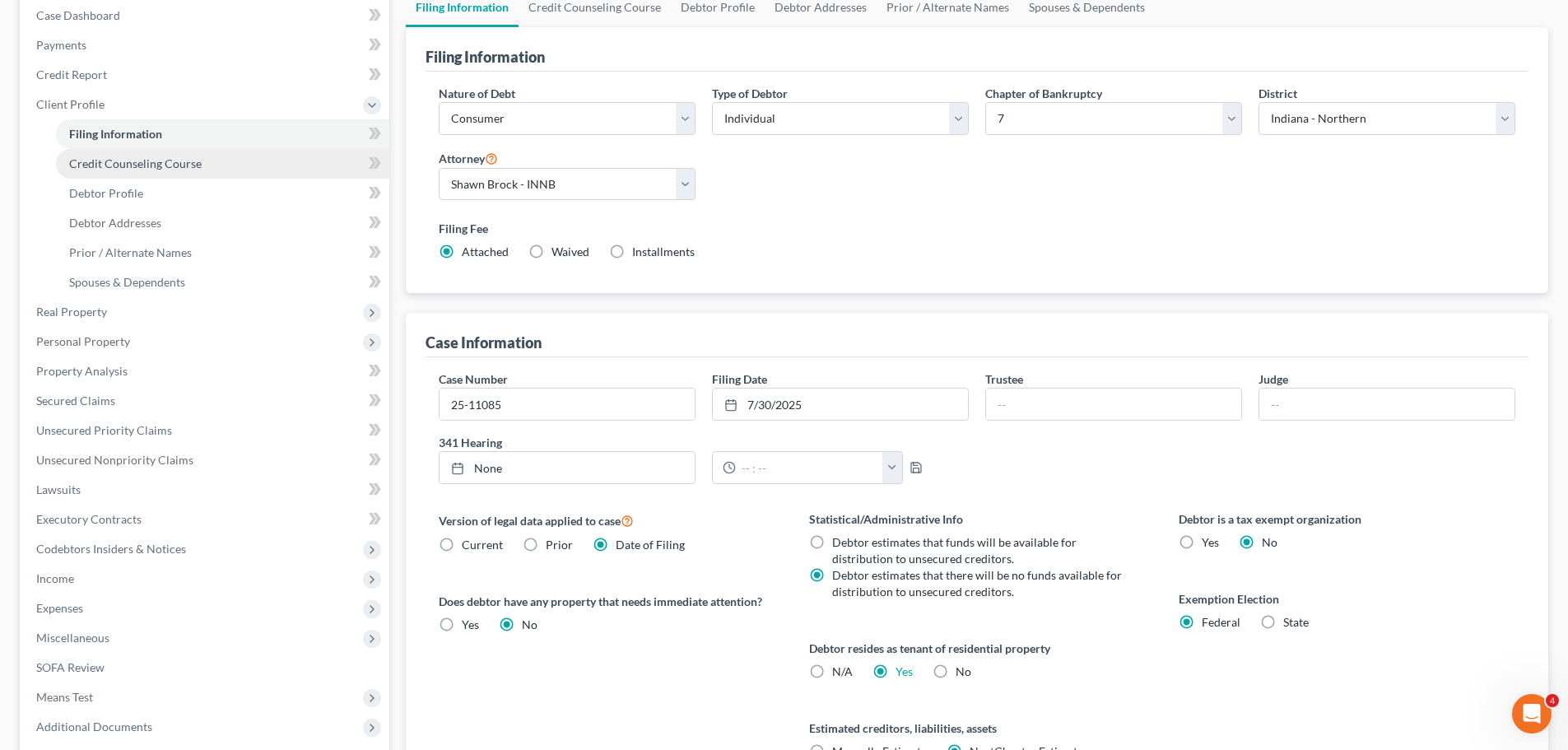 click on "Credit Counseling Course" at bounding box center [135, 163] 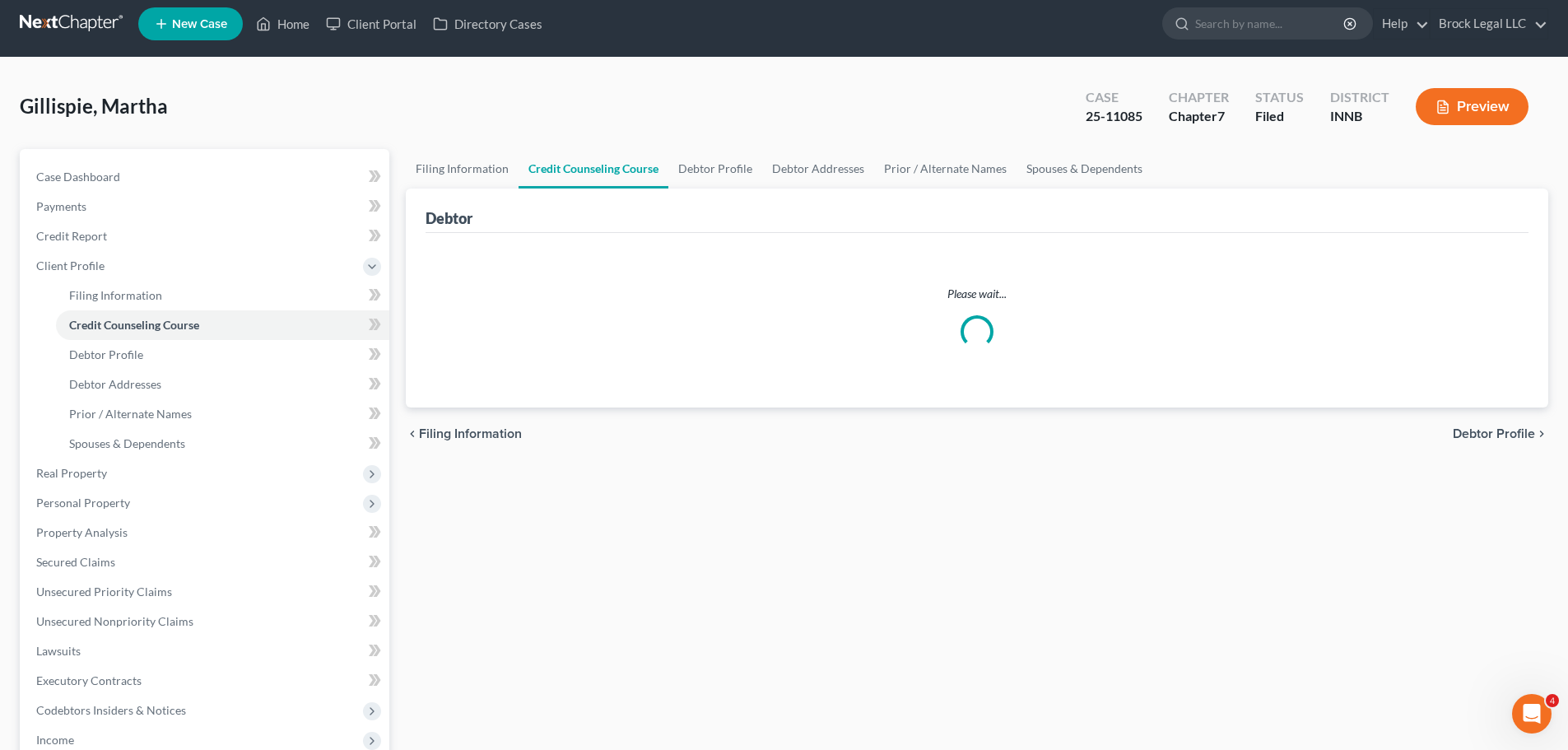 scroll, scrollTop: 0, scrollLeft: 0, axis: both 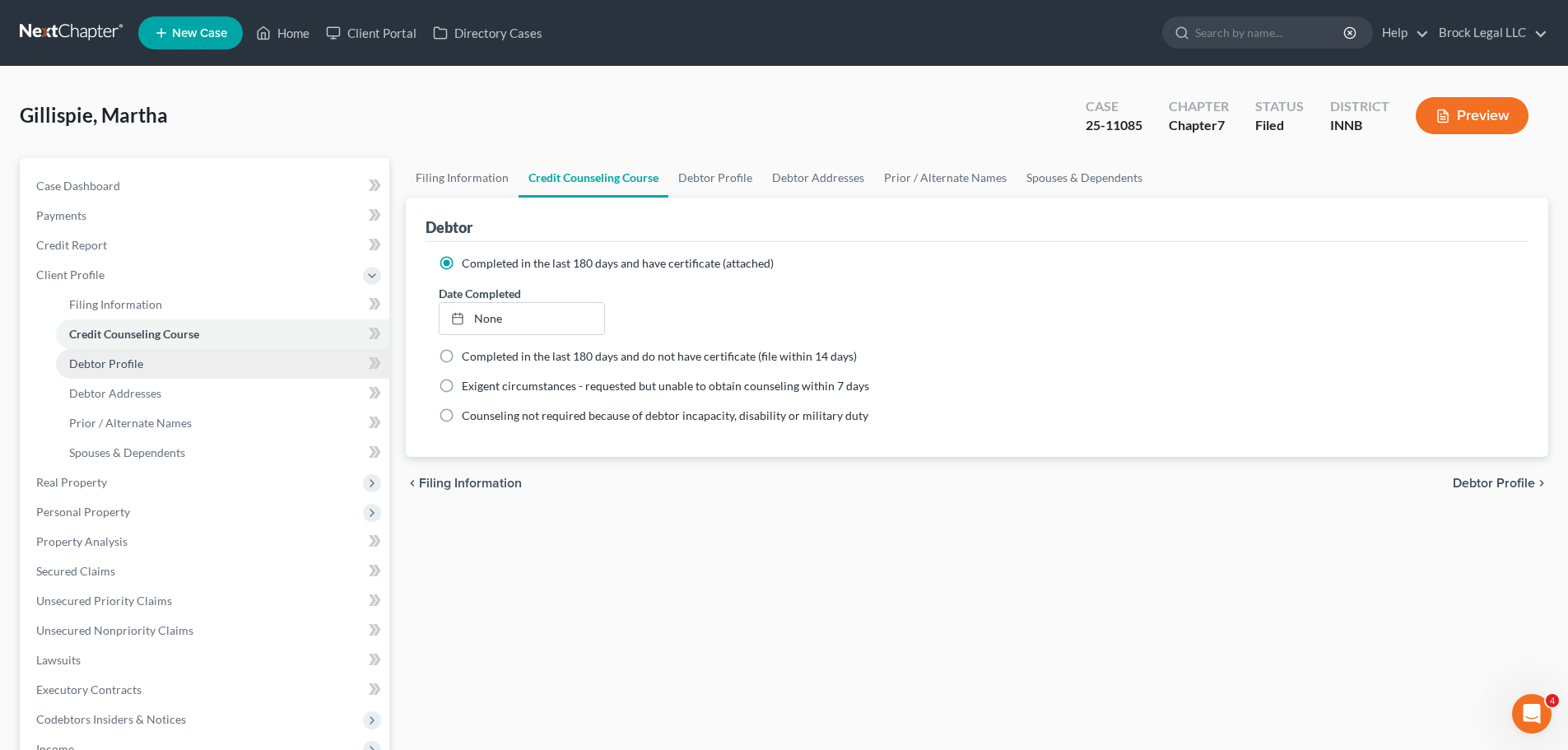click on "Debtor Profile" at bounding box center (222, 364) 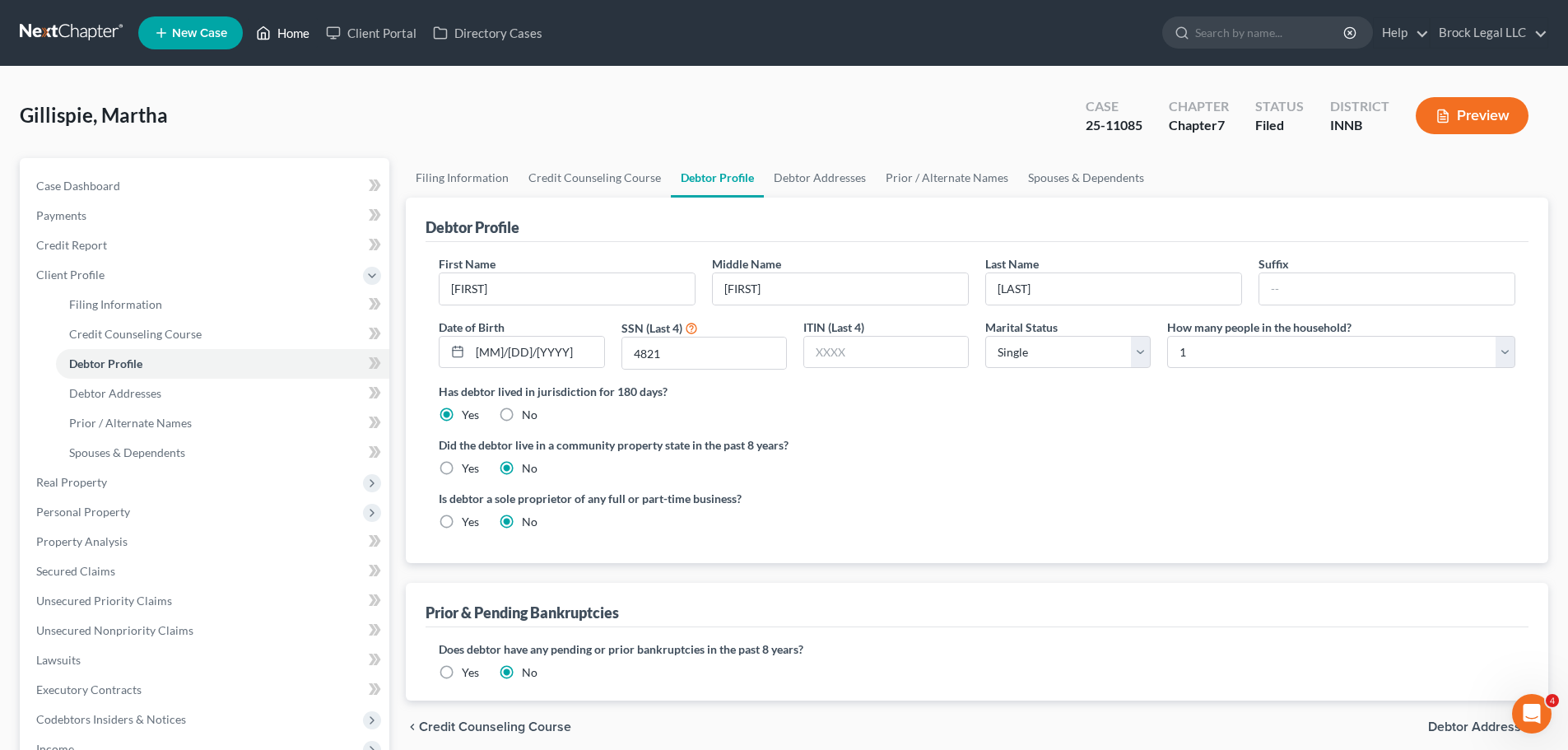 click 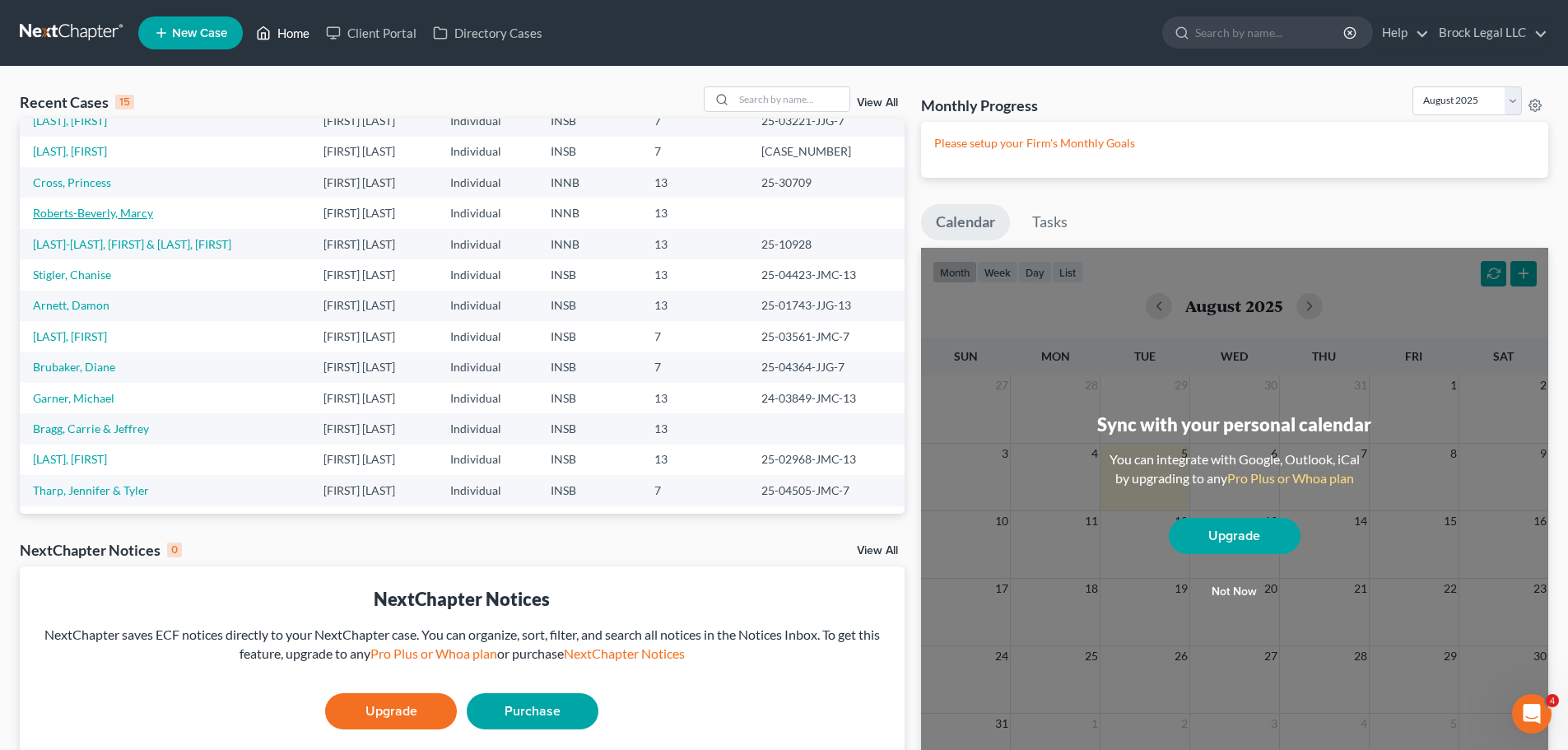 scroll, scrollTop: 113, scrollLeft: 0, axis: vertical 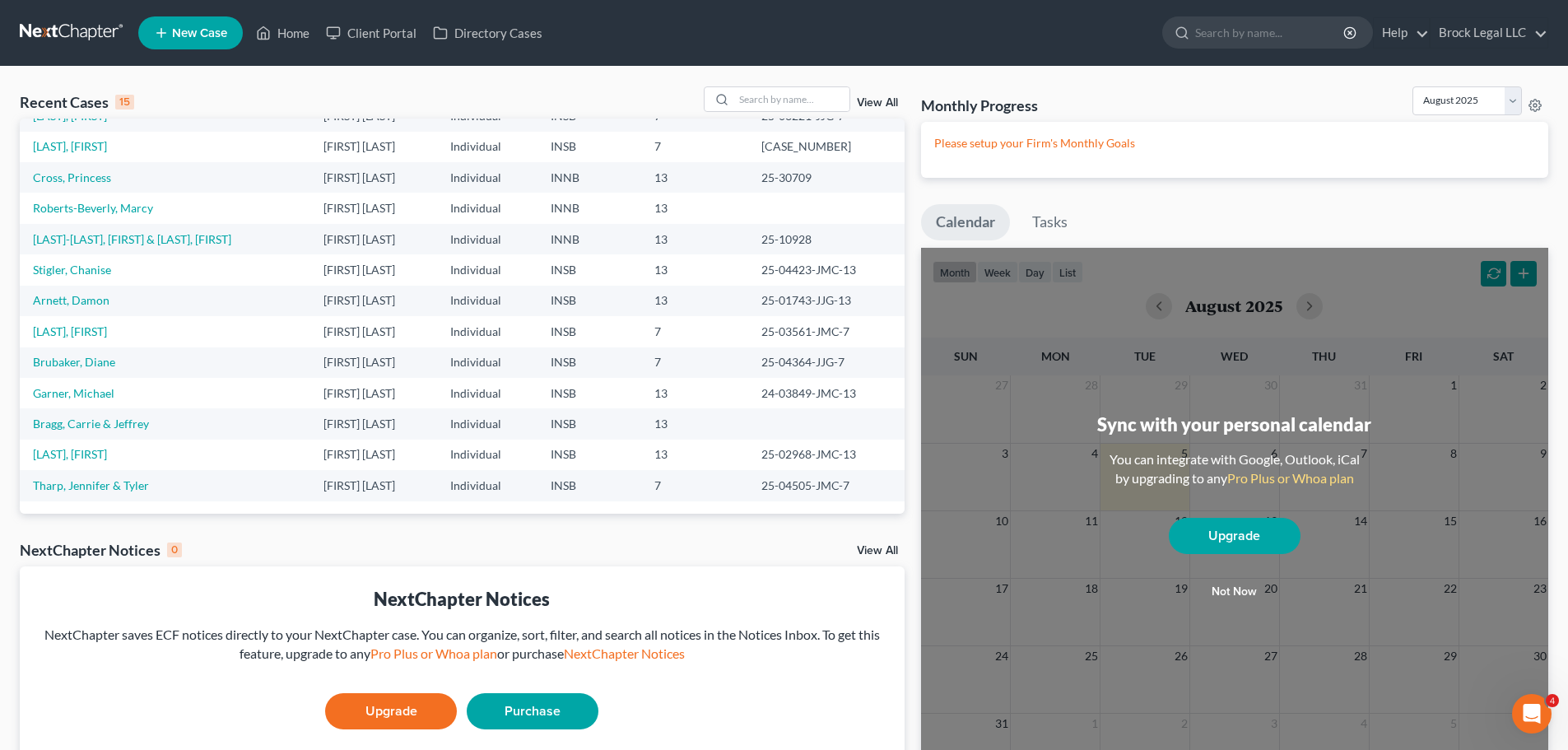 click on "View All" at bounding box center (877, 103) 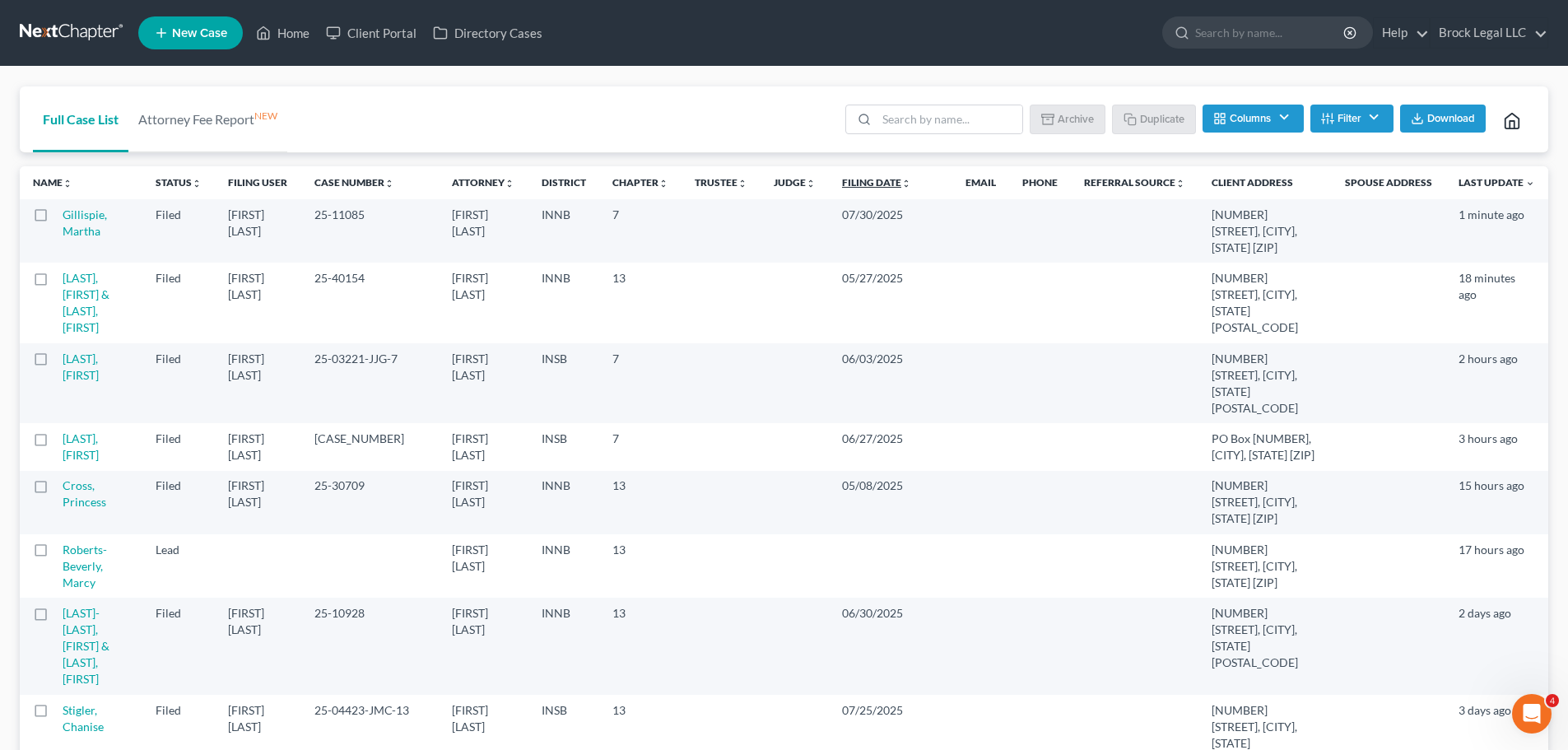 click on "Filing Date
unfold_more
expand_more
expand_less" at bounding box center [877, 182] 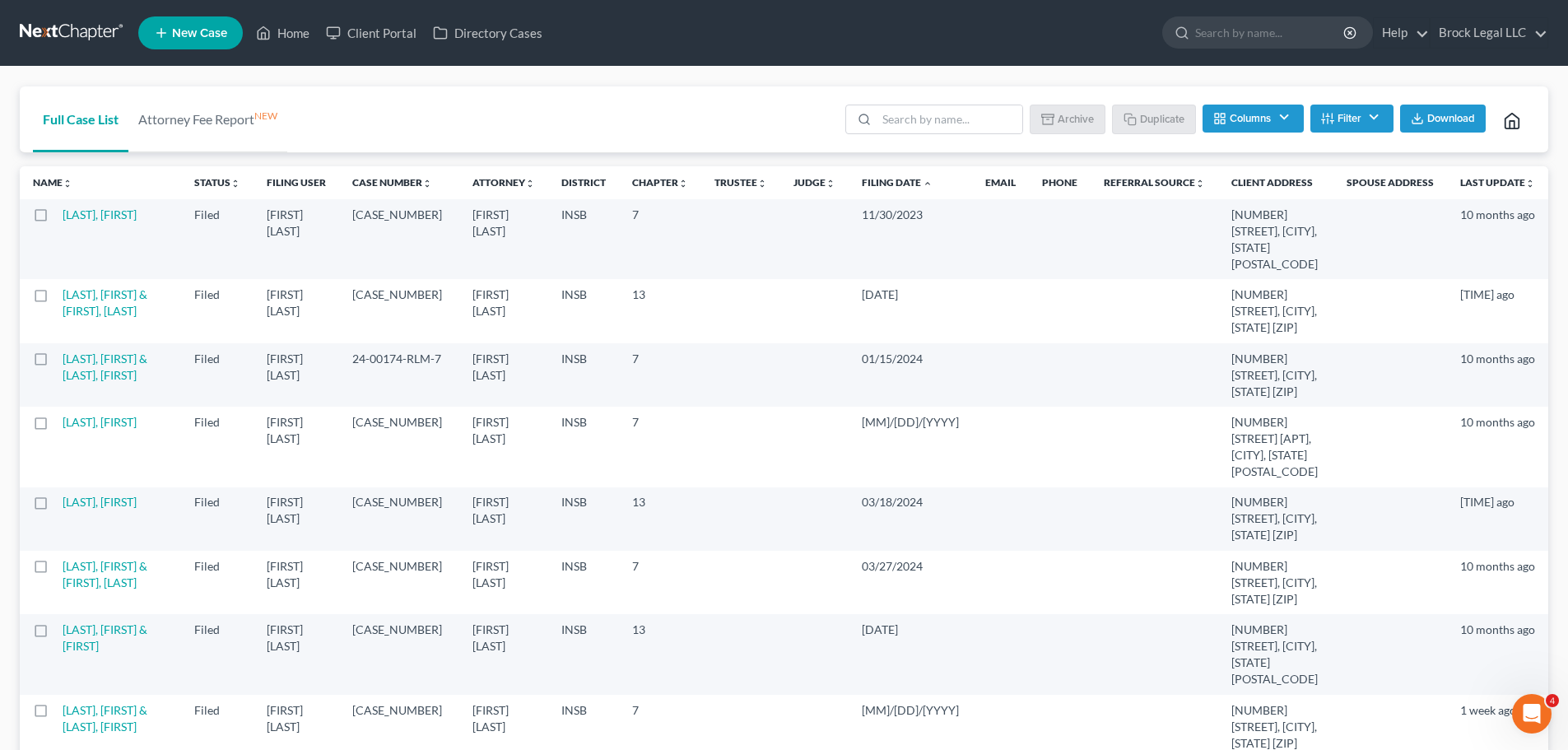 click on "Filing Date
unfold_more
expand_more
expand_less" at bounding box center [897, 182] 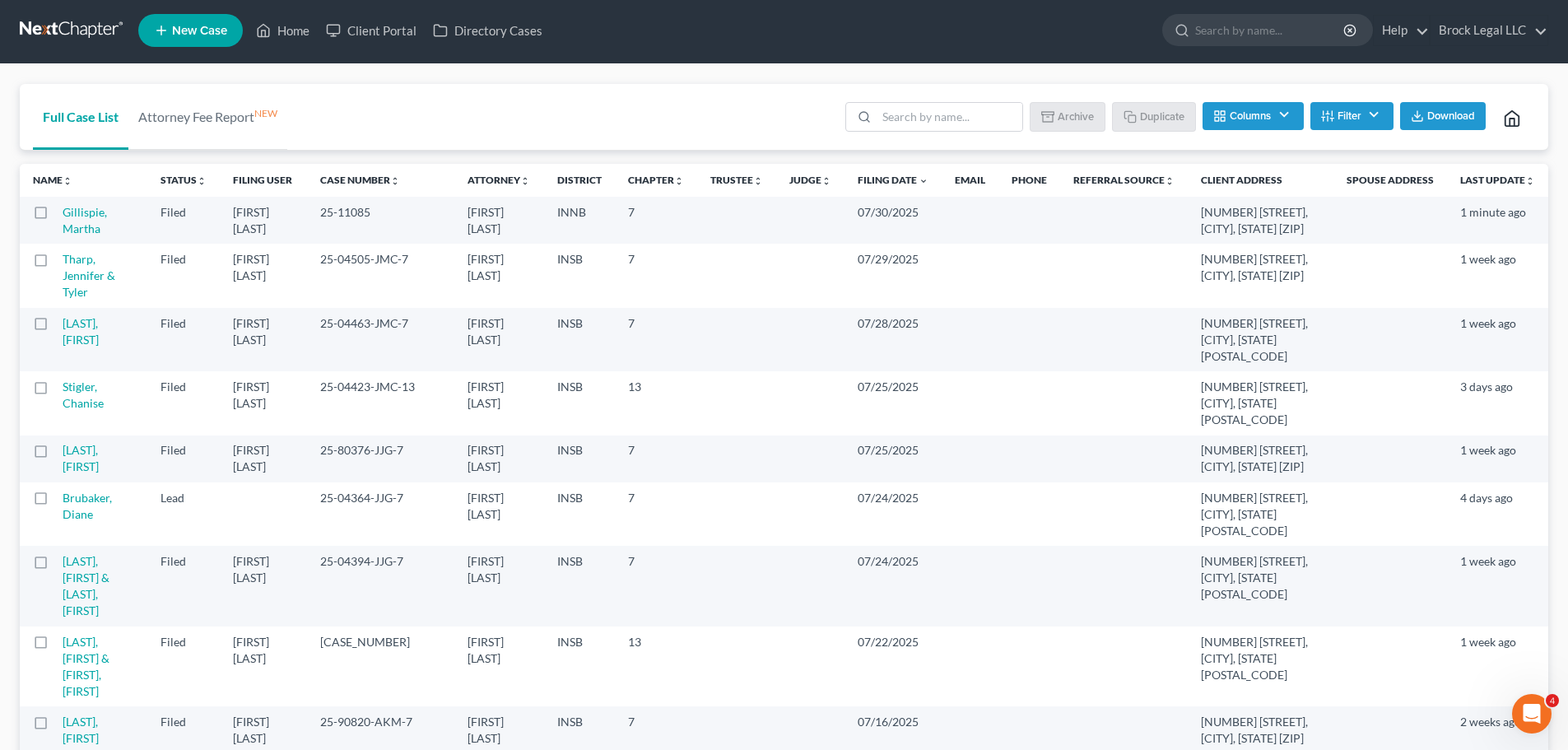 scroll, scrollTop: 0, scrollLeft: 0, axis: both 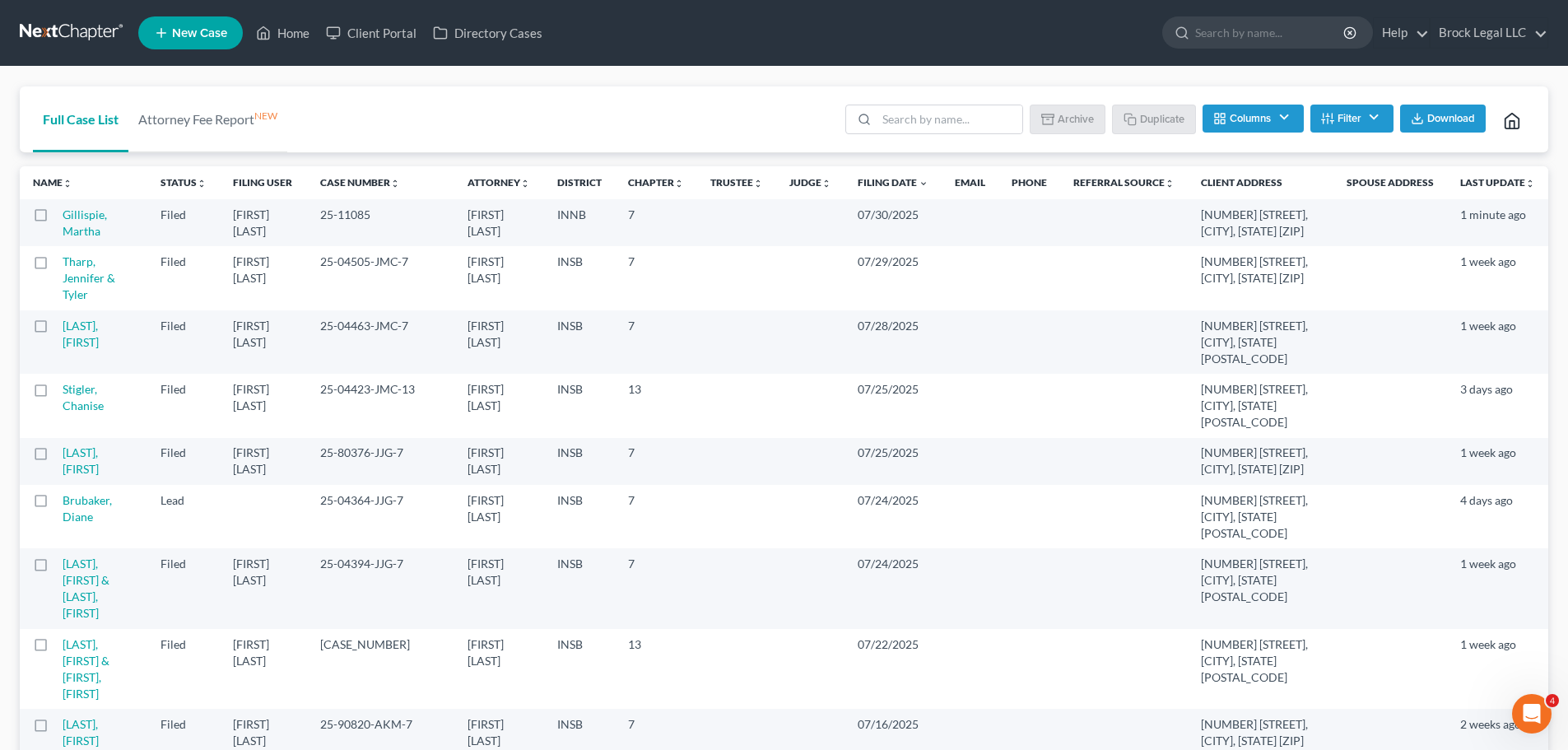 click on "Columns" at bounding box center [1253, 119] 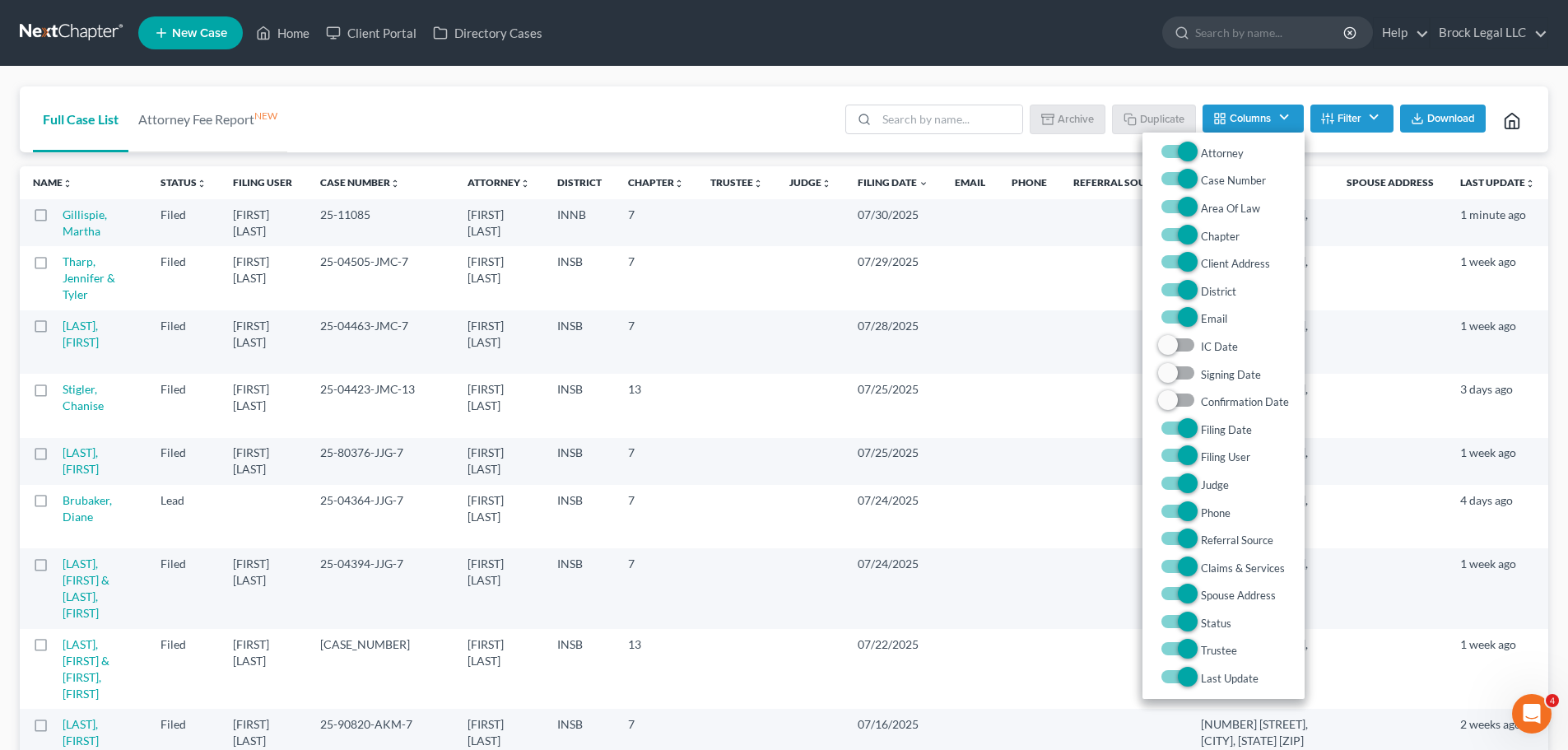 click on "Filter" at bounding box center (1352, 119) 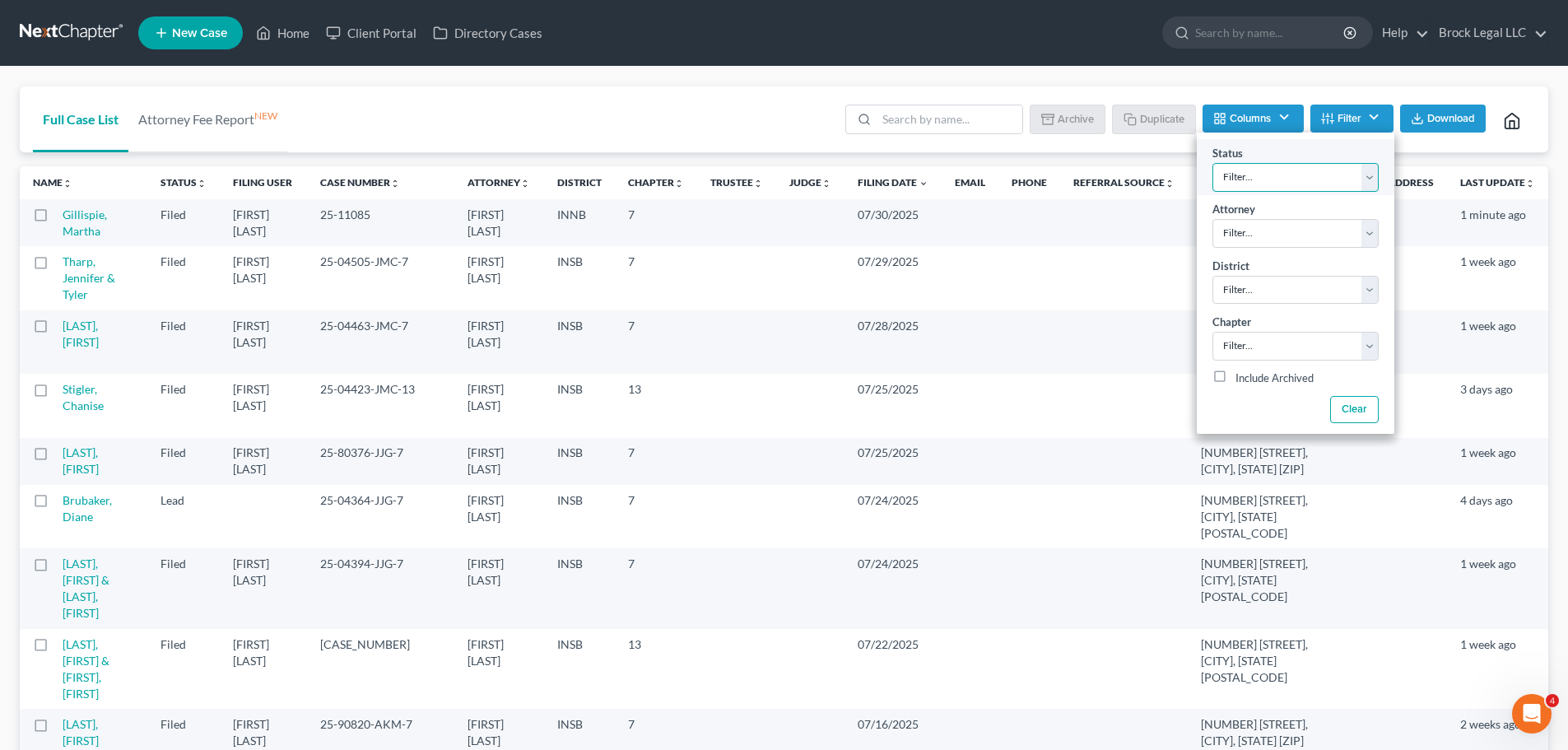 click on "Filter... Discharged Discharged & Reported Discharge Litigation Dismissal Notice Dismissed Dismissed & Litigation Filed Filed / Pre 341 Inactive In Progress Lead Lost Lead Plan Confirmation Plan Failing Possible Post 341 Pre Confirmation Preparing to File Ready to File Ready to Sign Rejected Retained To Review Withdrawn As Counsel" at bounding box center [1296, 177] 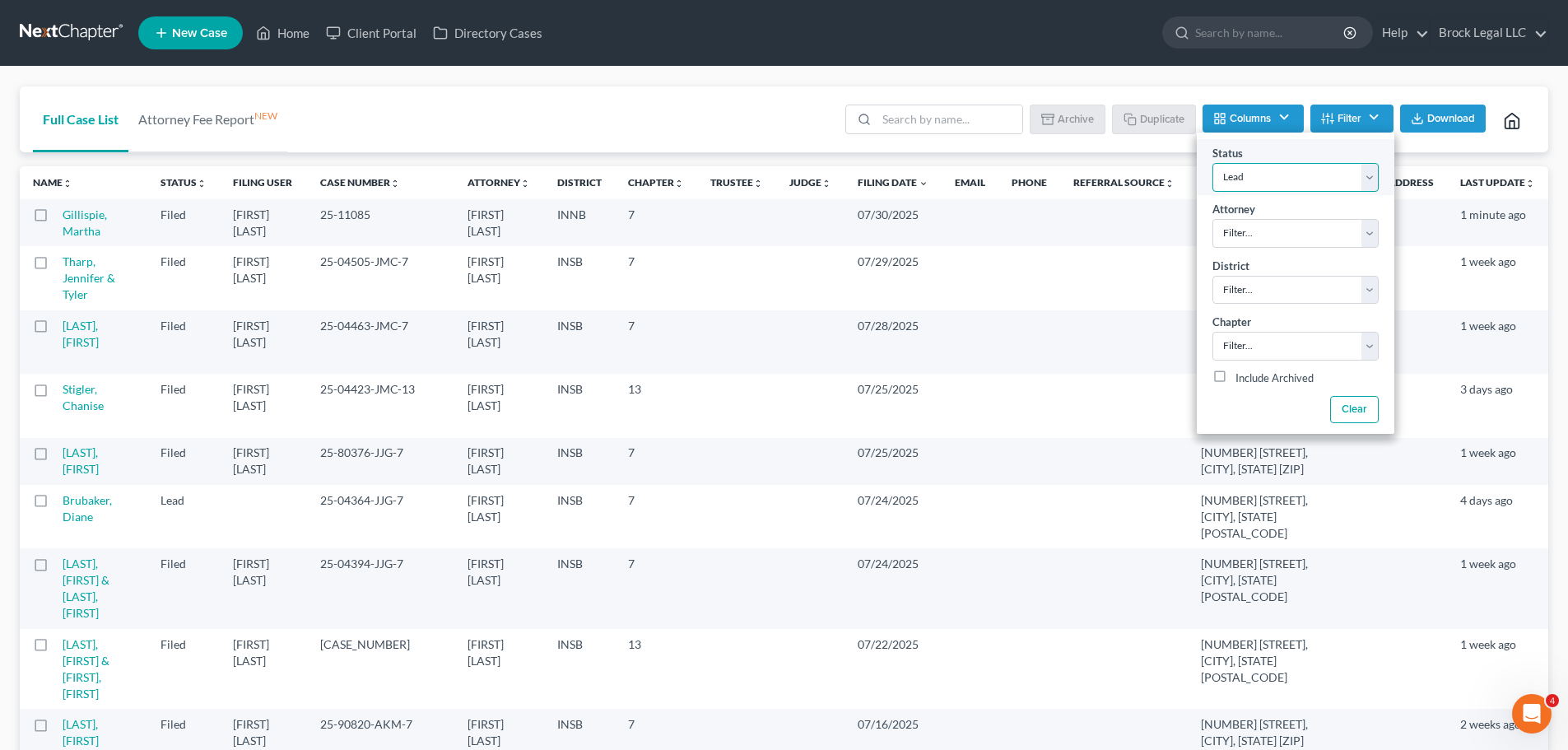 click on "Filter... Discharged Discharged & Reported Discharge Litigation Dismissal Notice Dismissed Dismissed & Litigation Filed Filed / Pre 341 Inactive In Progress Lead Lost Lead Plan Confirmation Plan Failing Possible Post 341 Pre Confirmation Preparing to File Ready to File Ready to Sign Rejected Retained To Review Withdrawn As Counsel" at bounding box center (1296, 177) 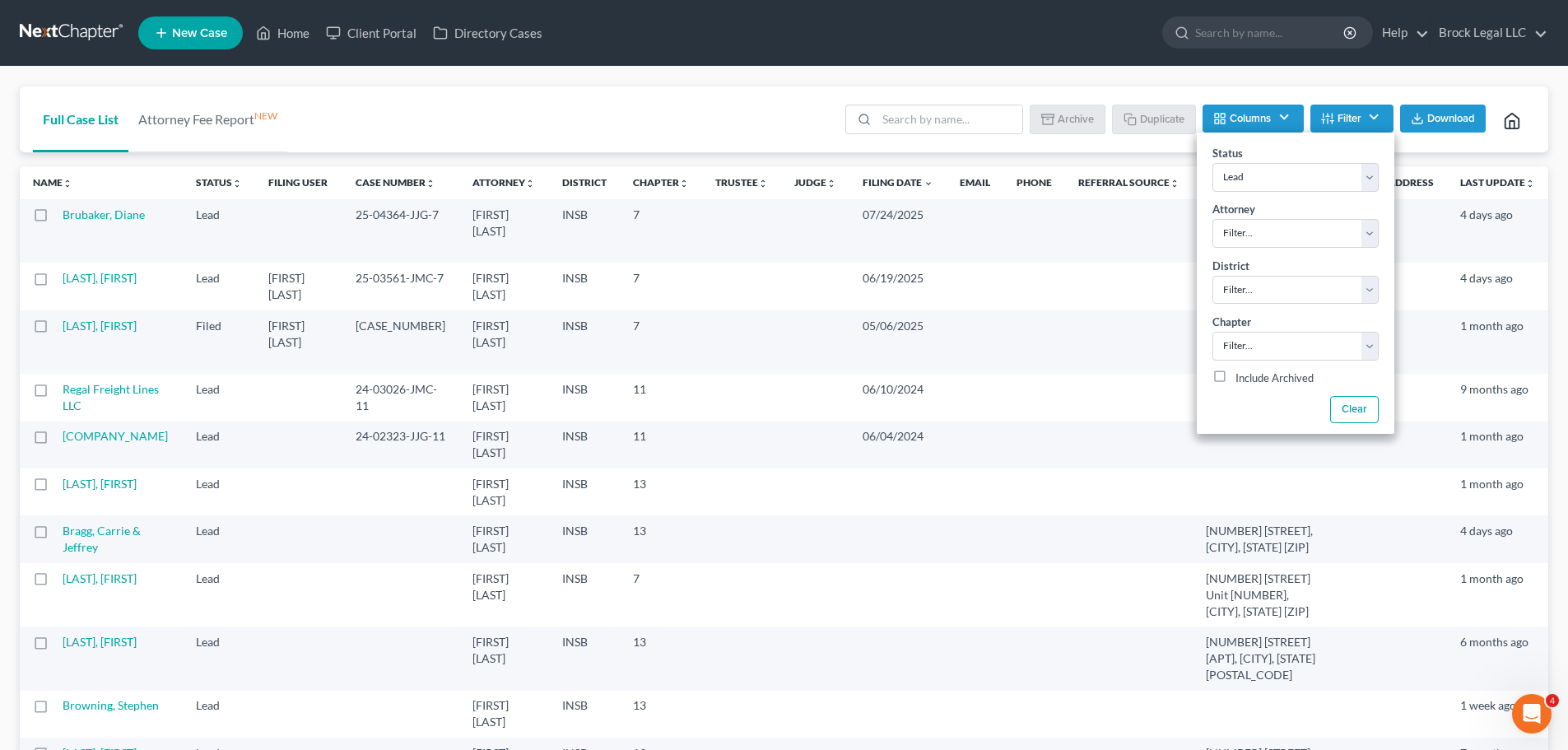 click on "Full Case List Attorney Fee Report NEW Batch Download Archive Un-archive Duplicate Columns Attorney Case Number Area Of Law Chapter Client Address District Email IC Date Signing Date Confirmation Date Filing Date Filing User Judge Phone Referral Source Claims & Services Spouse Address Status Trustee Last Update Filter Status Filter... Discharged Discharged & Reported Discharge Litigation Dismissal Notice Dismissed Dismissed & Litigation Filed Filed / Pre 341 Inactive In Progress Lead Lost Lead Plan Confirmation Plan Failing Possible Post 341 Pre Confirmation Preparing to File Ready to File Ready to Sign Rejected Retained To Review Withdrawn As Counsel Attorney Filter... Shawn Brock District Filter... Filter... Alabama - Middle Alabama - Northern Alabama - Southern Alaska Arizona Arkansas - Eastern Arkansas - Western California - Central California - Eastern California - Northern California - Southern Colorado Connecticut Delaware District of Columbia Florida - Middle Florida - Northern Guam Hawaii 7" at bounding box center (784, 119) 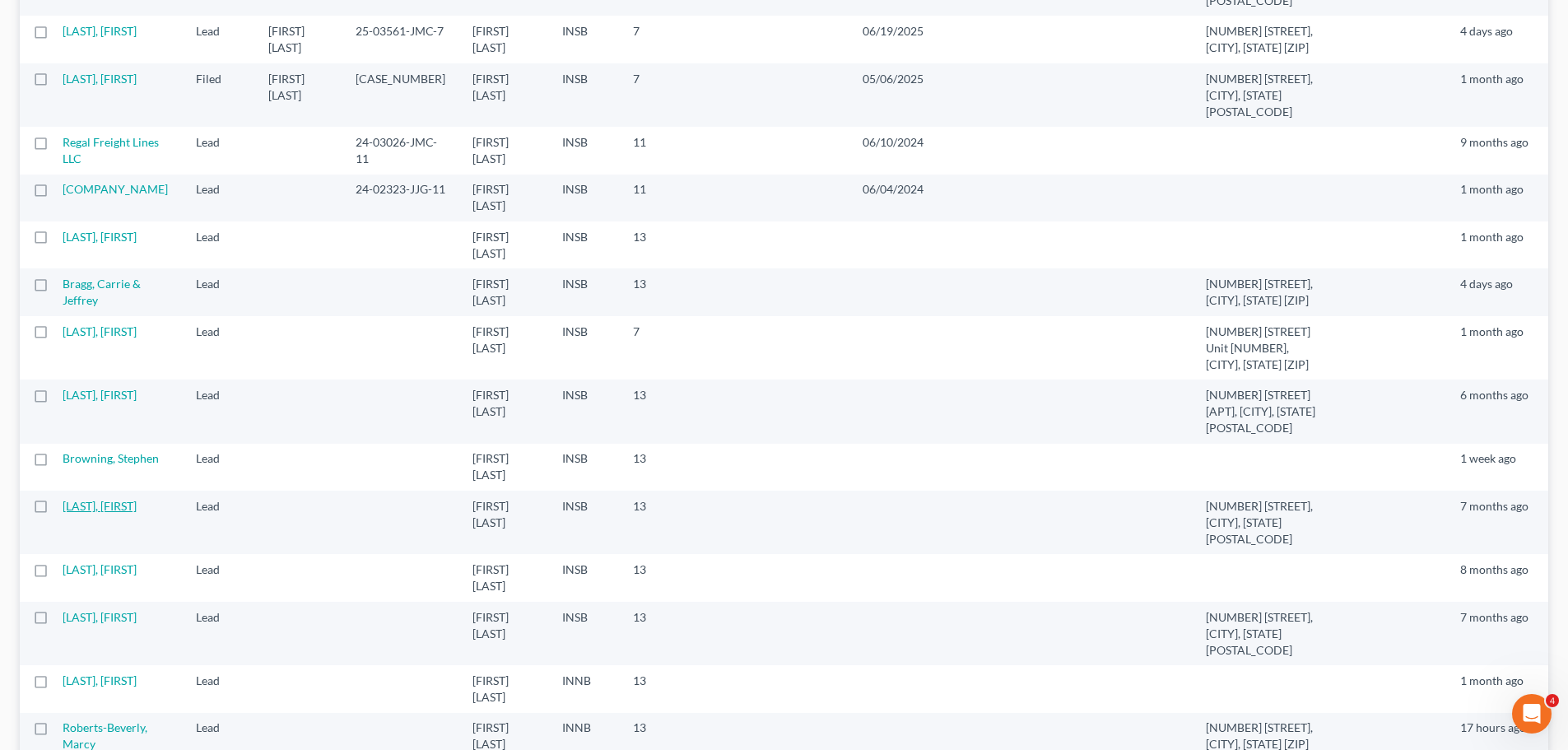 scroll, scrollTop: 0, scrollLeft: 0, axis: both 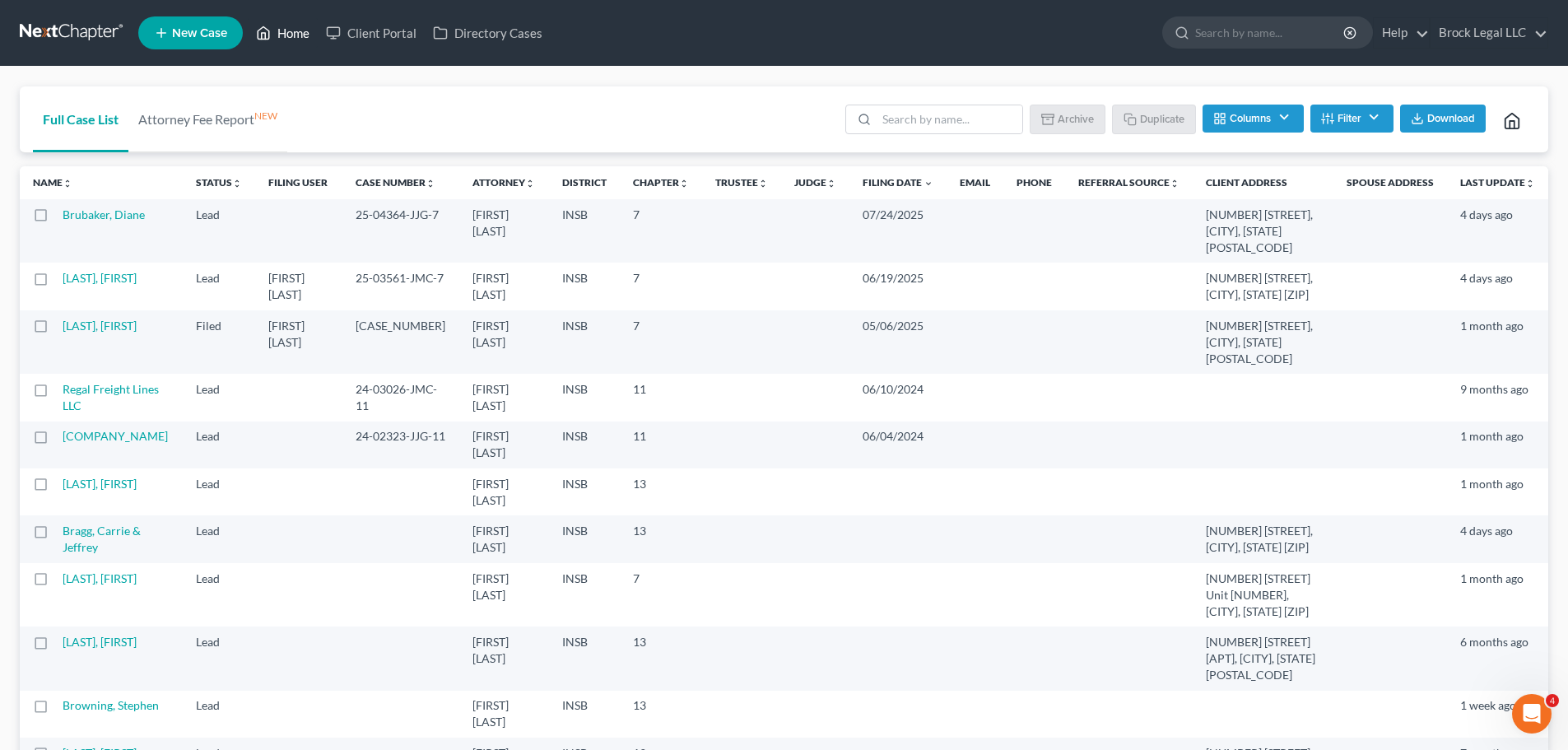 click on "Home" at bounding box center [282, 33] 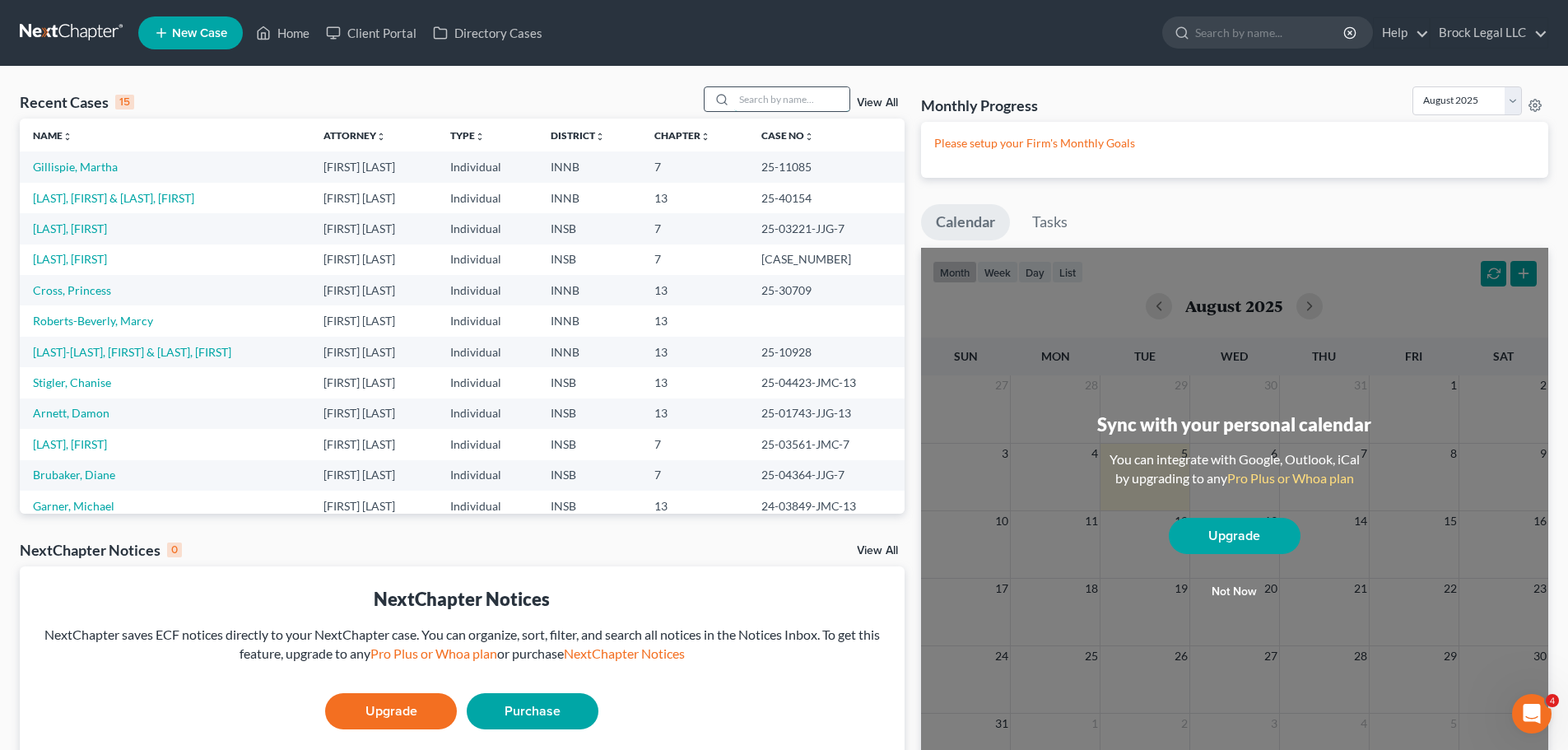 click at bounding box center (792, 99) 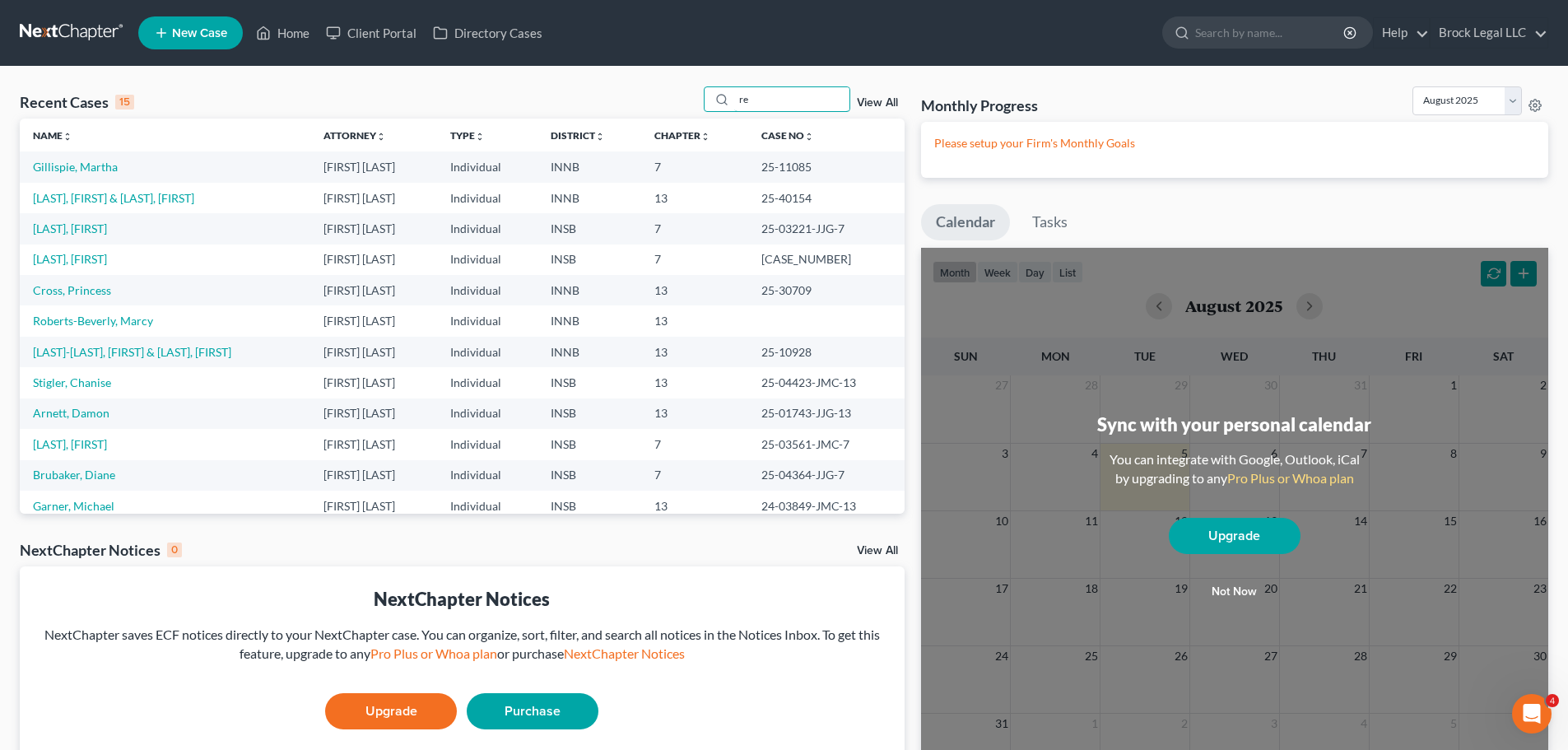 type on "r" 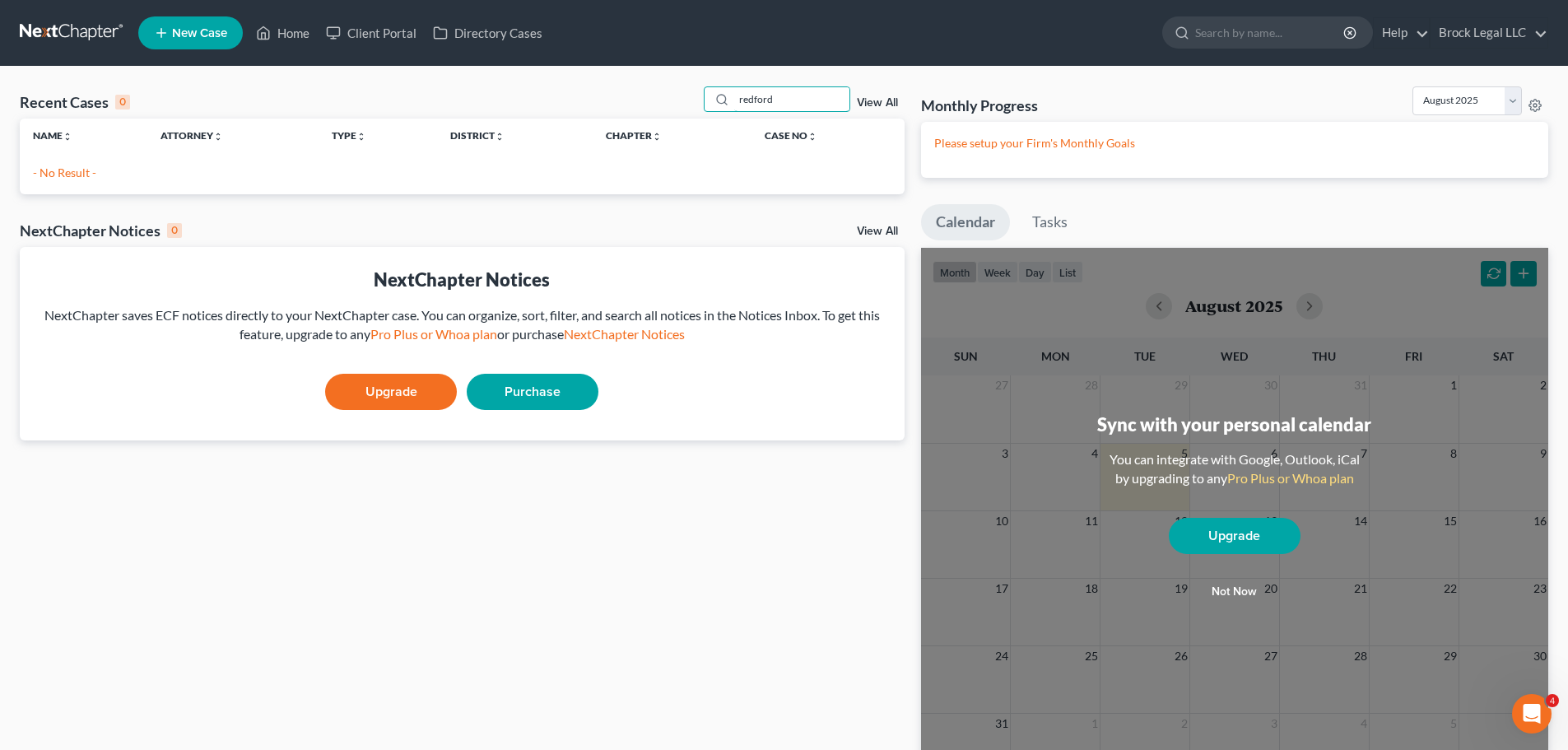 type on "redford" 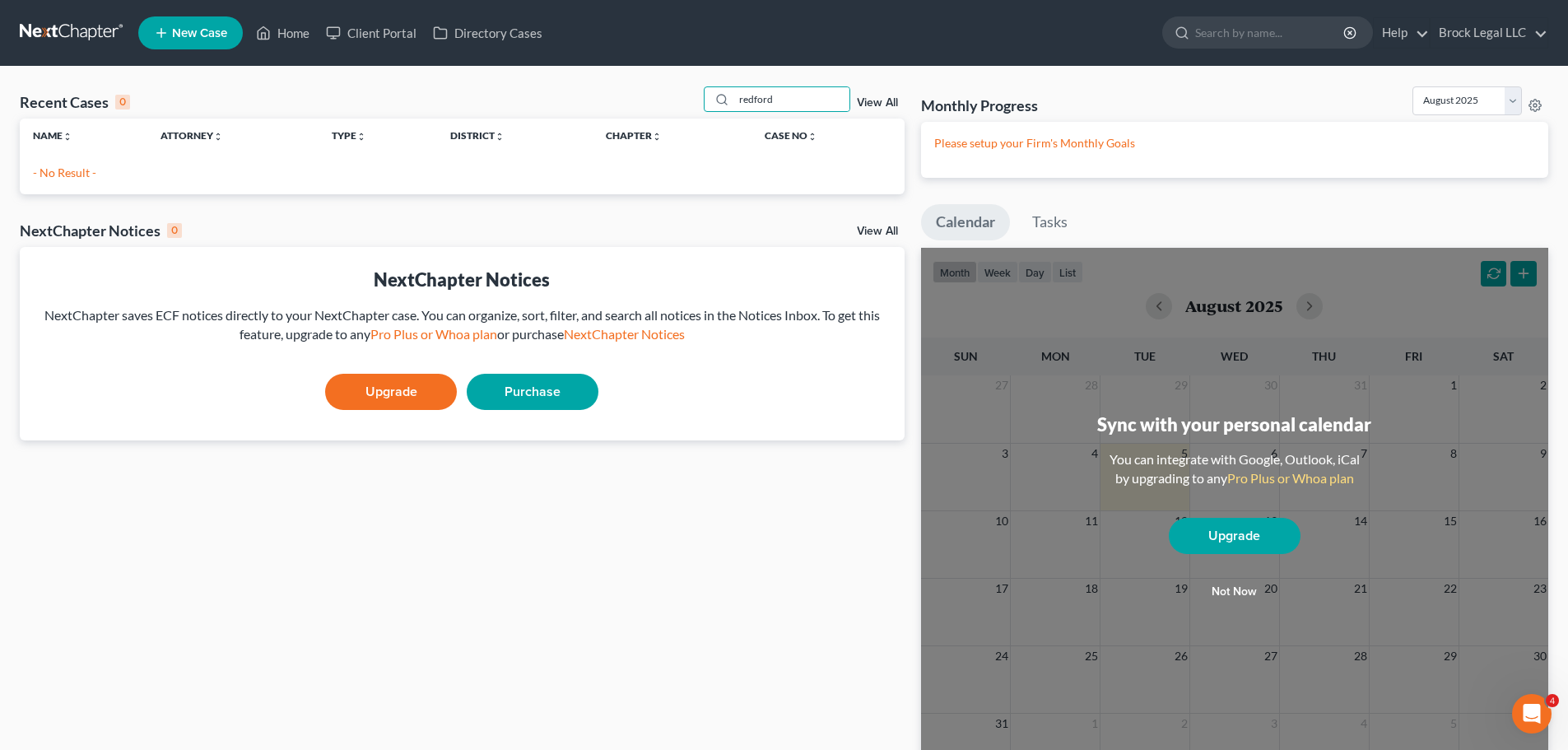 click on "New Case" at bounding box center (199, 33) 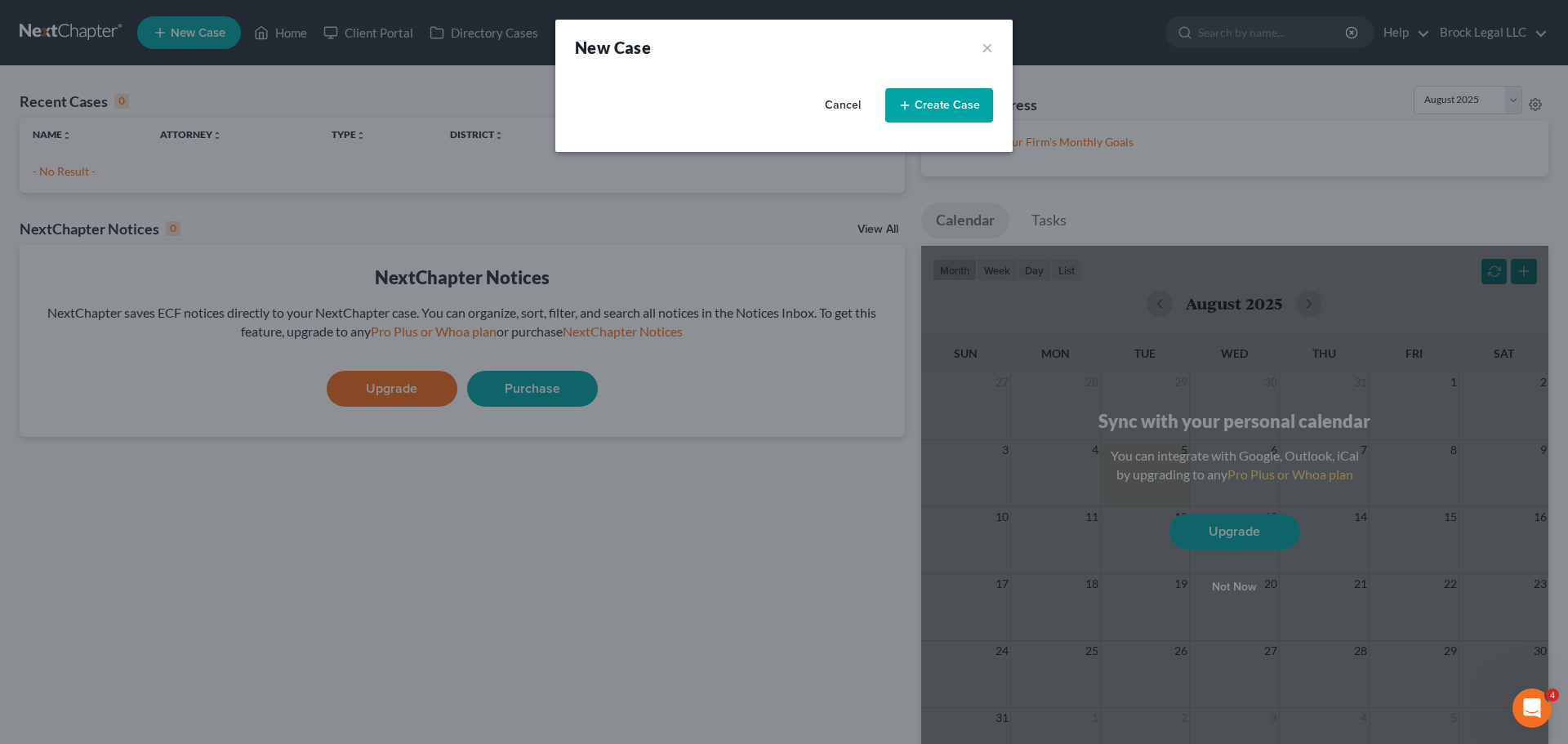 select on "28" 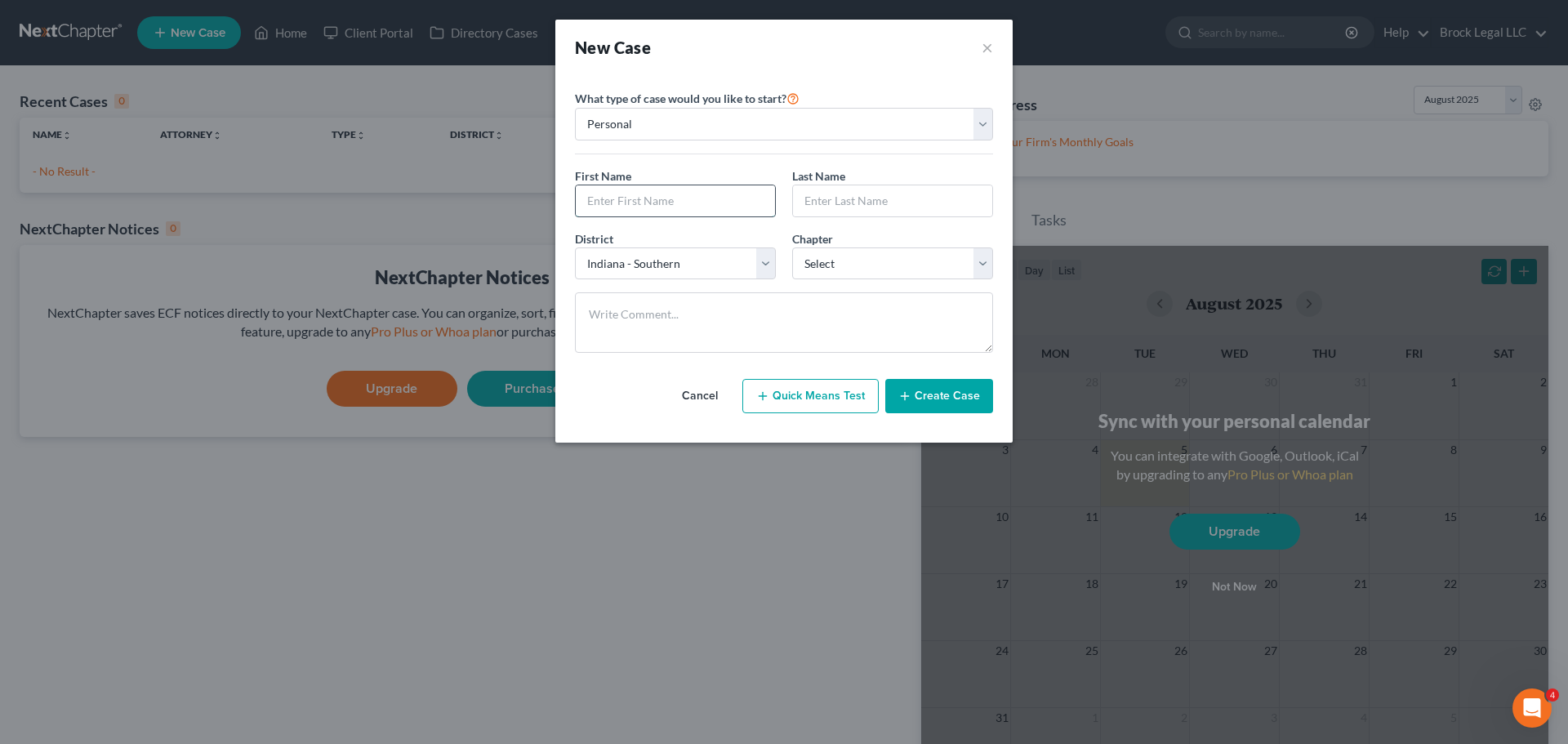click at bounding box center (675, 201) 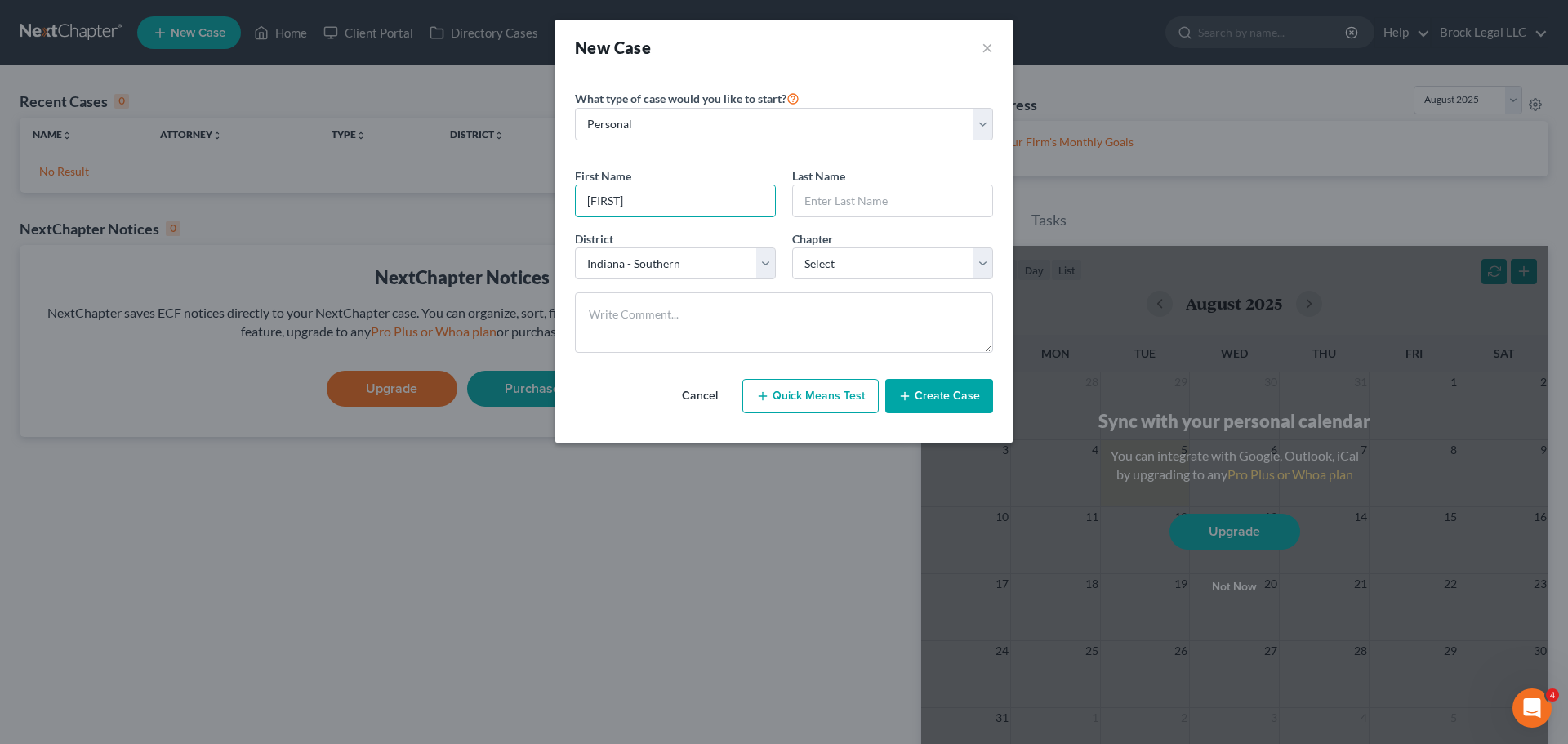 type on "[FIRST]" 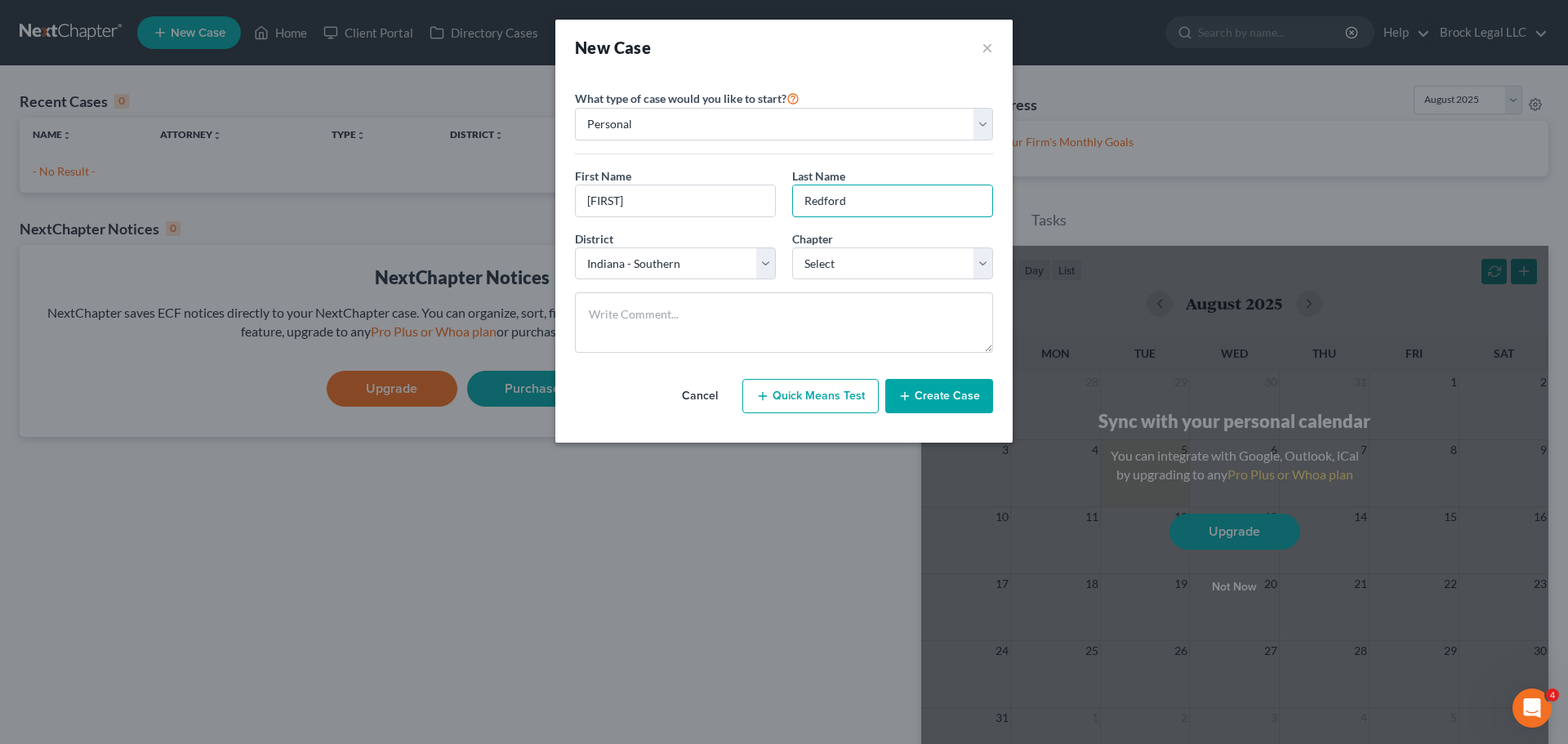 type on "Redford" 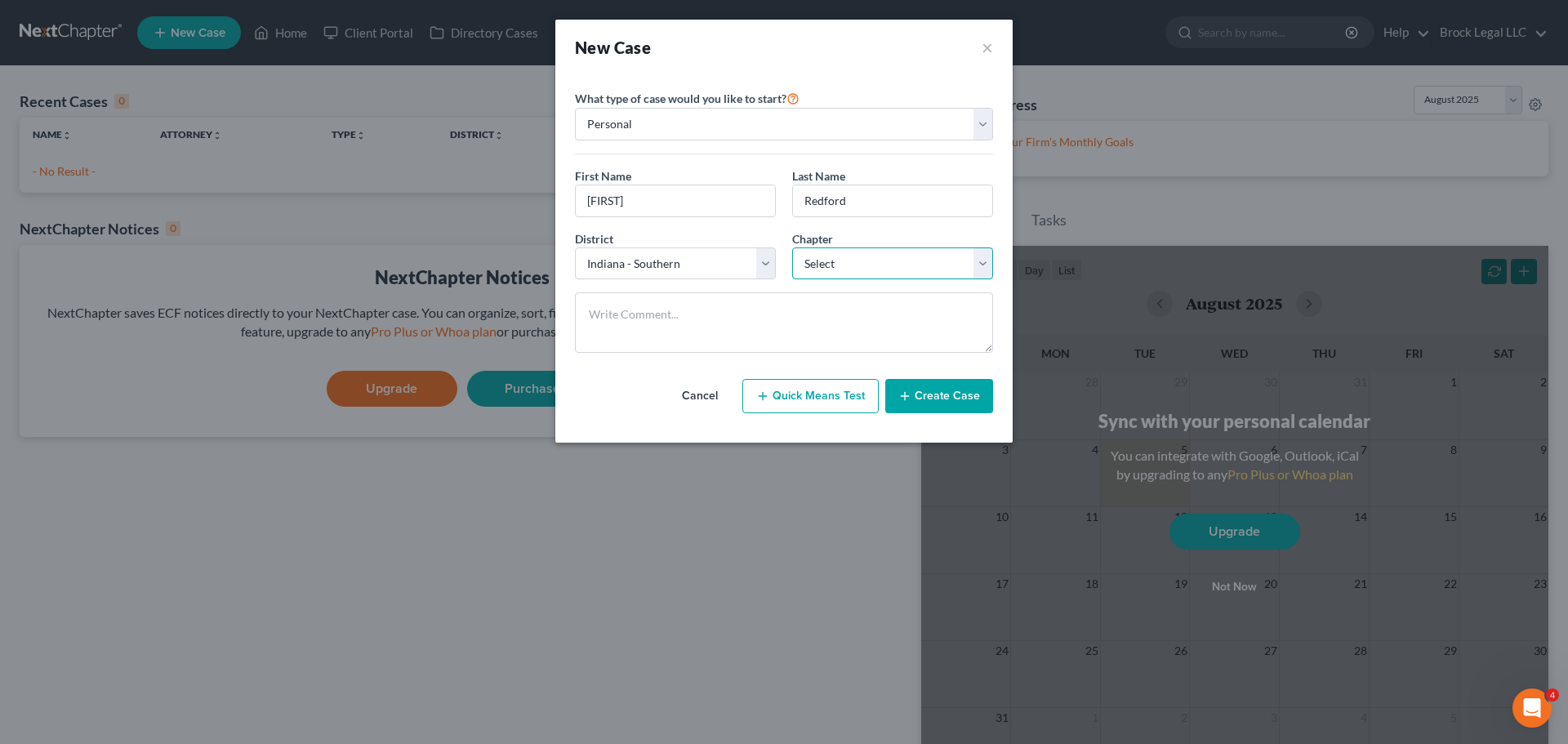 click on "Select 7 11 12 13" at bounding box center [893, 264] 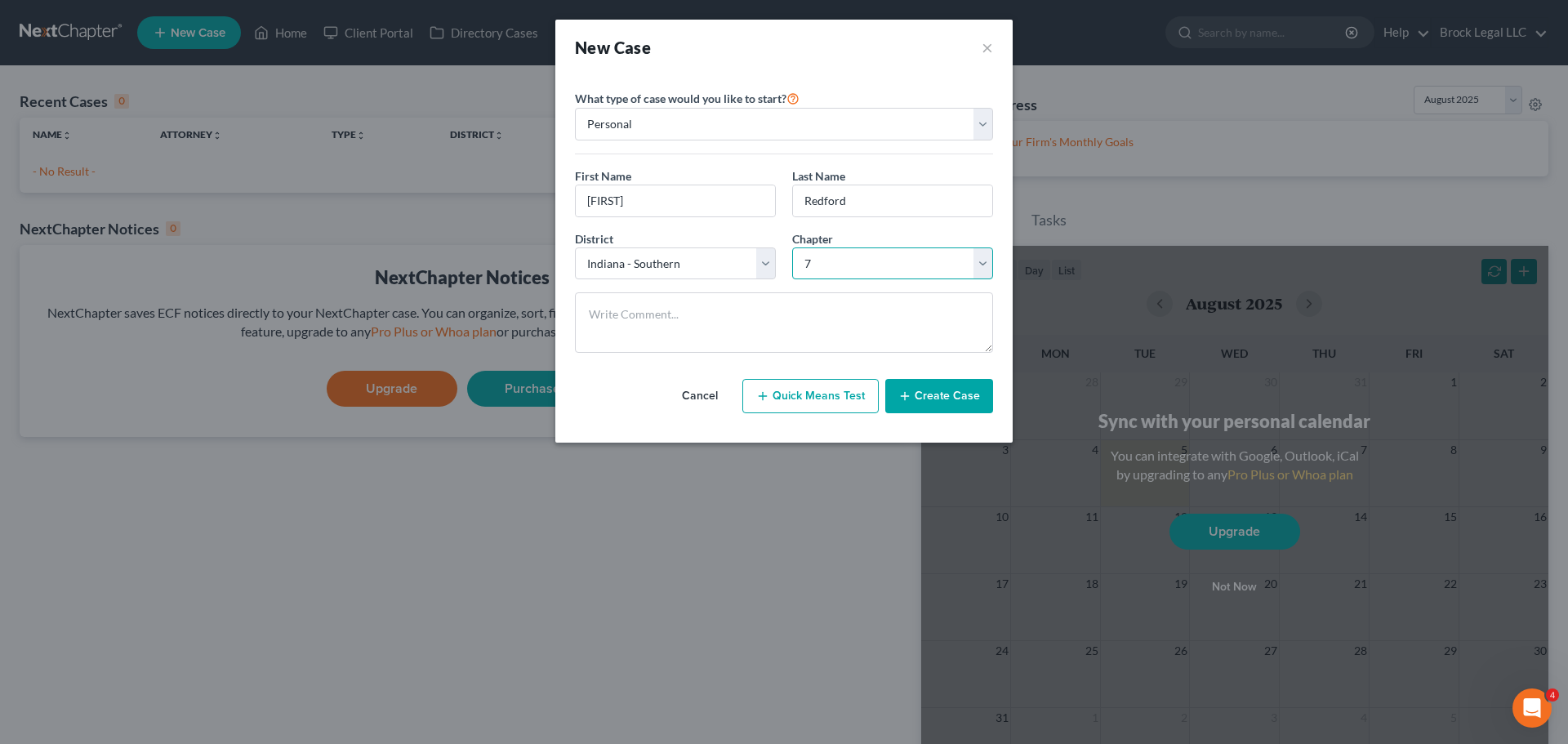 click on "Select 7 11 12 13" at bounding box center (893, 264) 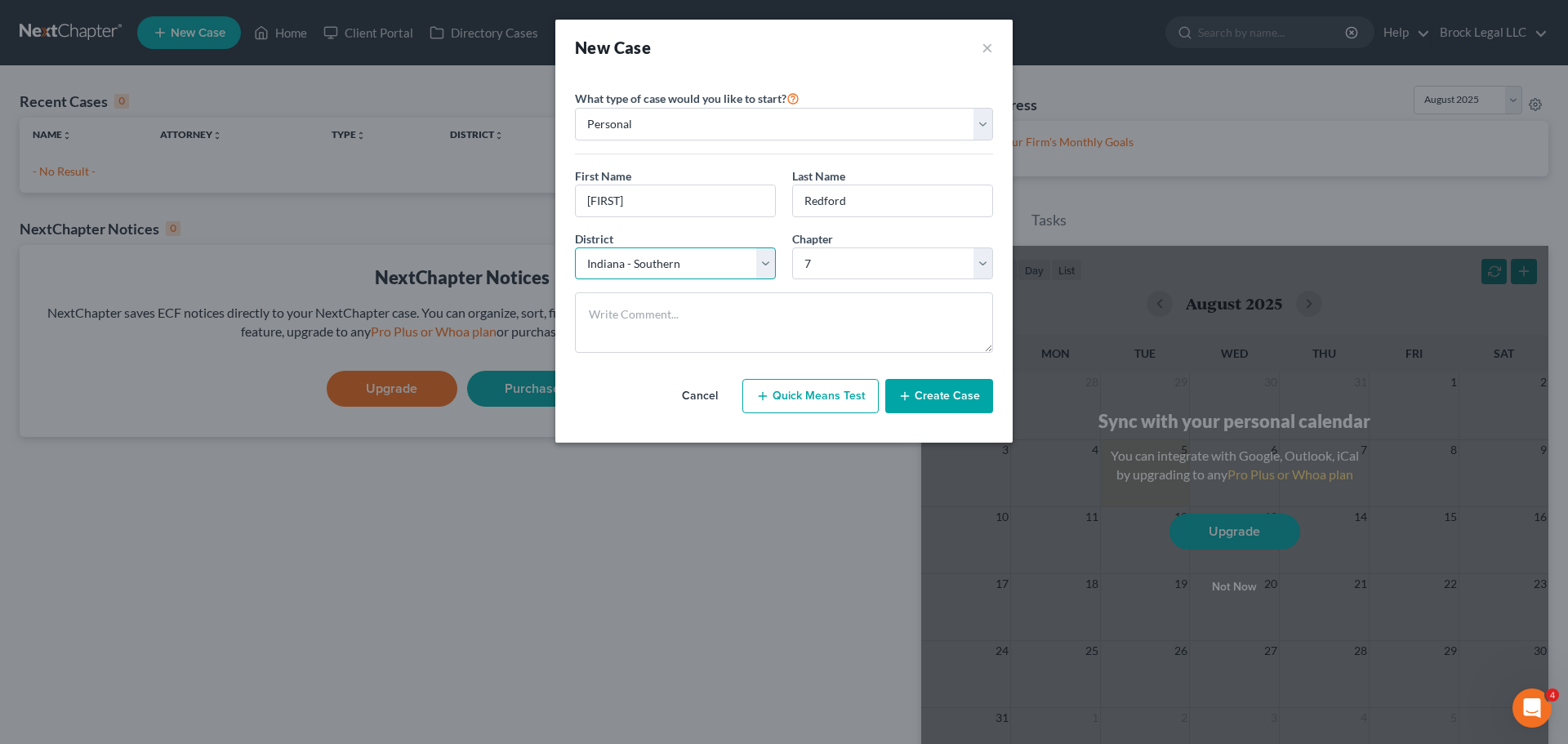 click on "Select Alabama - Middle Alabama - Northern Alabama - Southern Alaska Arizona Arkansas - Eastern Arkansas - Western California - Central California - Eastern California - Northern California - Southern Colorado Connecticut Delaware District of Columbia Florida - Middle Florida - Northern Florida - Southern Georgia - Middle Georgia - Northern Georgia - Southern Guam Hawaii Idaho Illinois - Central Illinois - Northern Illinois - Southern Indiana - Northern Indiana - Southern Iowa - Northern Iowa - Southern Kansas Kentucky - Eastern Kentucky - Western Louisiana - Eastern Louisiana - Middle Louisiana - Western Maine Maryland Massachusetts Michigan - Eastern Michigan - Western Minnesota Mississippi - Northern Mississippi - Southern Missouri - Eastern Missouri - Western Montana Nebraska Nevada New Hampshire New Jersey New Mexico New York - Eastern New York - Northern New York - Southern New York - Western North Carolina - Eastern North Carolina - Middle North Carolina - Western North Dakota Ohio - Northern Oregon" at bounding box center (675, 264) 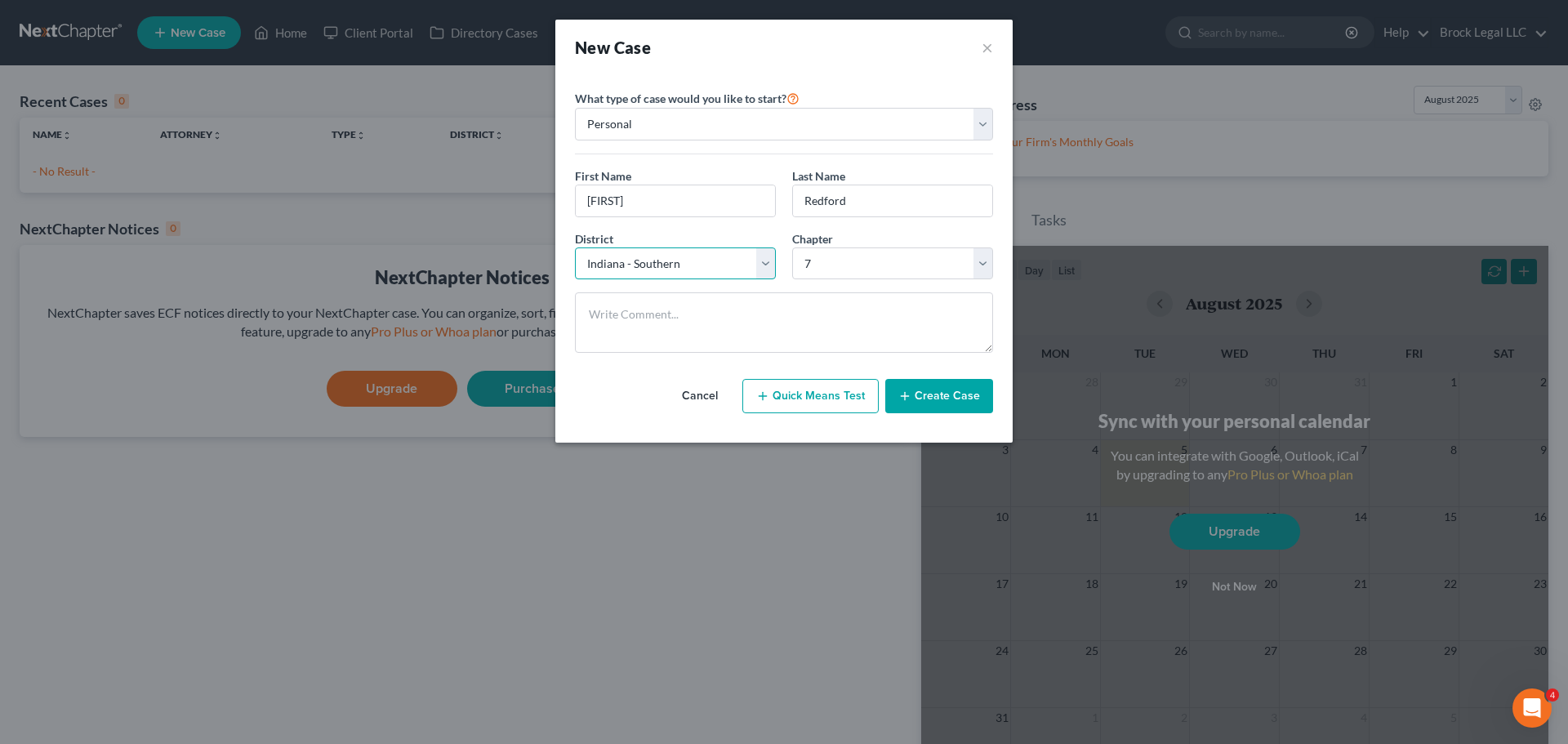 select on "27" 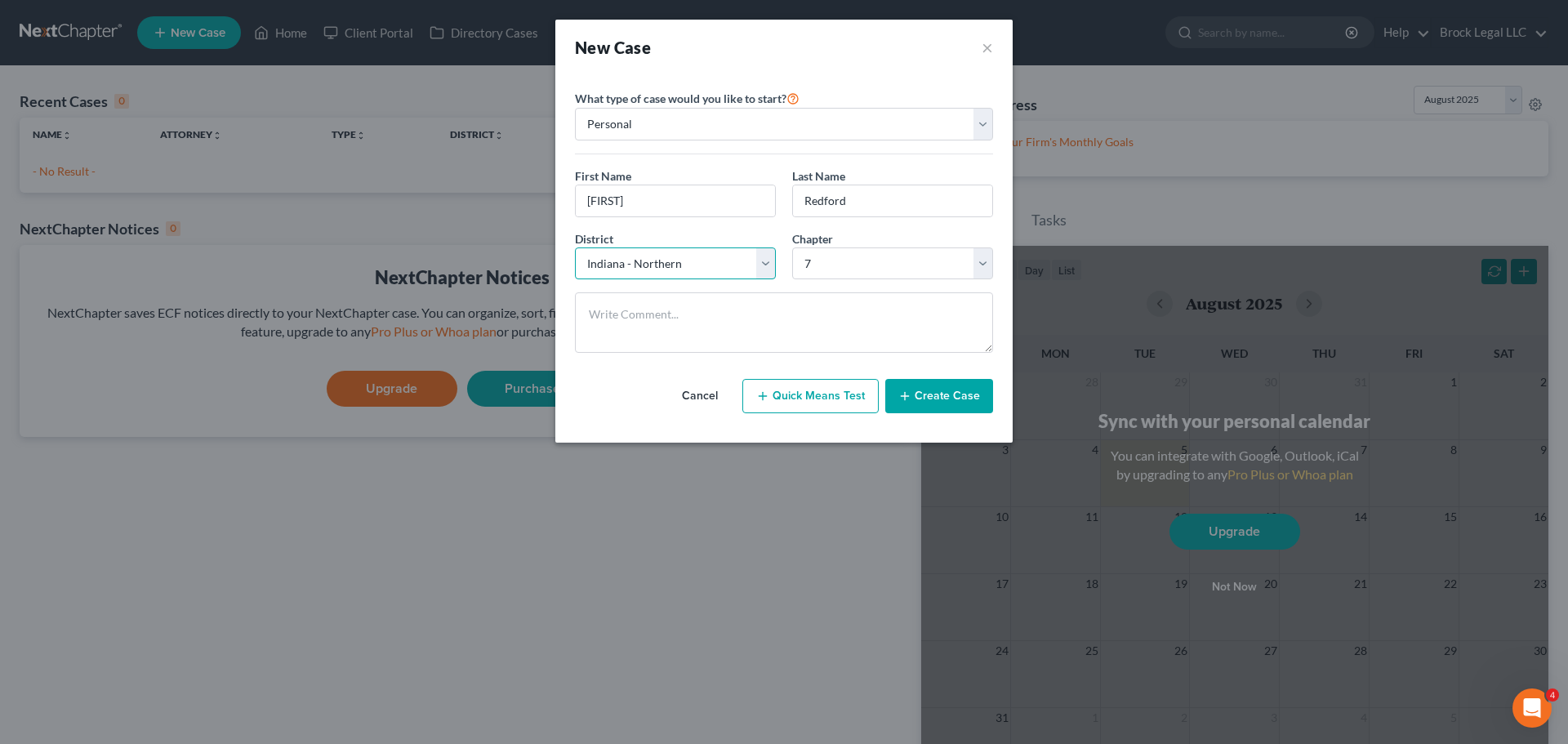 click on "Select Alabama - Middle Alabama - Northern Alabama - Southern Alaska Arizona Arkansas - Eastern Arkansas - Western California - Central California - Eastern California - Northern California - Southern Colorado Connecticut Delaware District of Columbia Florida - Middle Florida - Northern Florida - Southern Georgia - Middle Georgia - Northern Georgia - Southern Guam Hawaii Idaho Illinois - Central Illinois - Northern Illinois - Southern Indiana - Northern Indiana - Southern Iowa - Northern Iowa - Southern Kansas Kentucky - Eastern Kentucky - Western Louisiana - Eastern Louisiana - Middle Louisiana - Western Maine Maryland Massachusetts Michigan - Eastern Michigan - Western Minnesota Mississippi - Northern Mississippi - Southern Missouri - Eastern Missouri - Western Montana Nebraska Nevada New Hampshire New Jersey New Mexico New York - Eastern New York - Northern New York - Southern New York - Western North Carolina - Eastern North Carolina - Middle North Carolina - Western North Dakota Ohio - Northern Oregon" at bounding box center [675, 264] 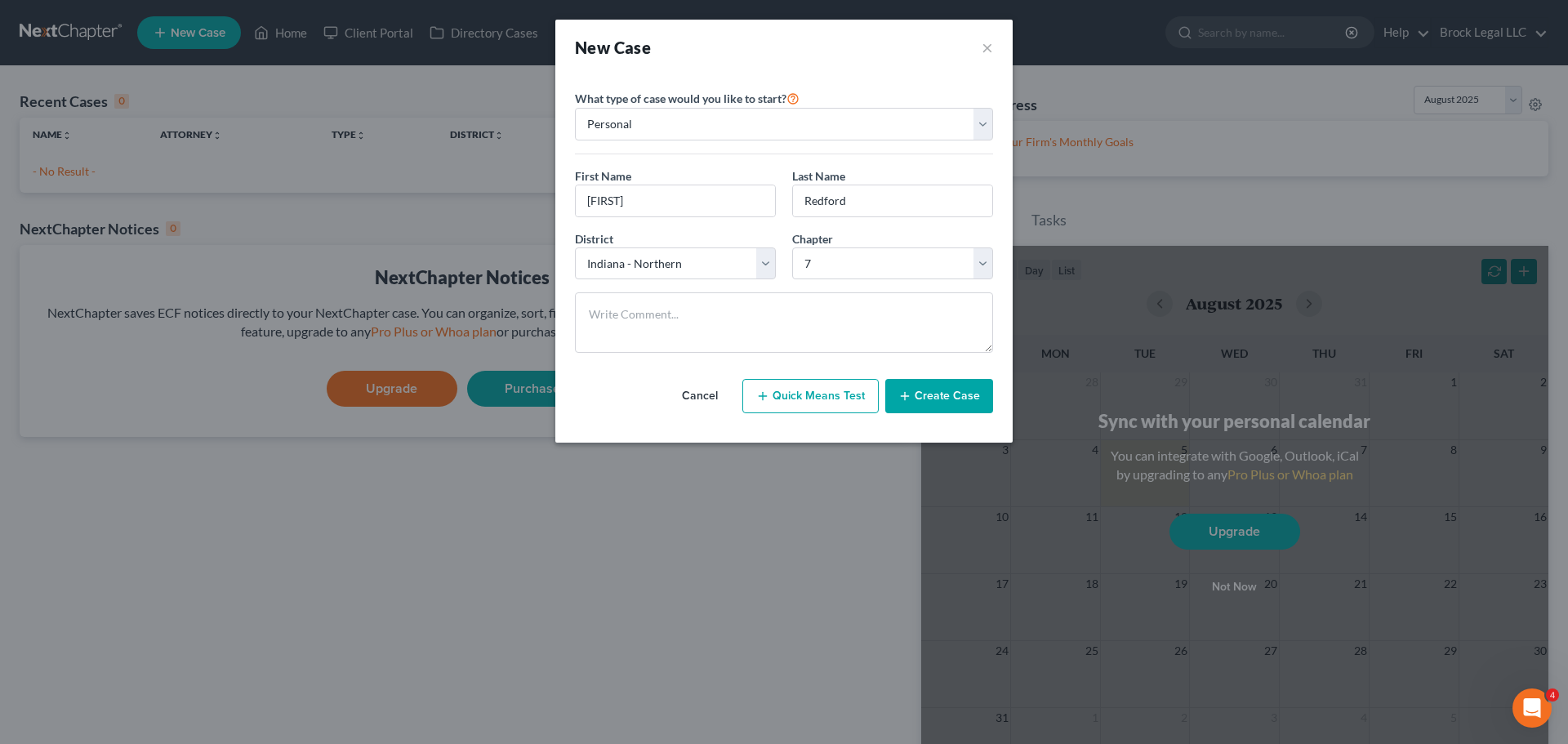 click on "Create Case" at bounding box center (939, 396) 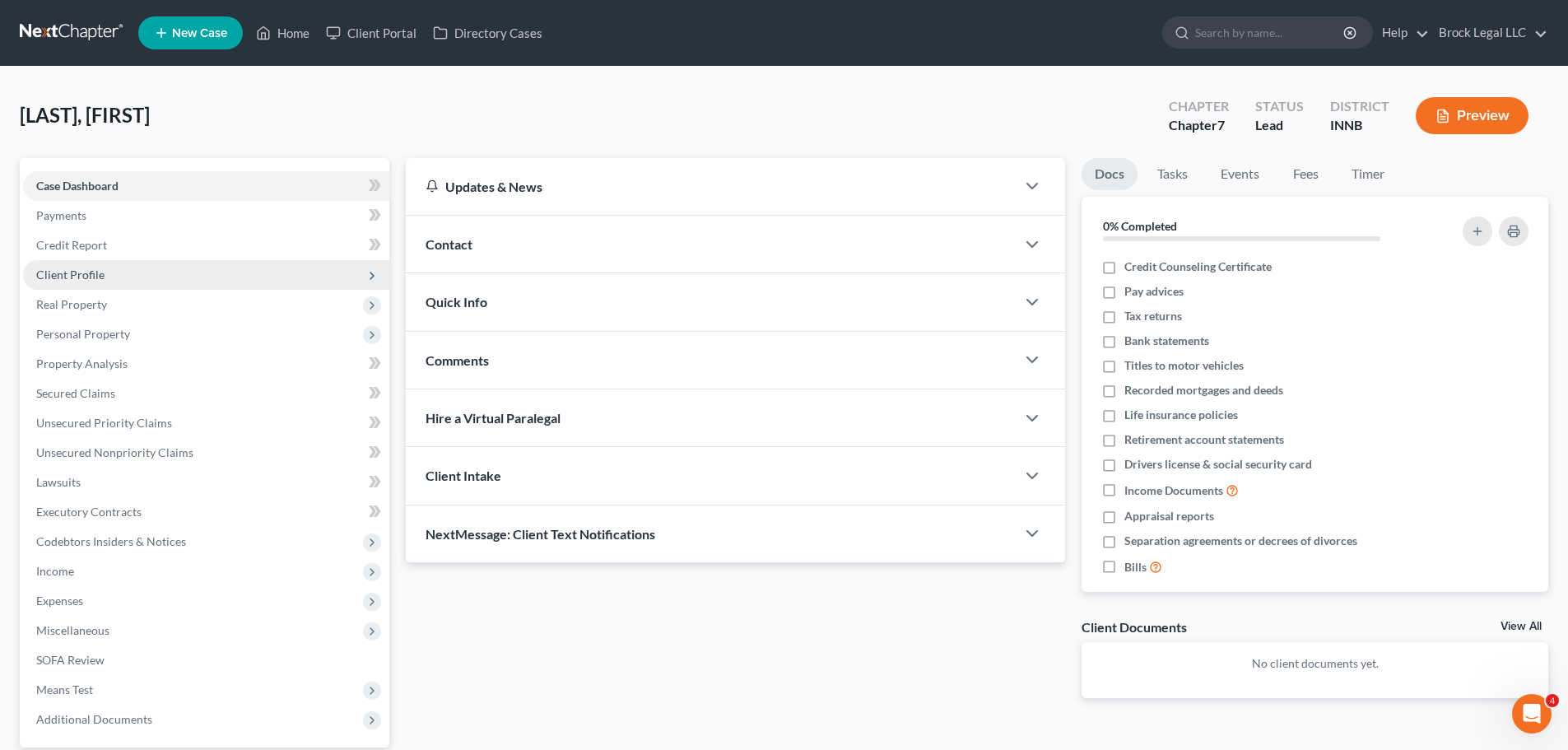 click on "Client Profile" at bounding box center [206, 275] 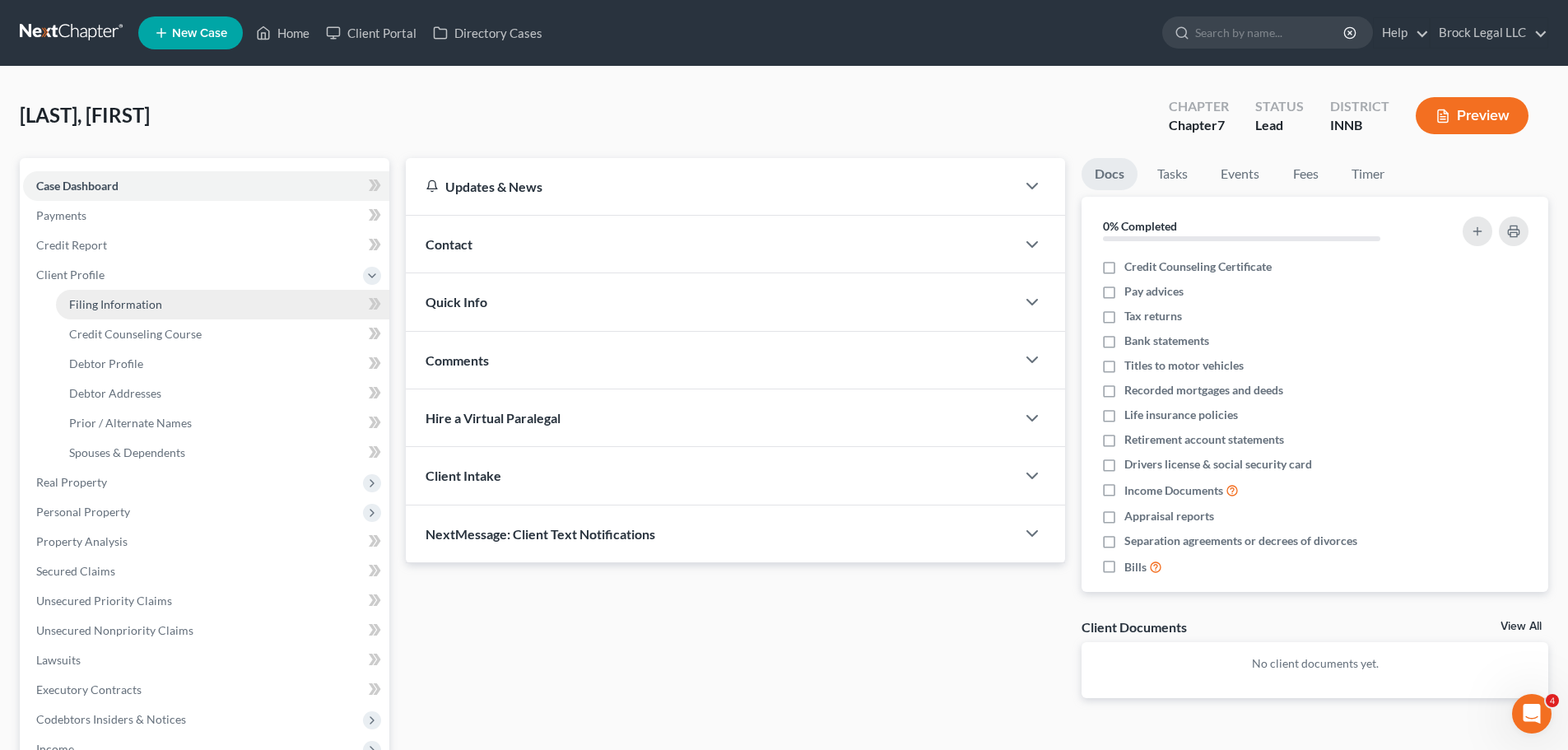 click on "Filing Information" at bounding box center (115, 304) 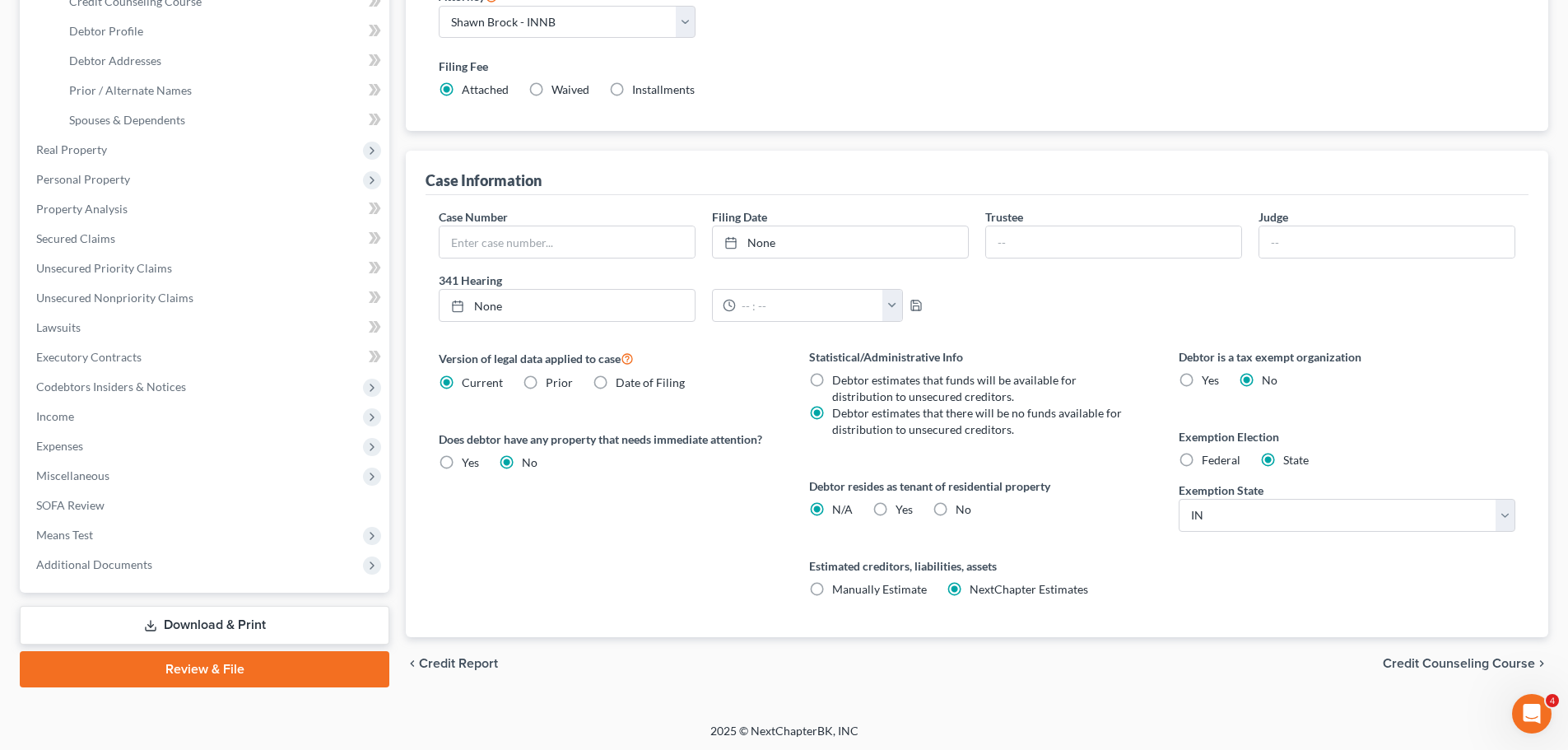 scroll, scrollTop: 335, scrollLeft: 0, axis: vertical 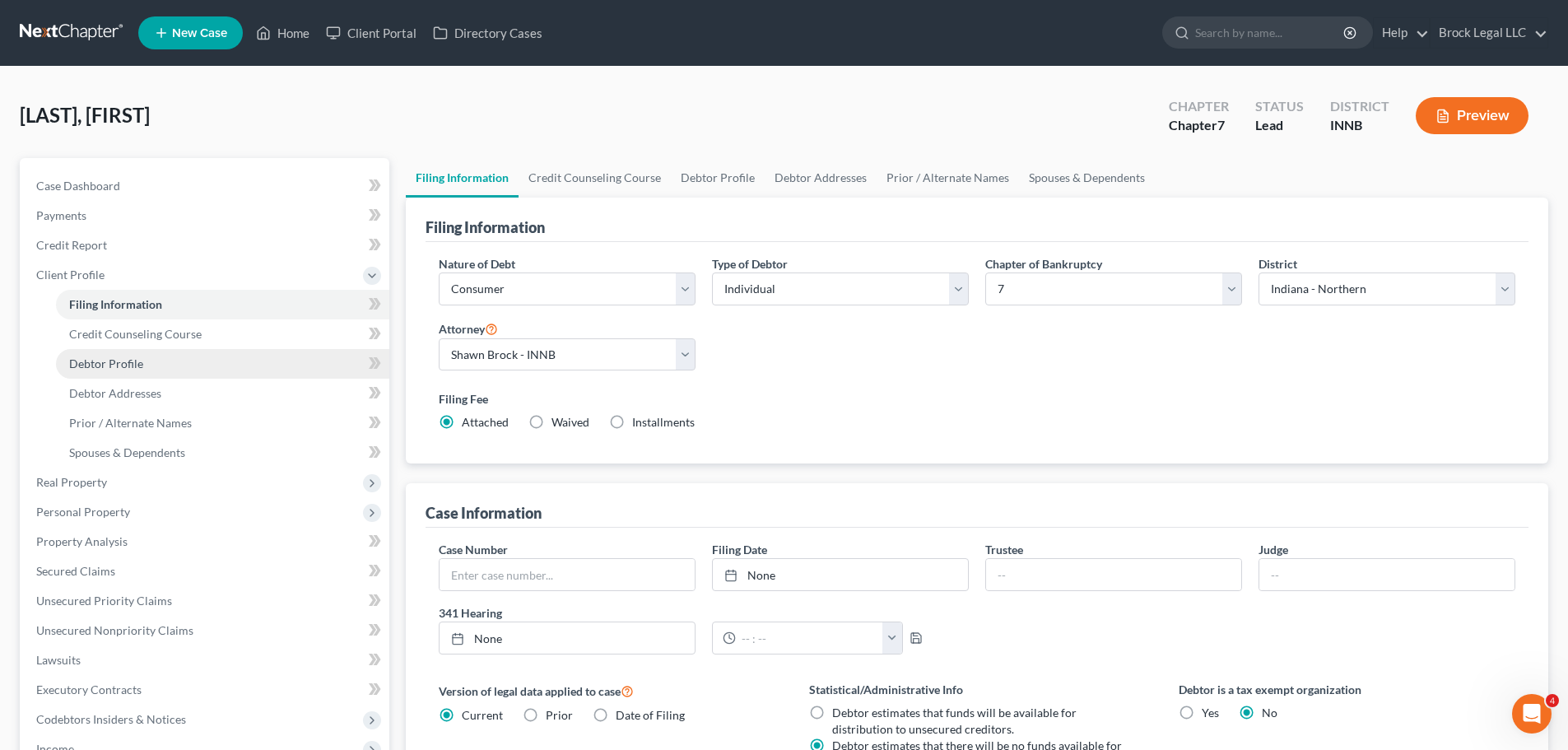 click on "Debtor Profile" at bounding box center (106, 363) 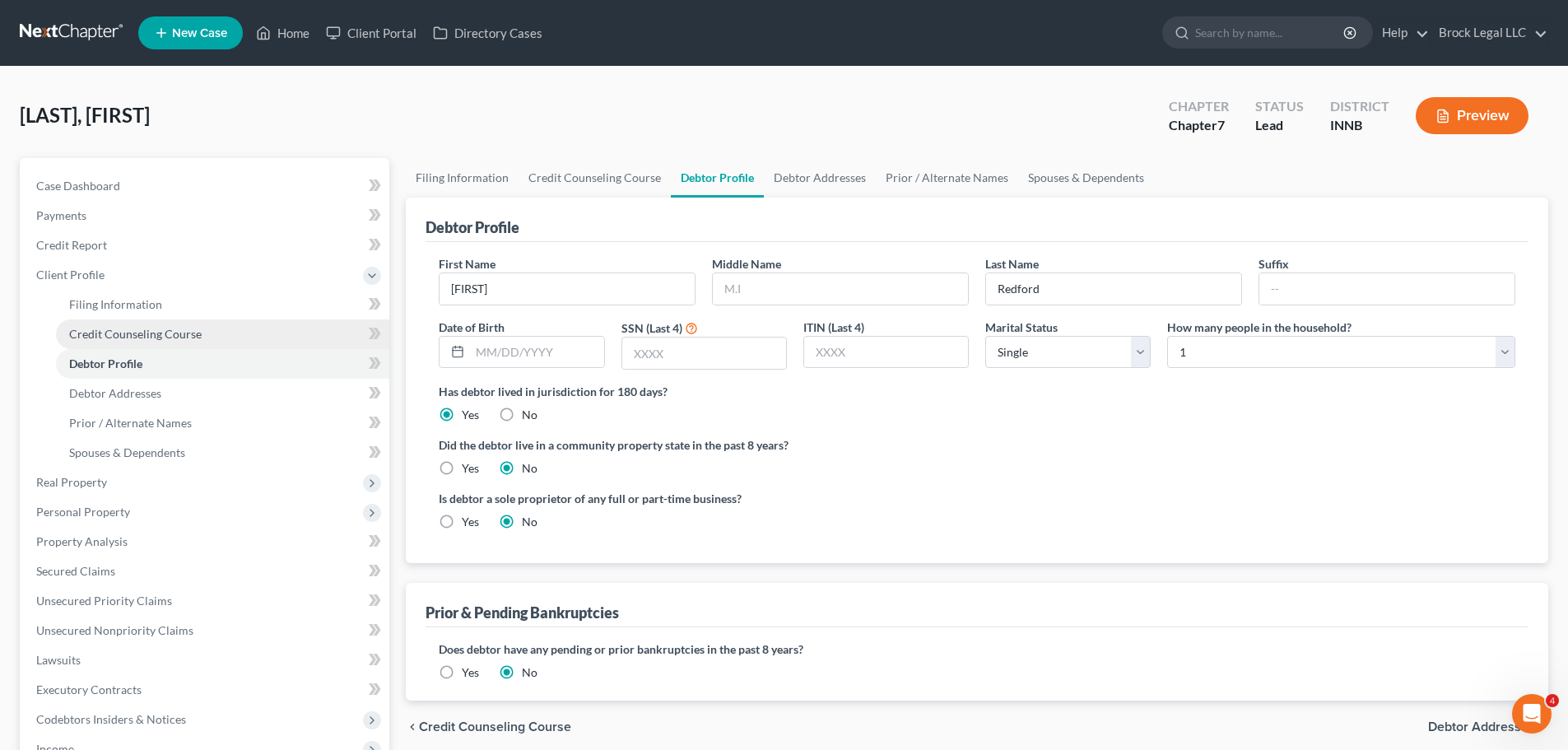 click on "Credit Counseling Course" at bounding box center [135, 333] 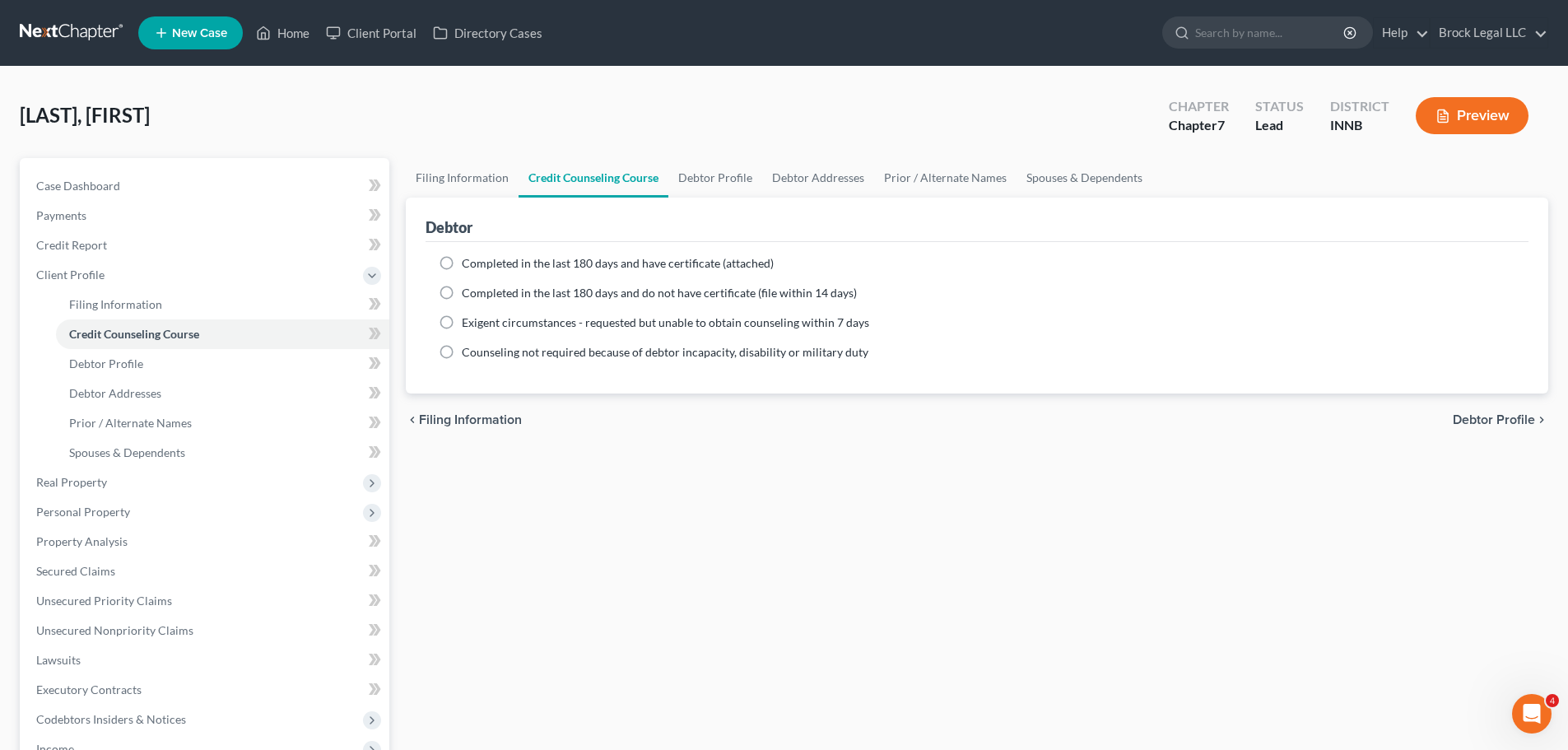 click on "Completed in the last 180 days and have certificate (attached)" at bounding box center [617, 263] 